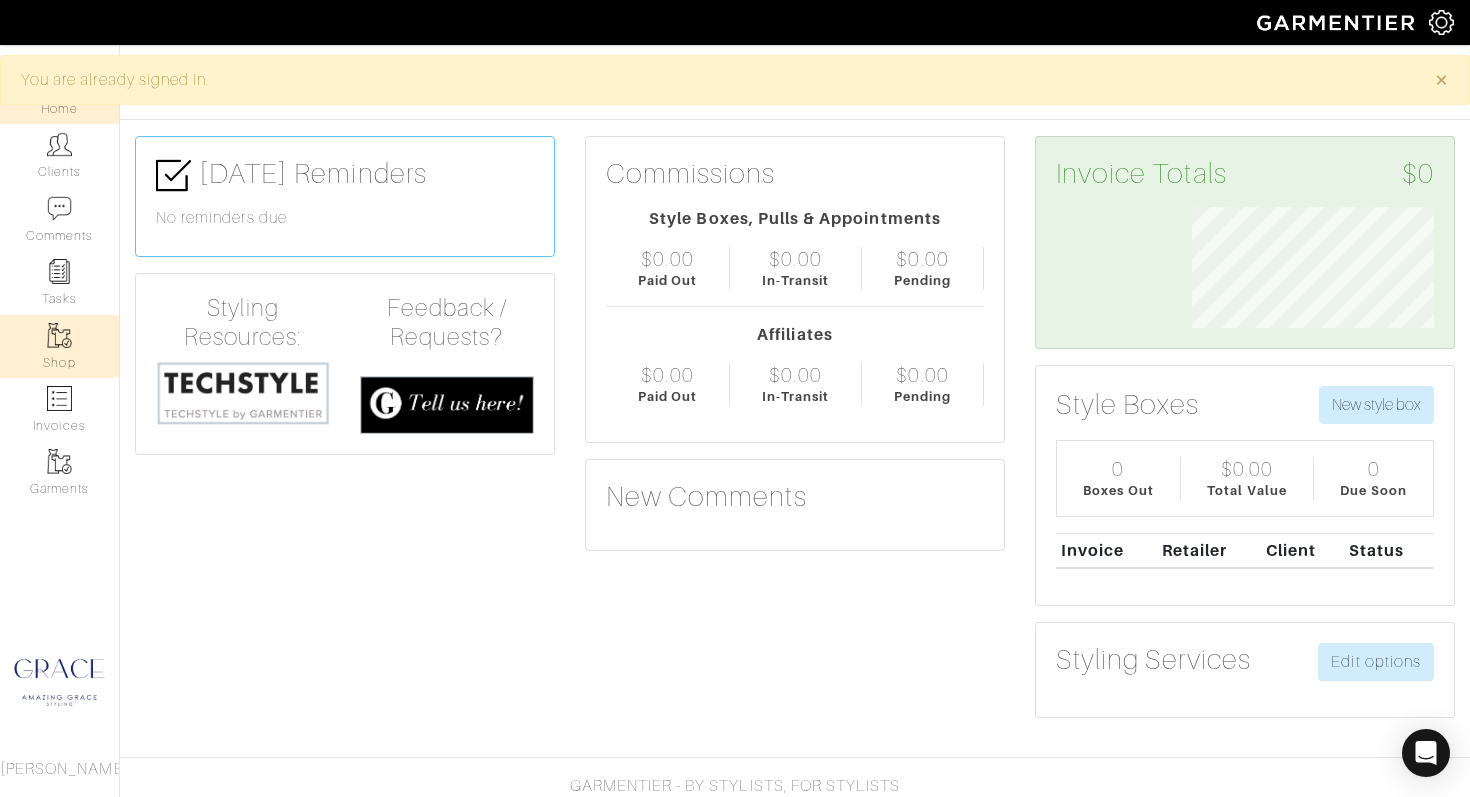 scroll, scrollTop: 0, scrollLeft: 0, axis: both 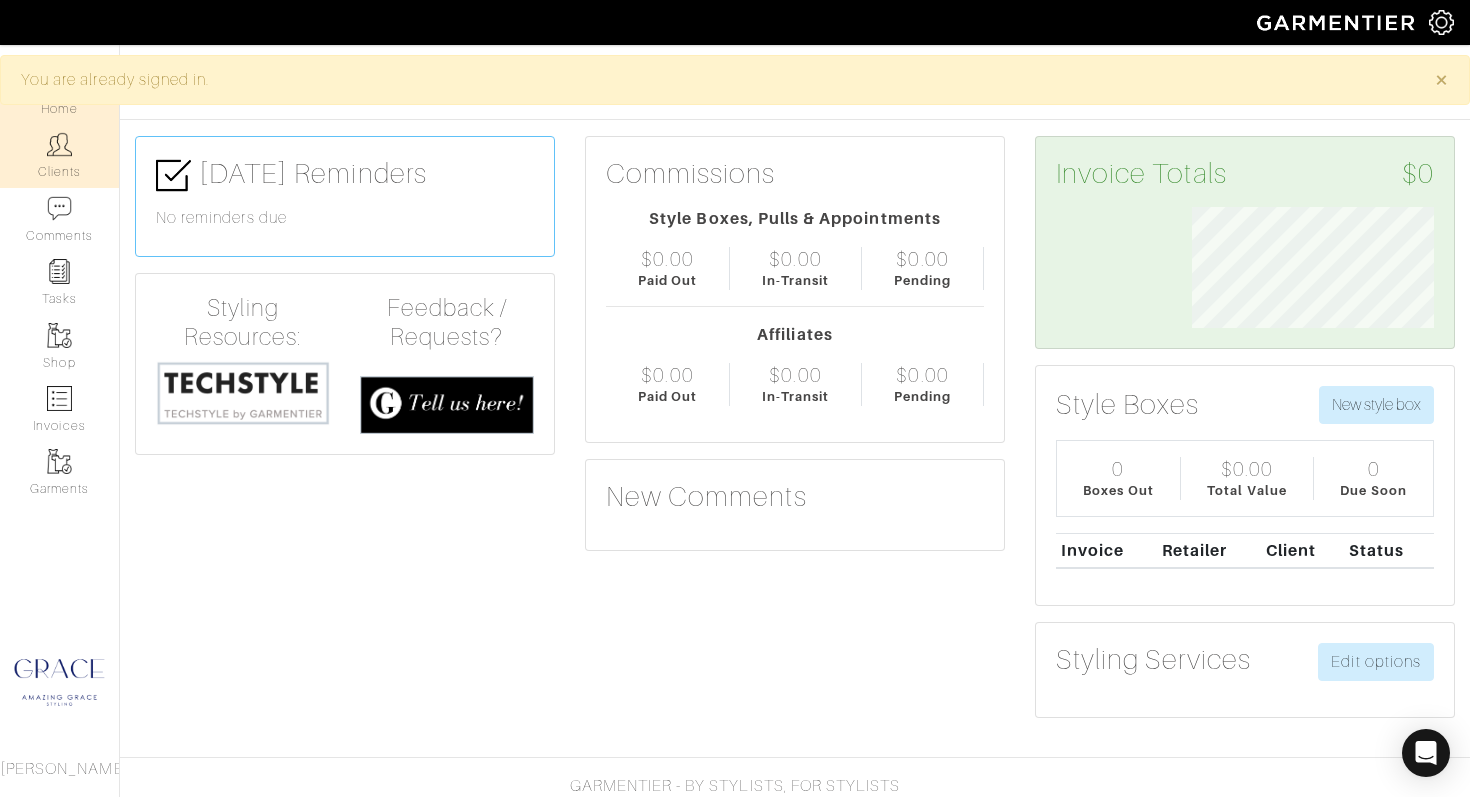 click on "Clients" at bounding box center (59, 155) 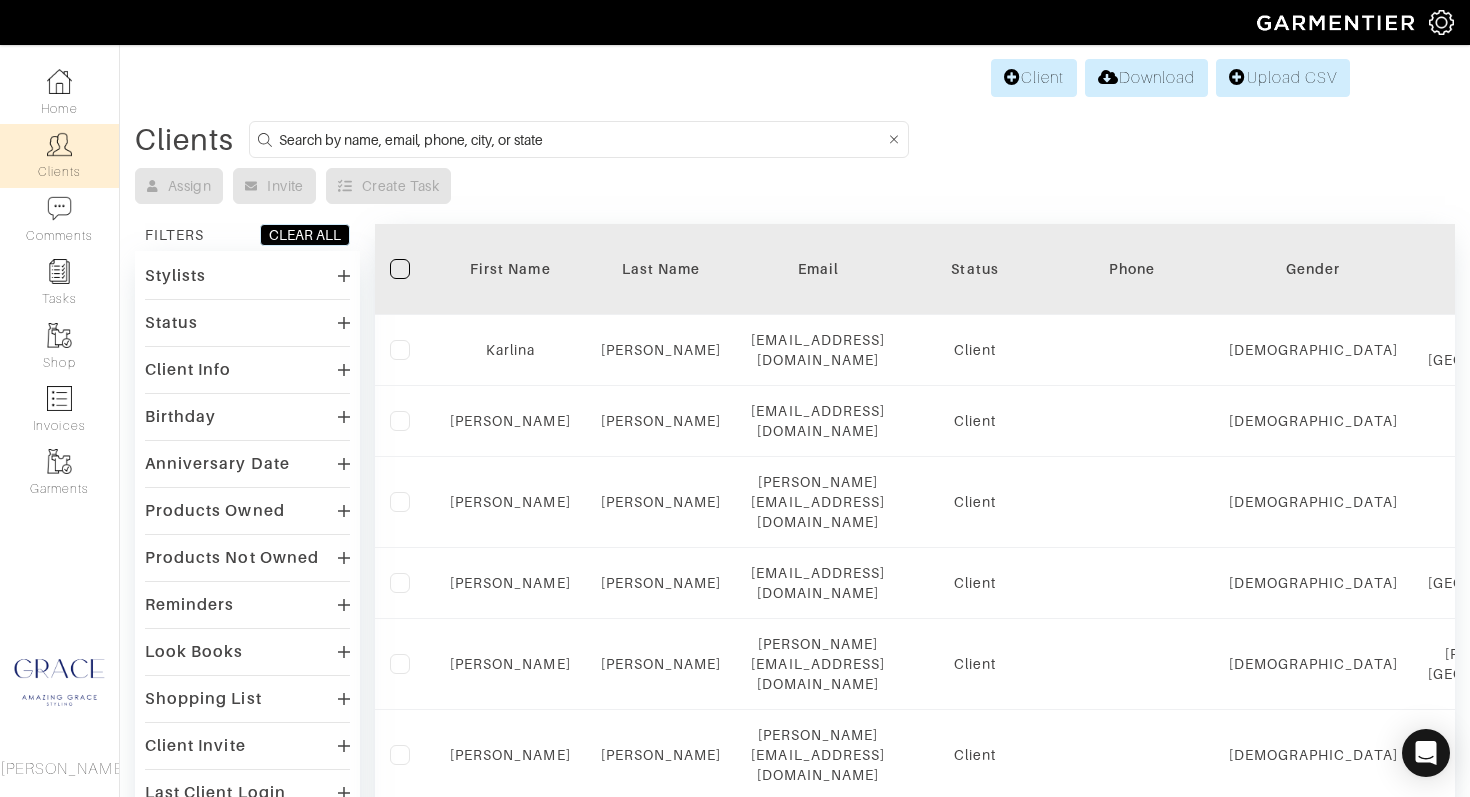 click at bounding box center [582, 139] 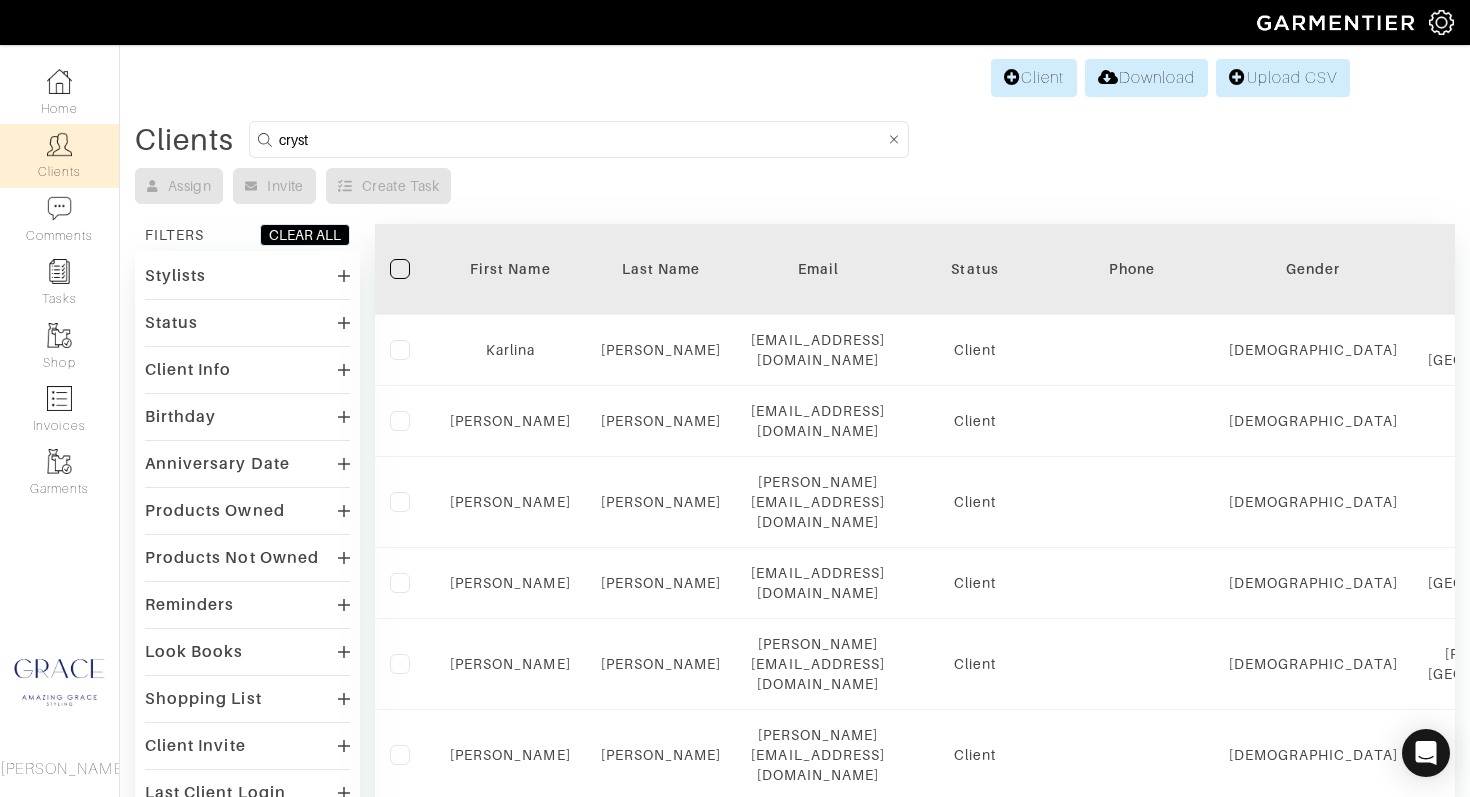 type on "[PERSON_NAME]" 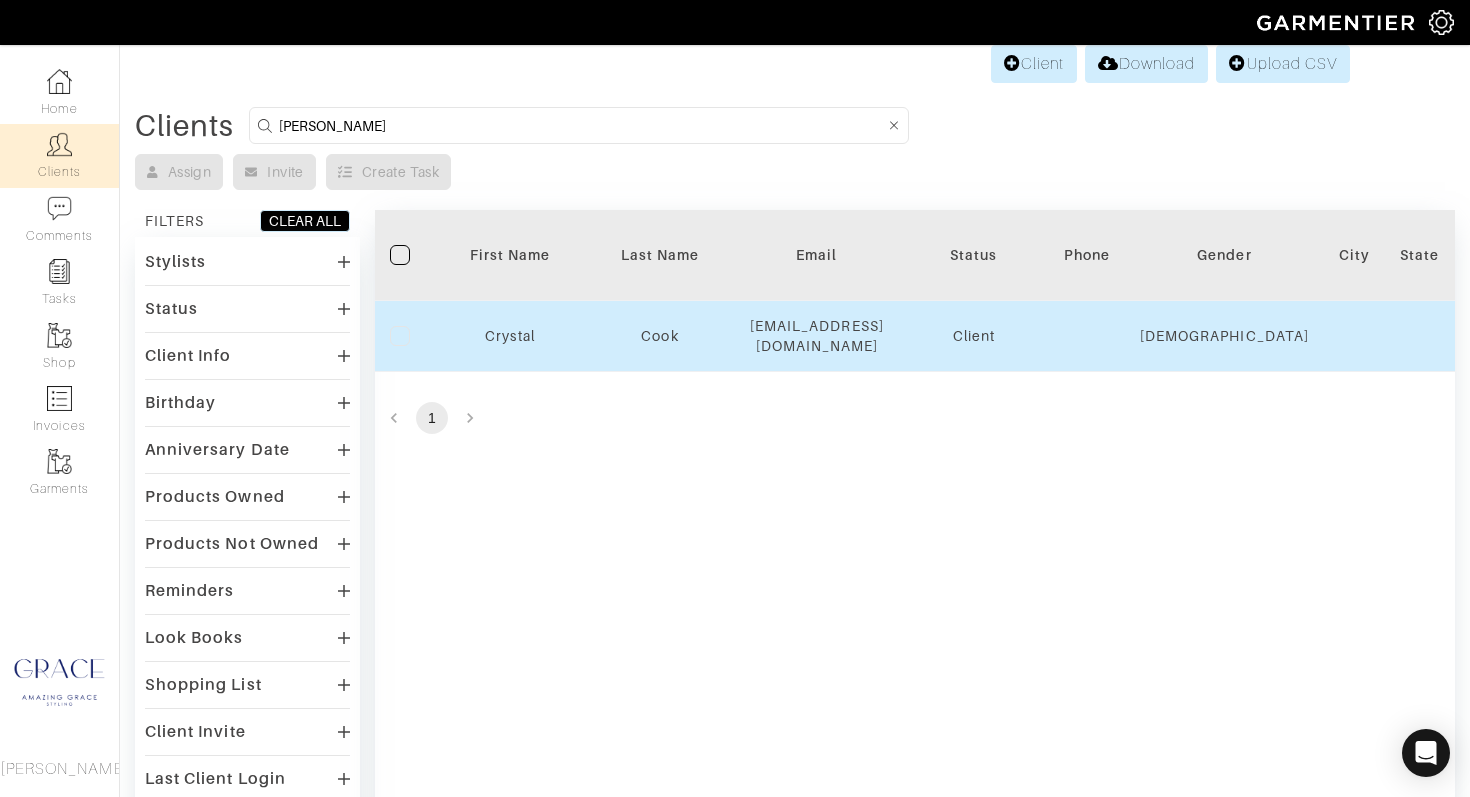 click on "Crystal" at bounding box center (510, 336) 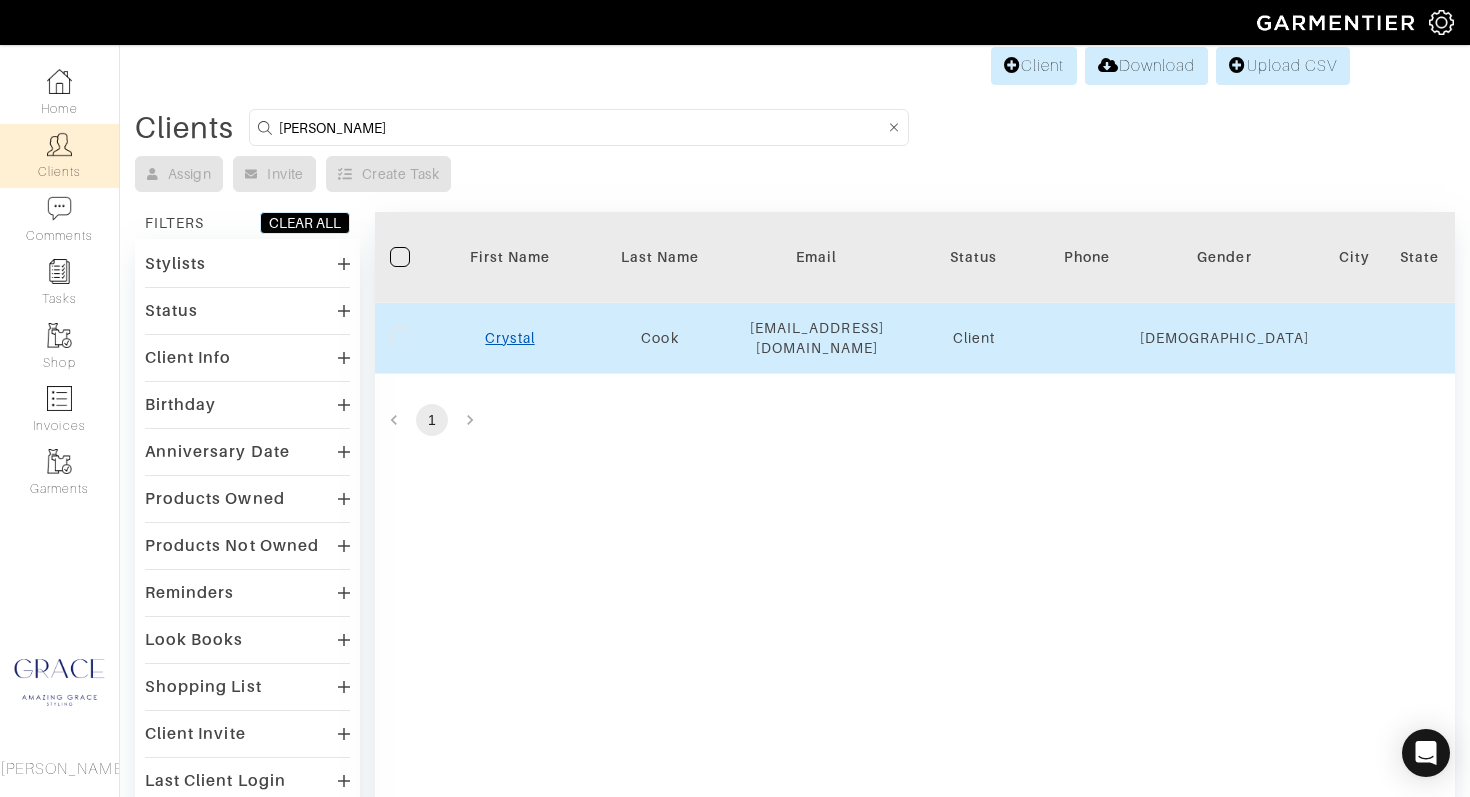 scroll, scrollTop: 11, scrollLeft: 0, axis: vertical 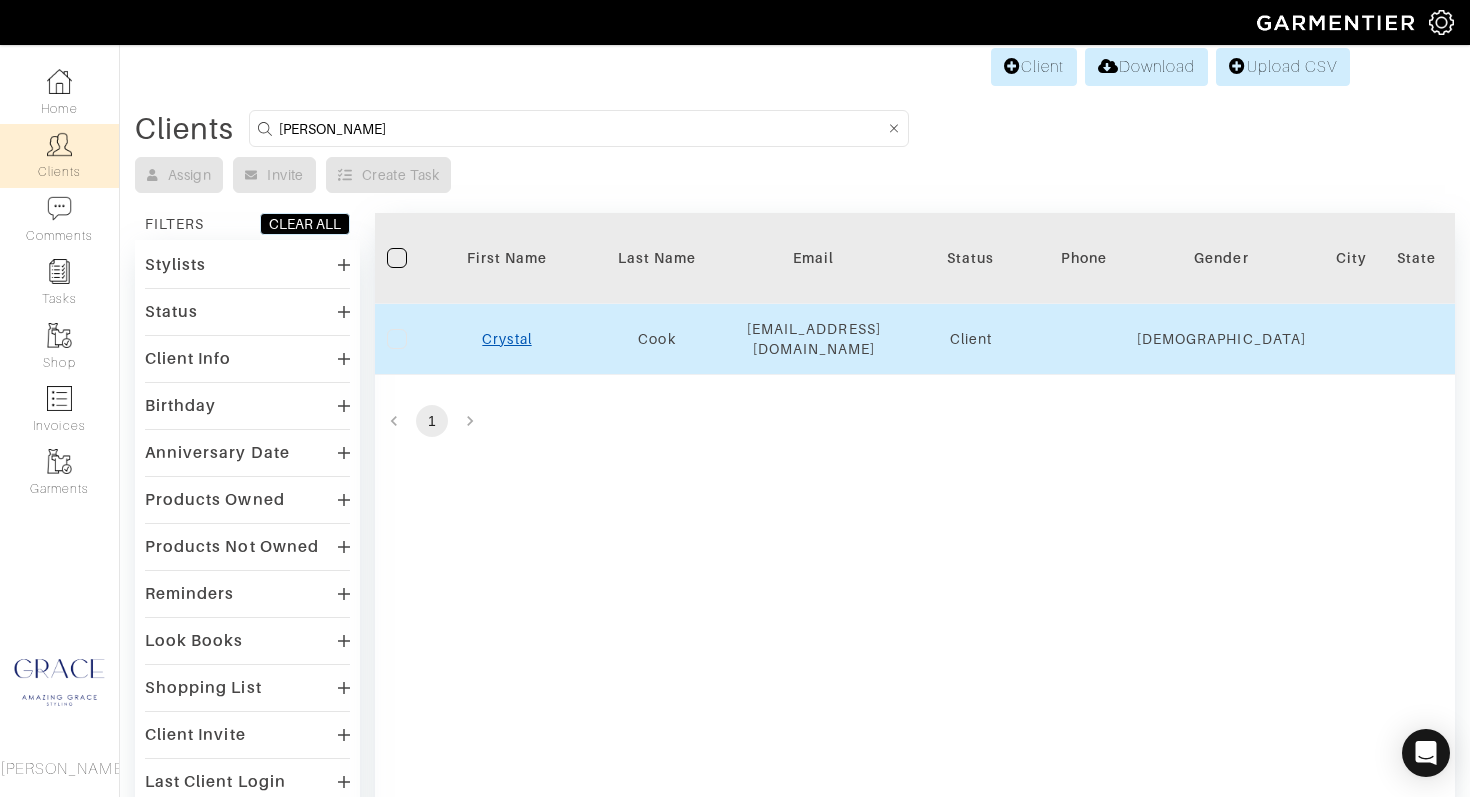 click on "Crystal" at bounding box center (506, 339) 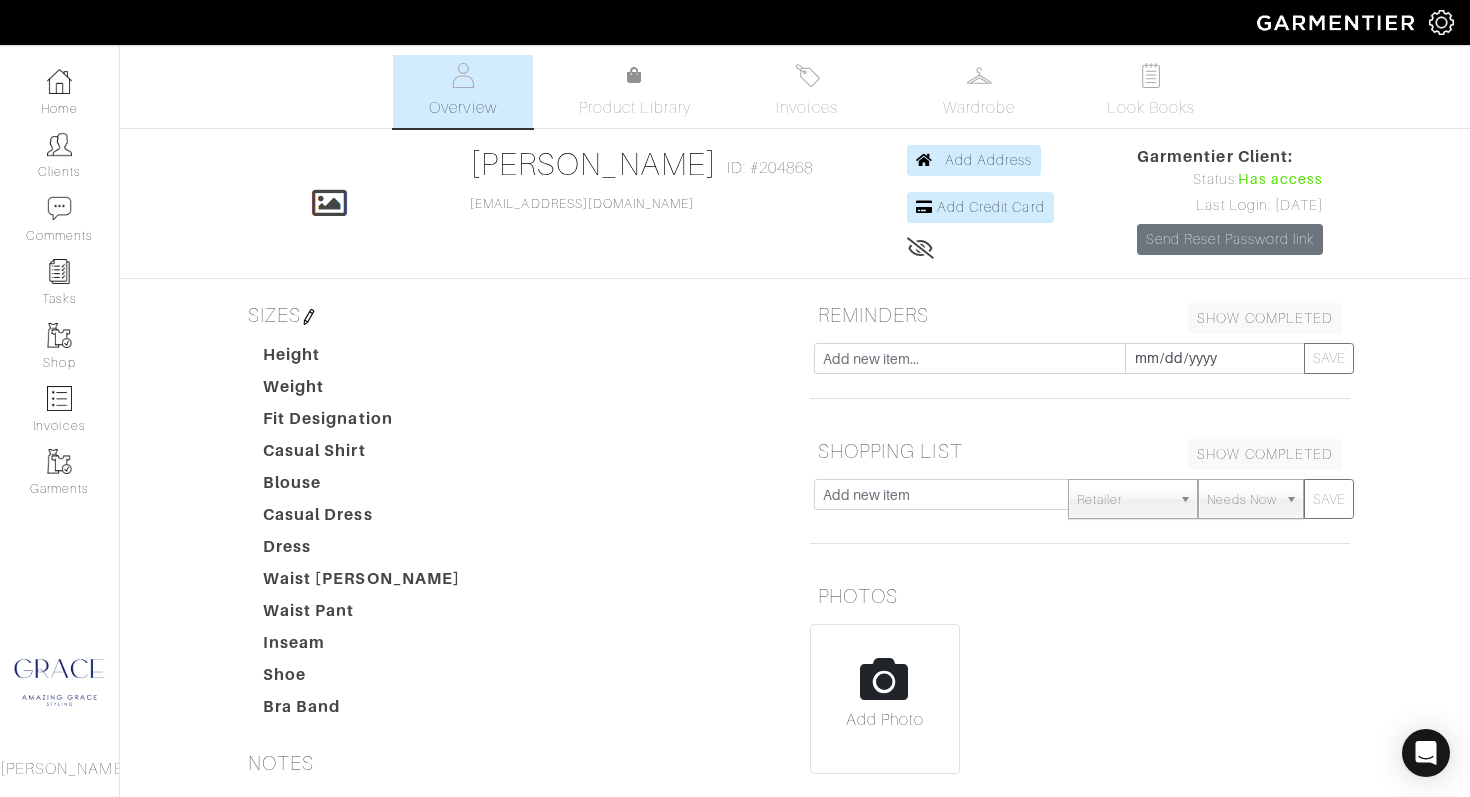 scroll, scrollTop: 0, scrollLeft: 0, axis: both 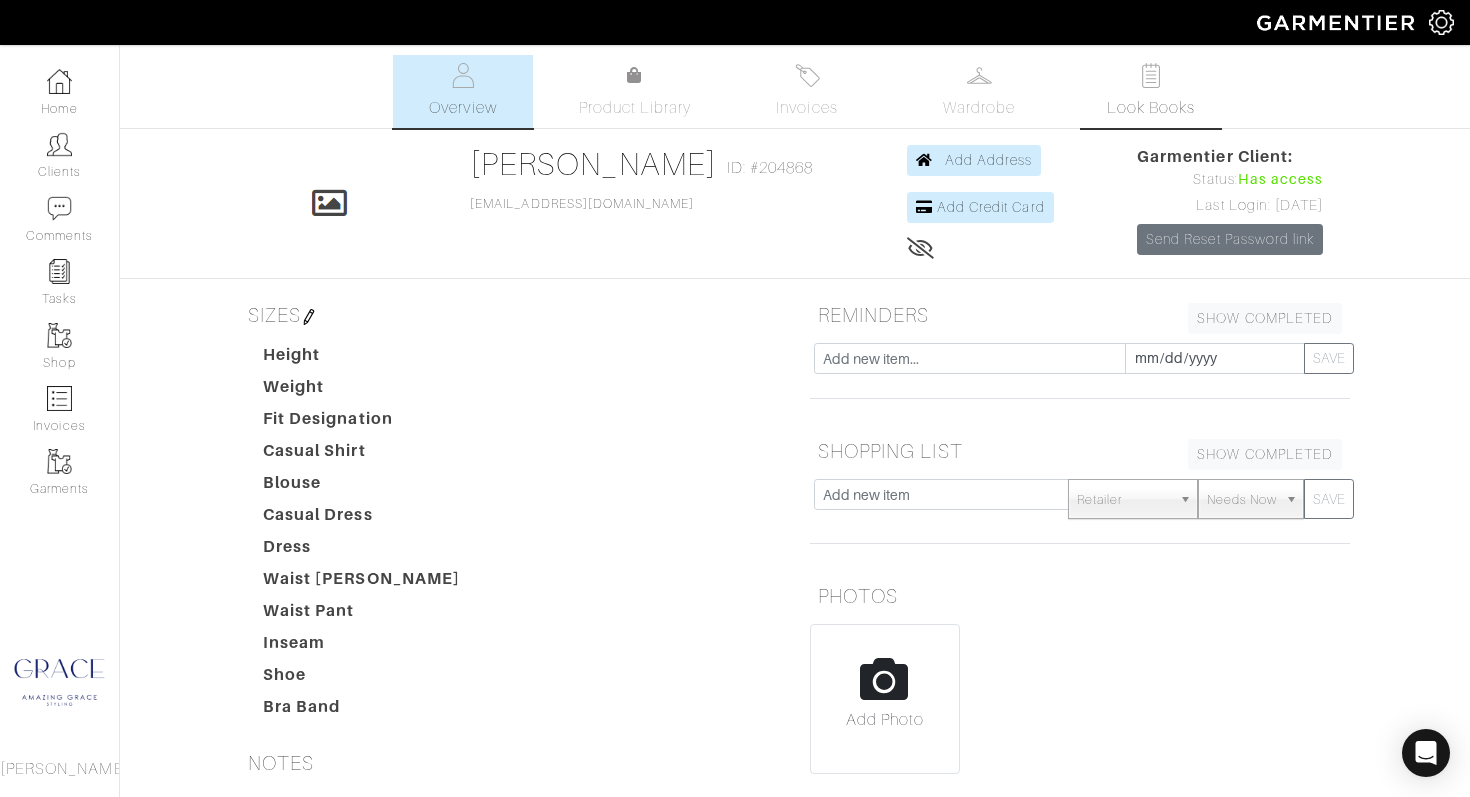 click on "Look Books" at bounding box center (1151, 108) 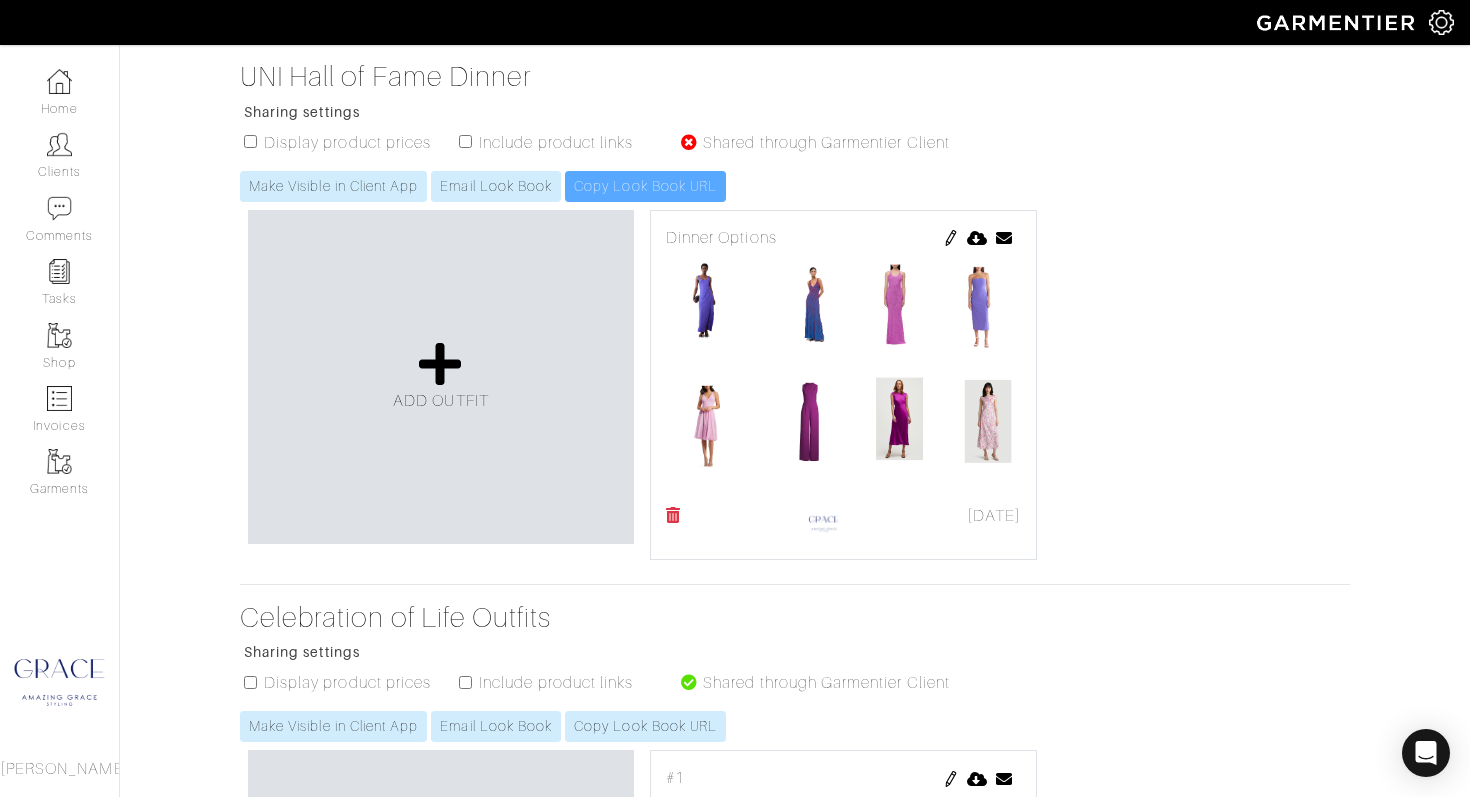 scroll, scrollTop: 301, scrollLeft: 0, axis: vertical 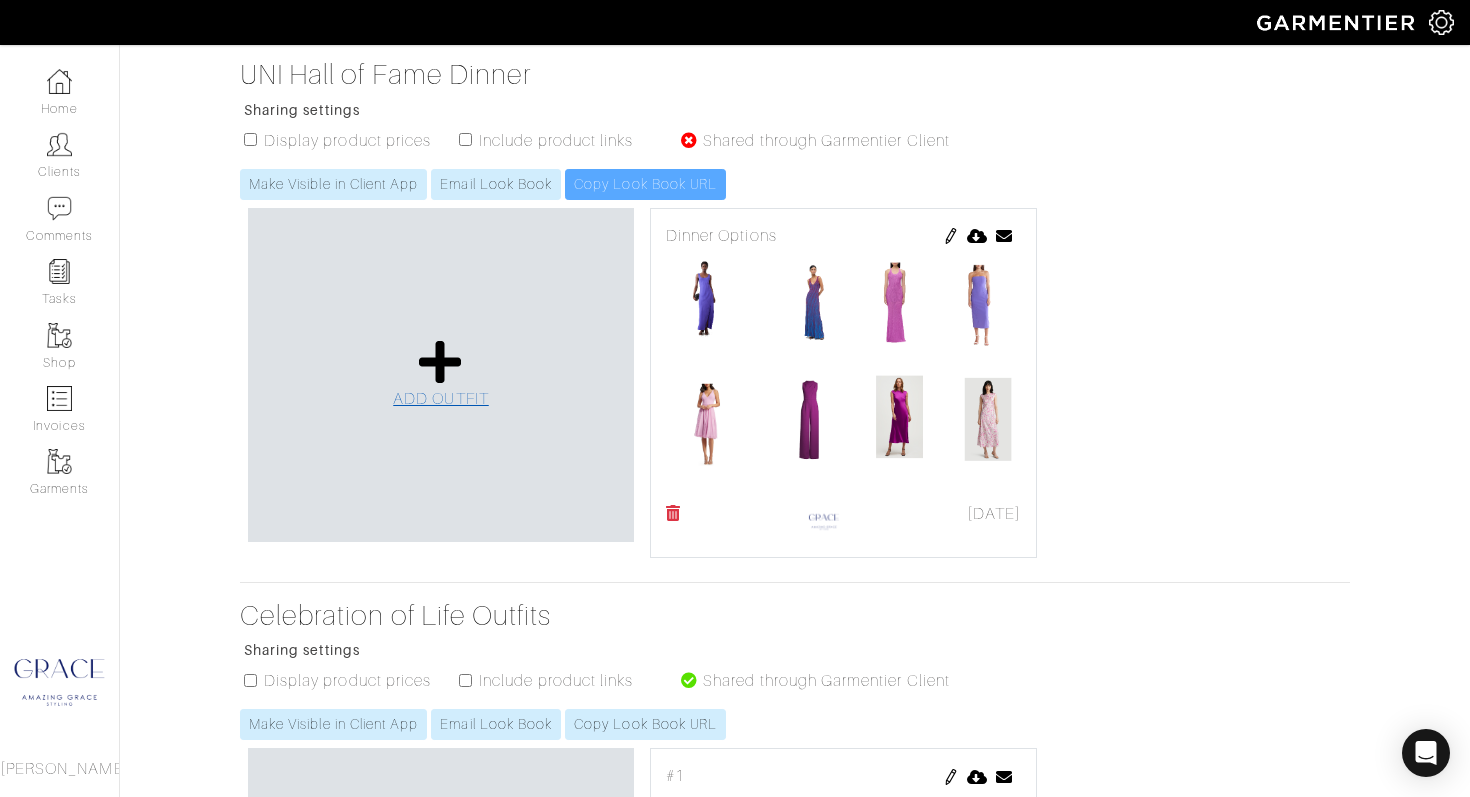 click at bounding box center [440, 362] 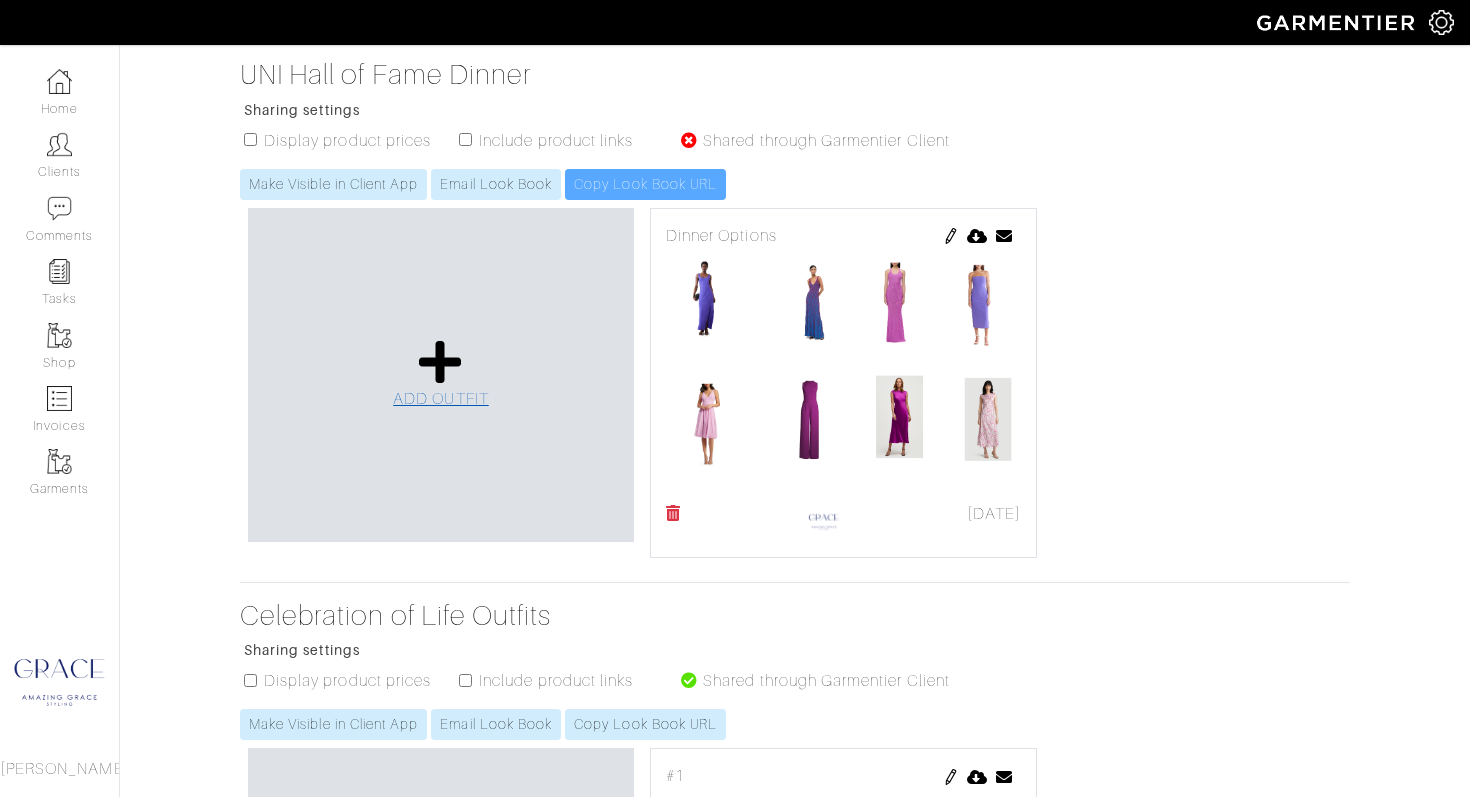 scroll, scrollTop: 0, scrollLeft: 0, axis: both 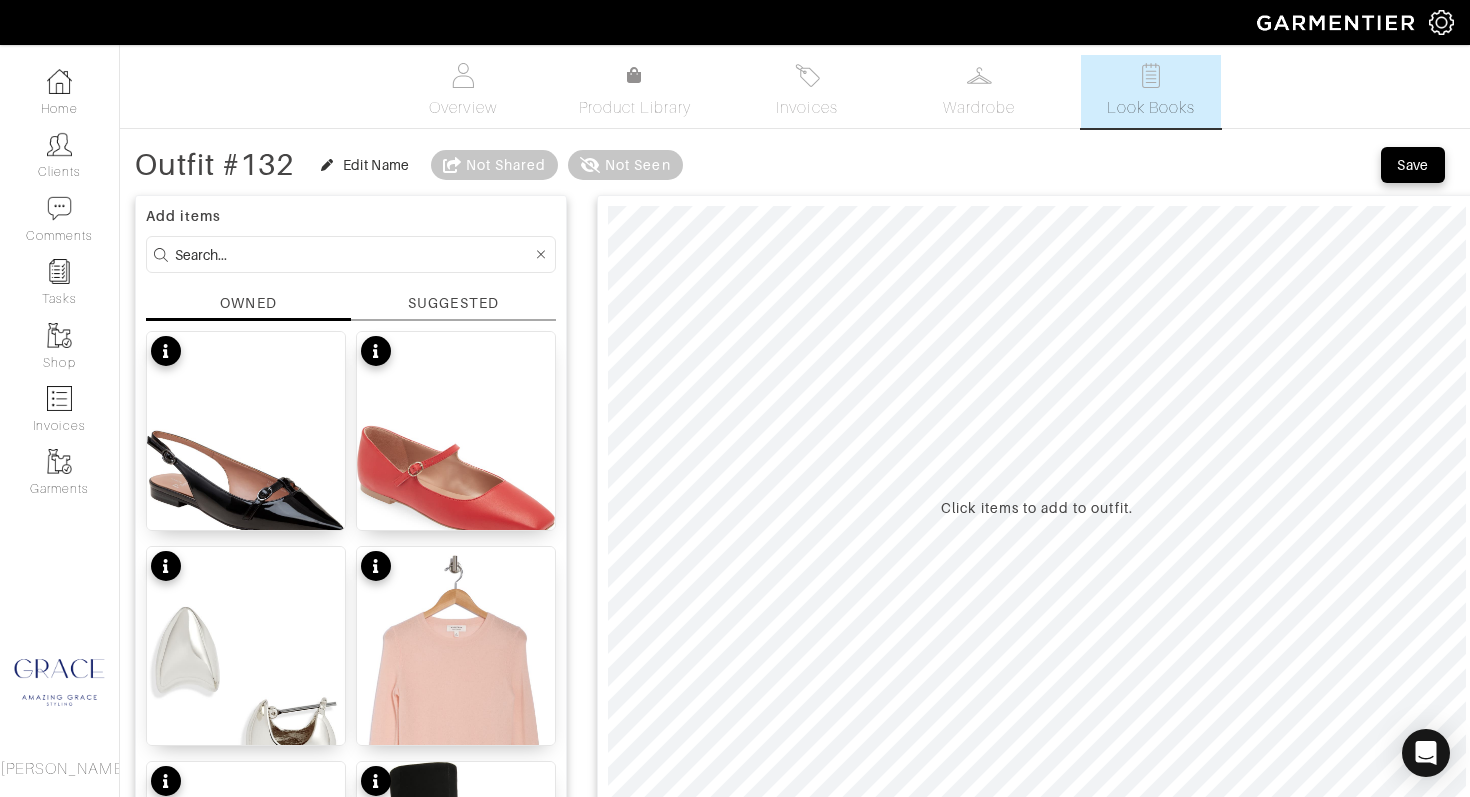 click on "SUGGESTED" at bounding box center (453, 303) 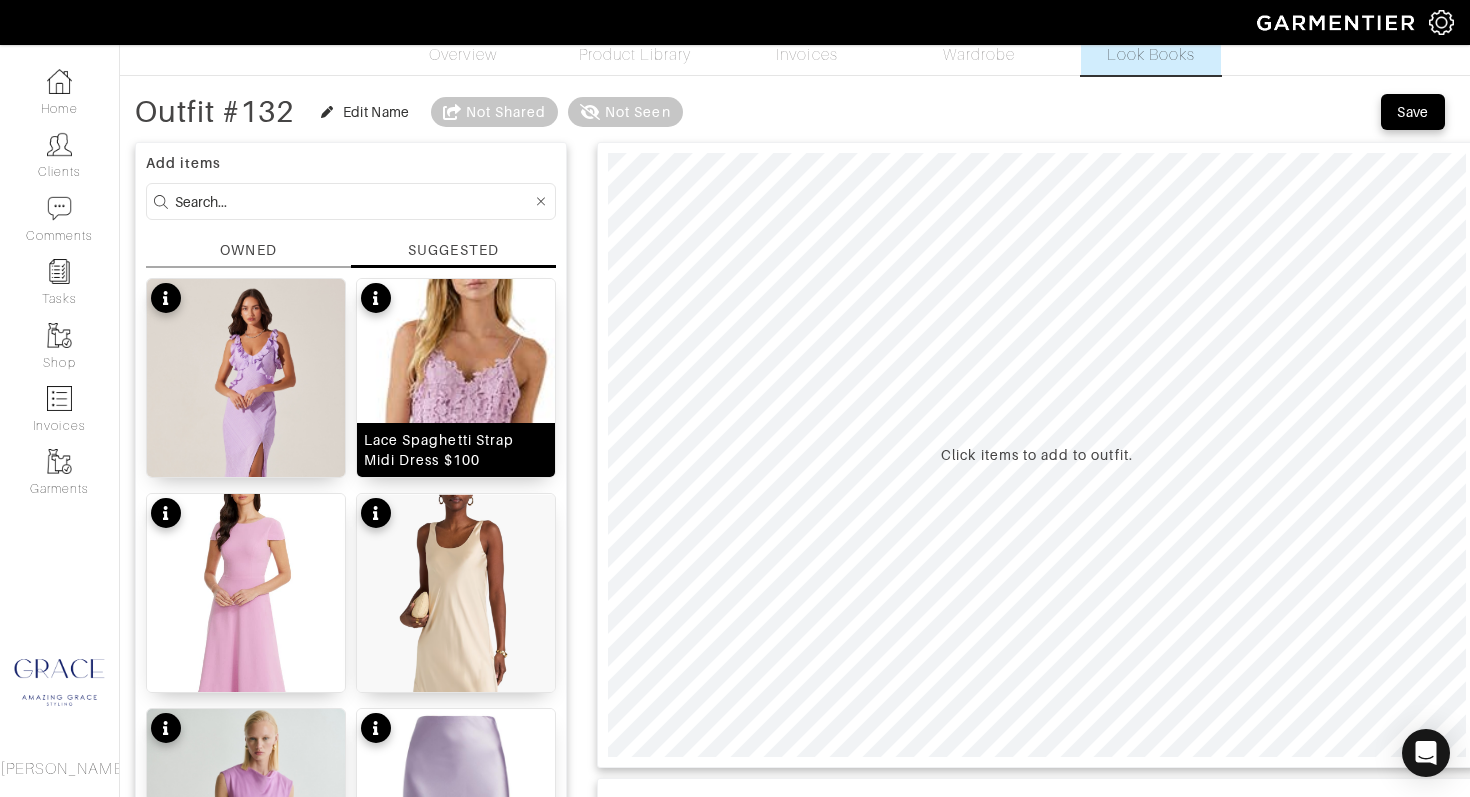 scroll, scrollTop: 80, scrollLeft: 0, axis: vertical 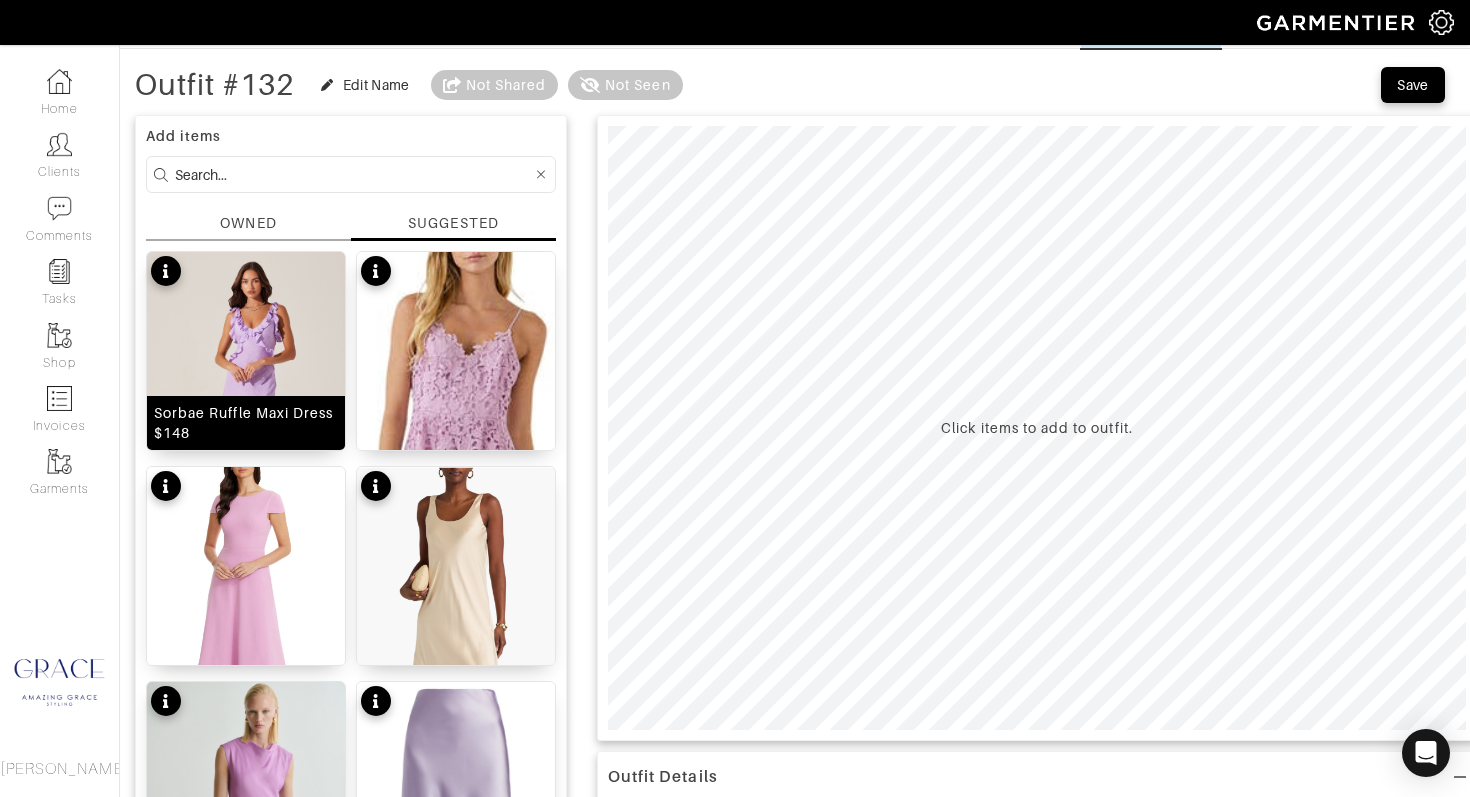 click at bounding box center (246, 403) 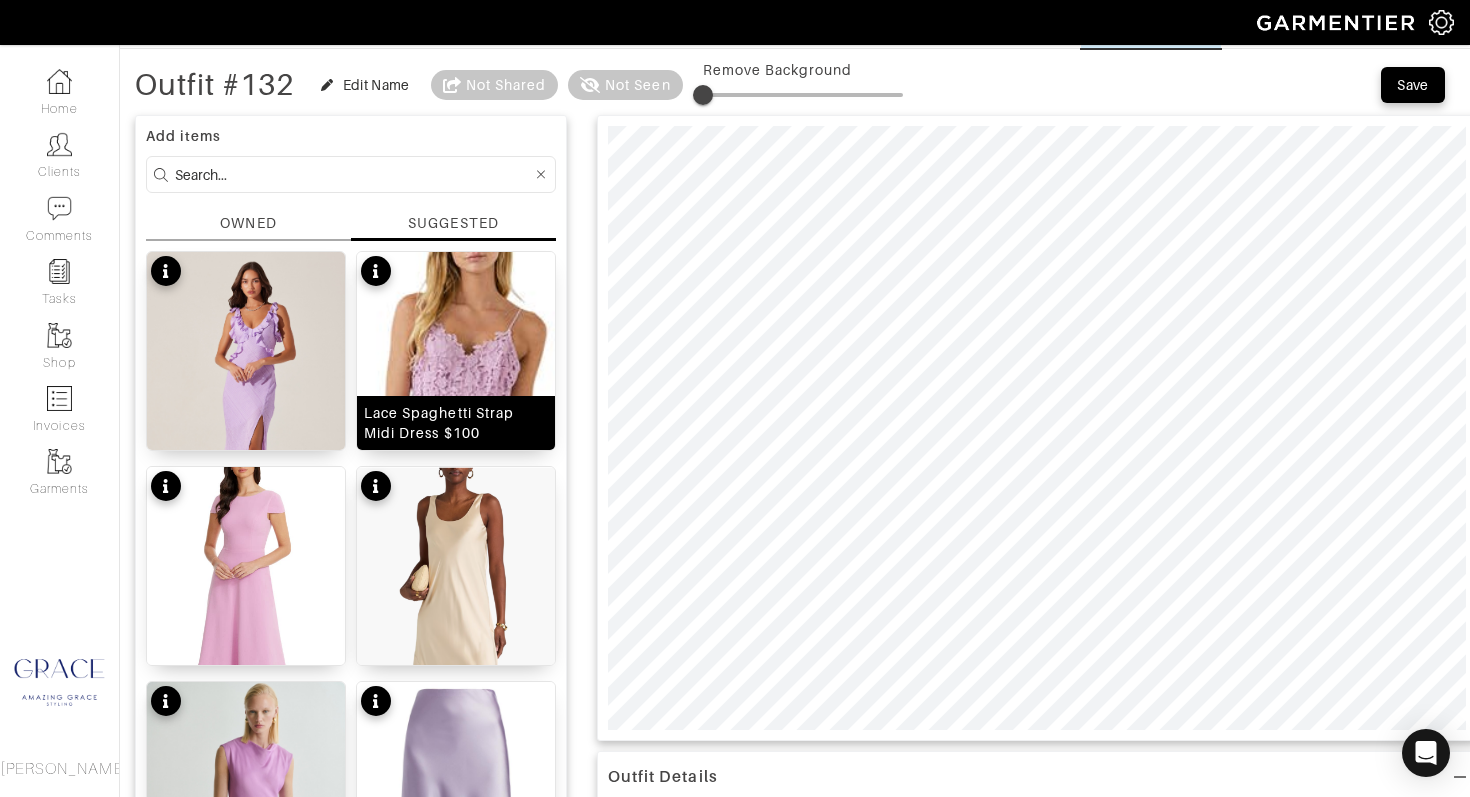 click at bounding box center [456, 583] 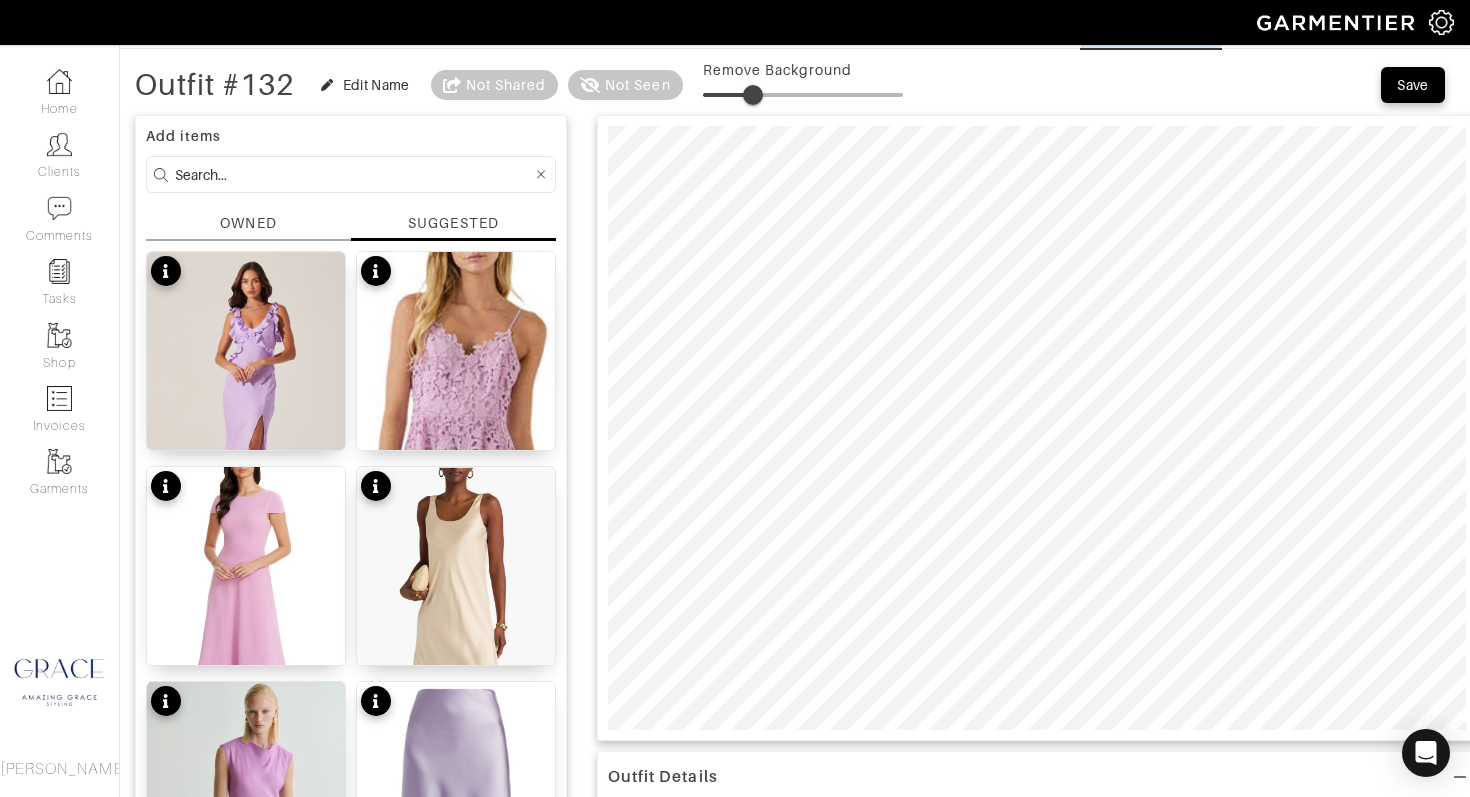 type on "0" 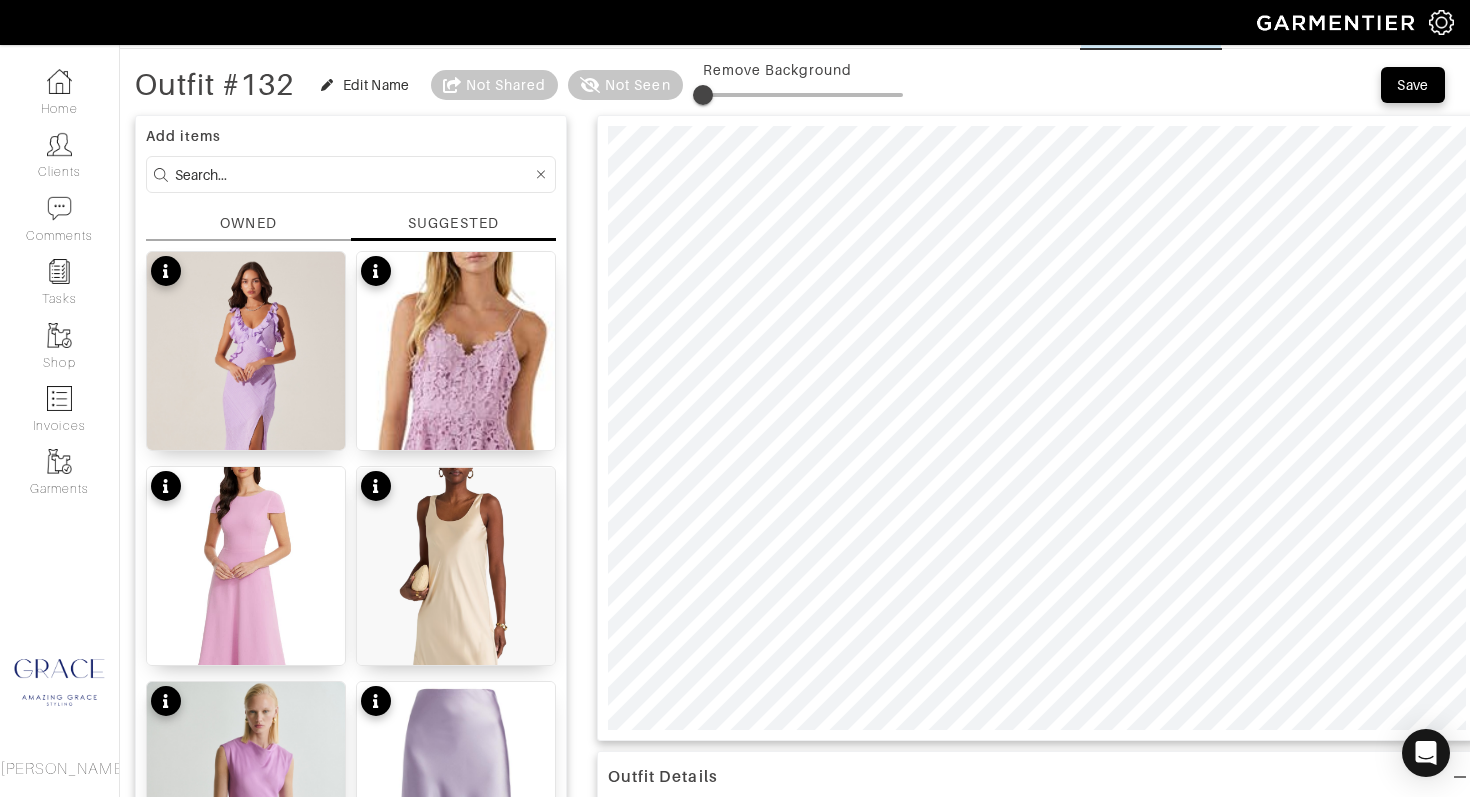 drag, startPoint x: 716, startPoint y: 98, endPoint x: 602, endPoint y: 124, distance: 116.92733 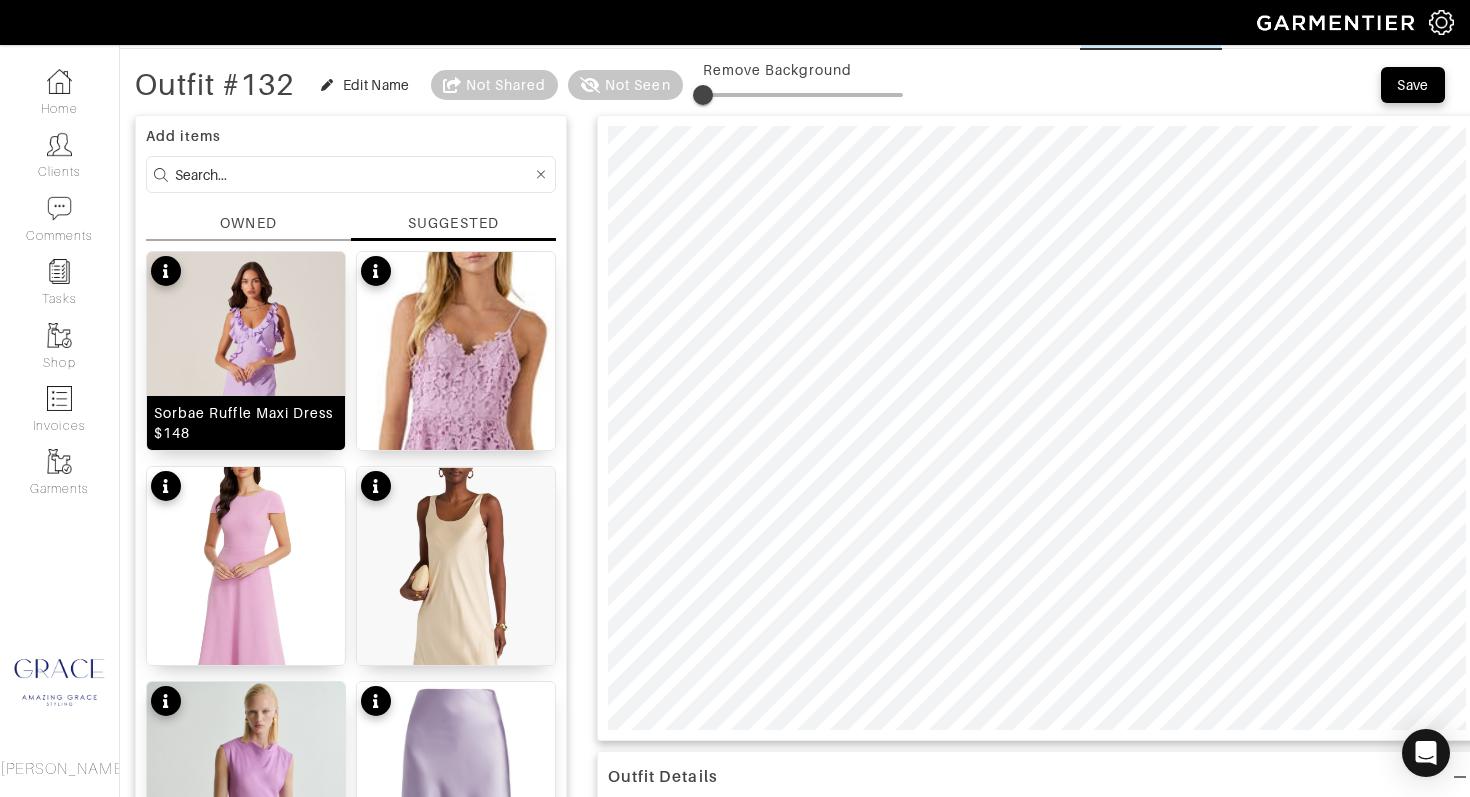 drag, startPoint x: 270, startPoint y: 314, endPoint x: 280, endPoint y: 315, distance: 10.049875 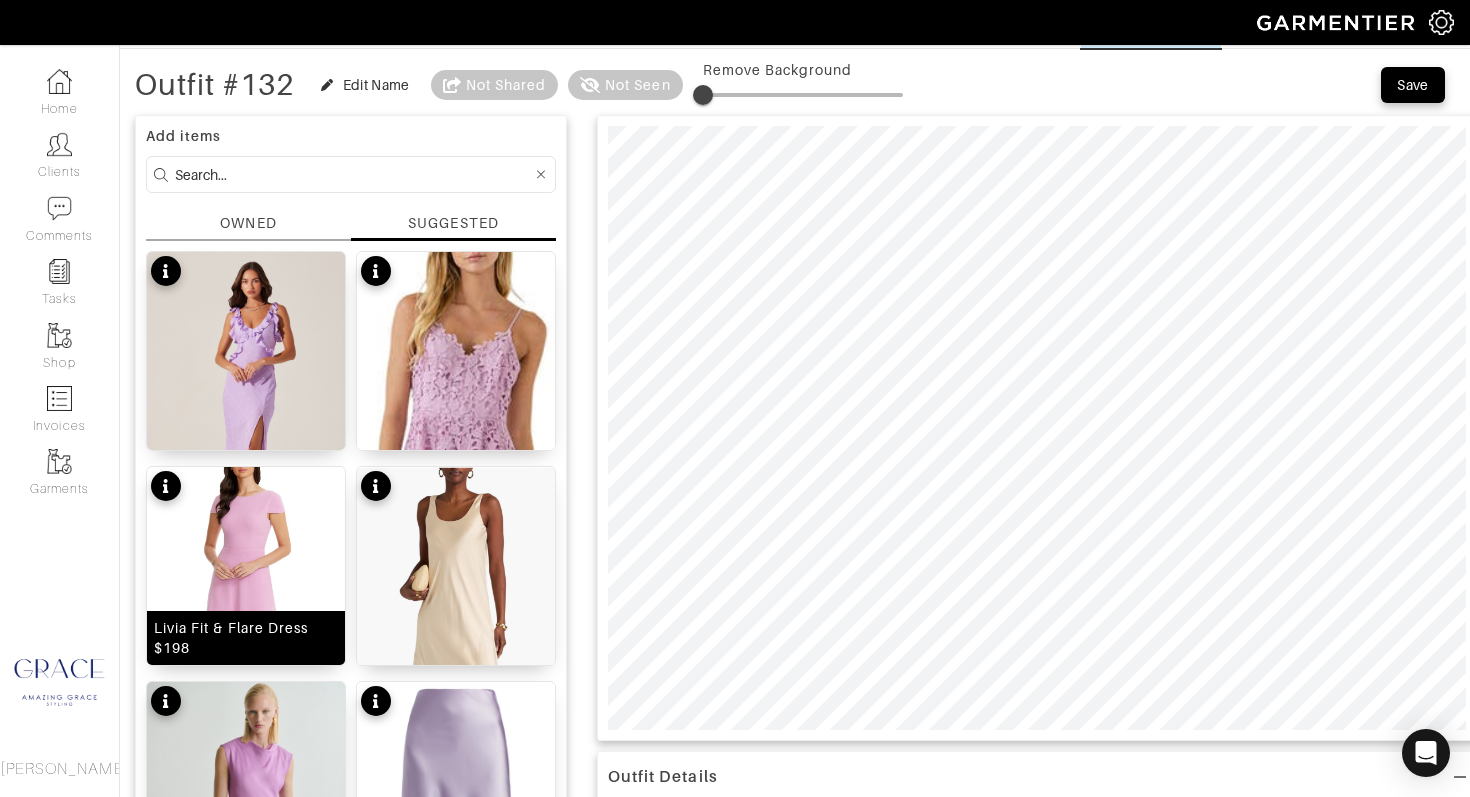 click at bounding box center [246, 619] 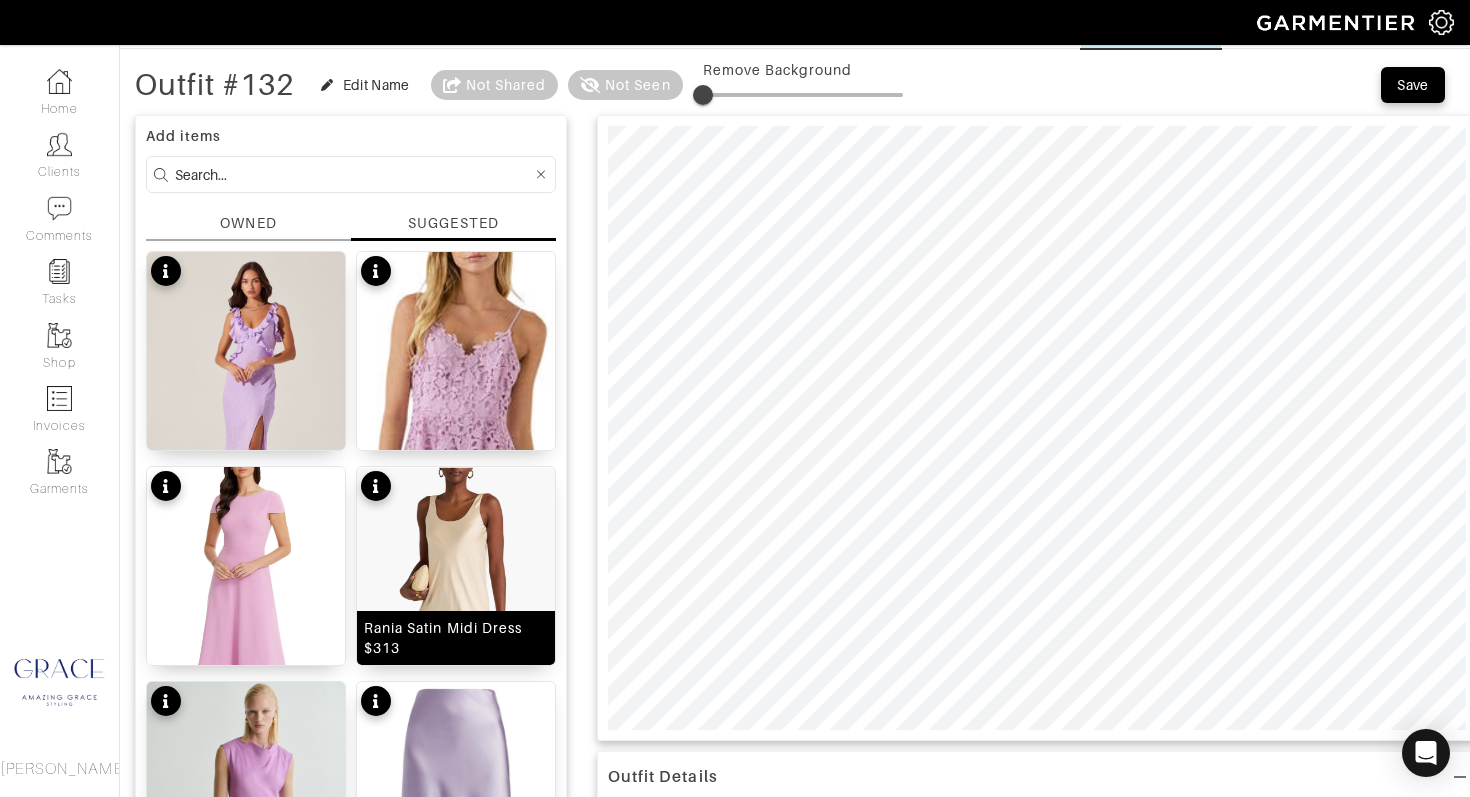 click at bounding box center (456, 656) 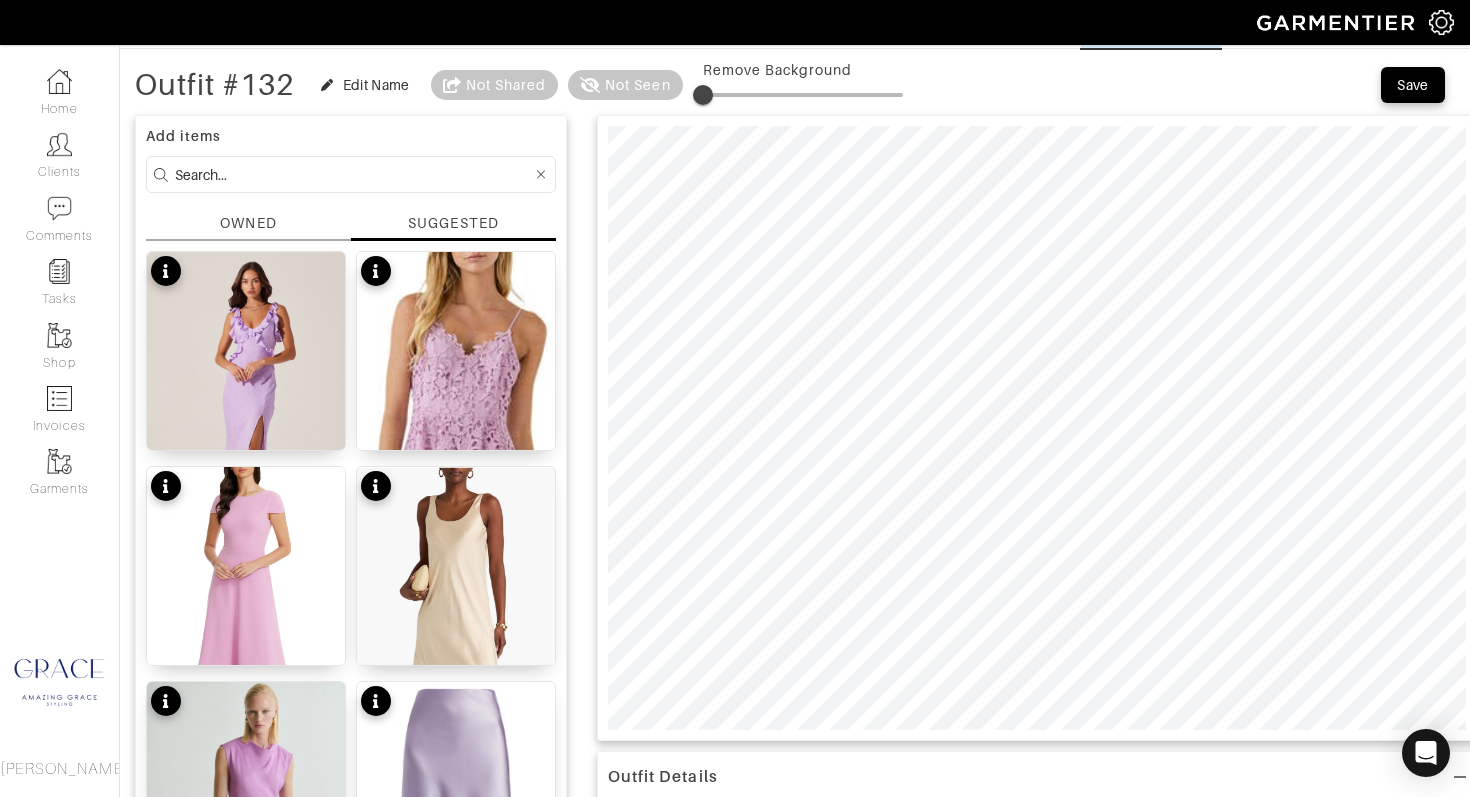 click at bounding box center [246, 820] 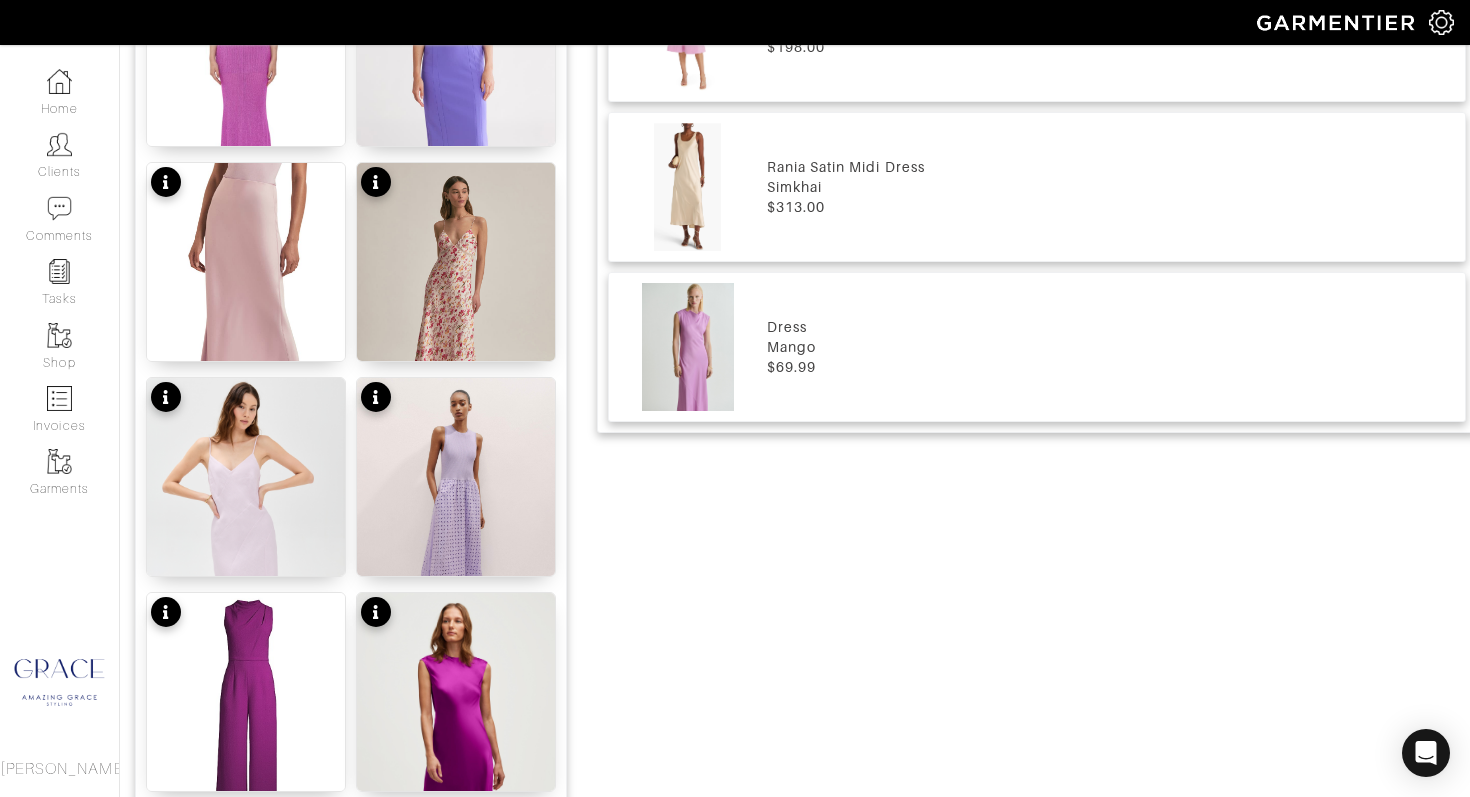 scroll, scrollTop: 1464, scrollLeft: 0, axis: vertical 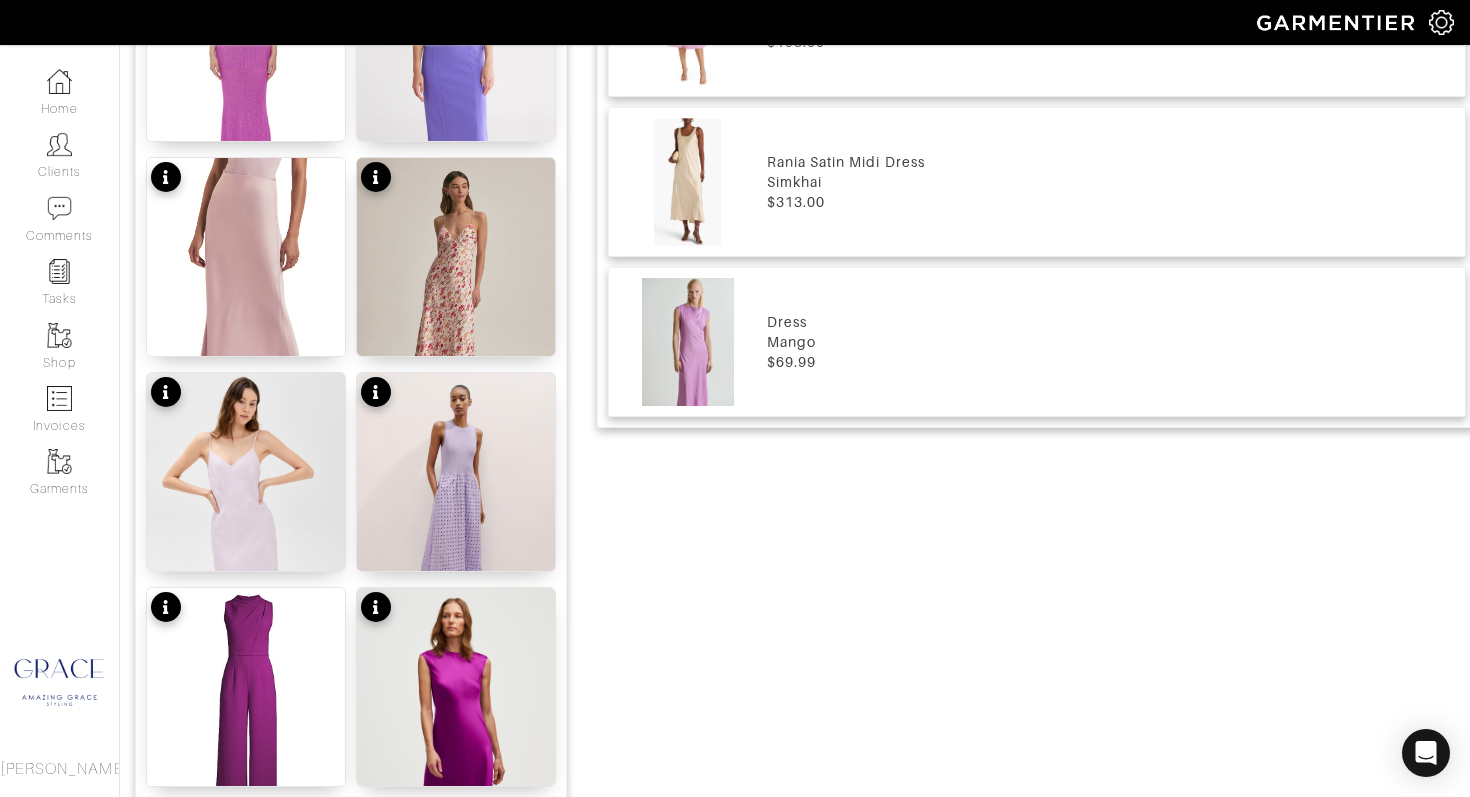 click on "$69.99" at bounding box center [1111, 362] 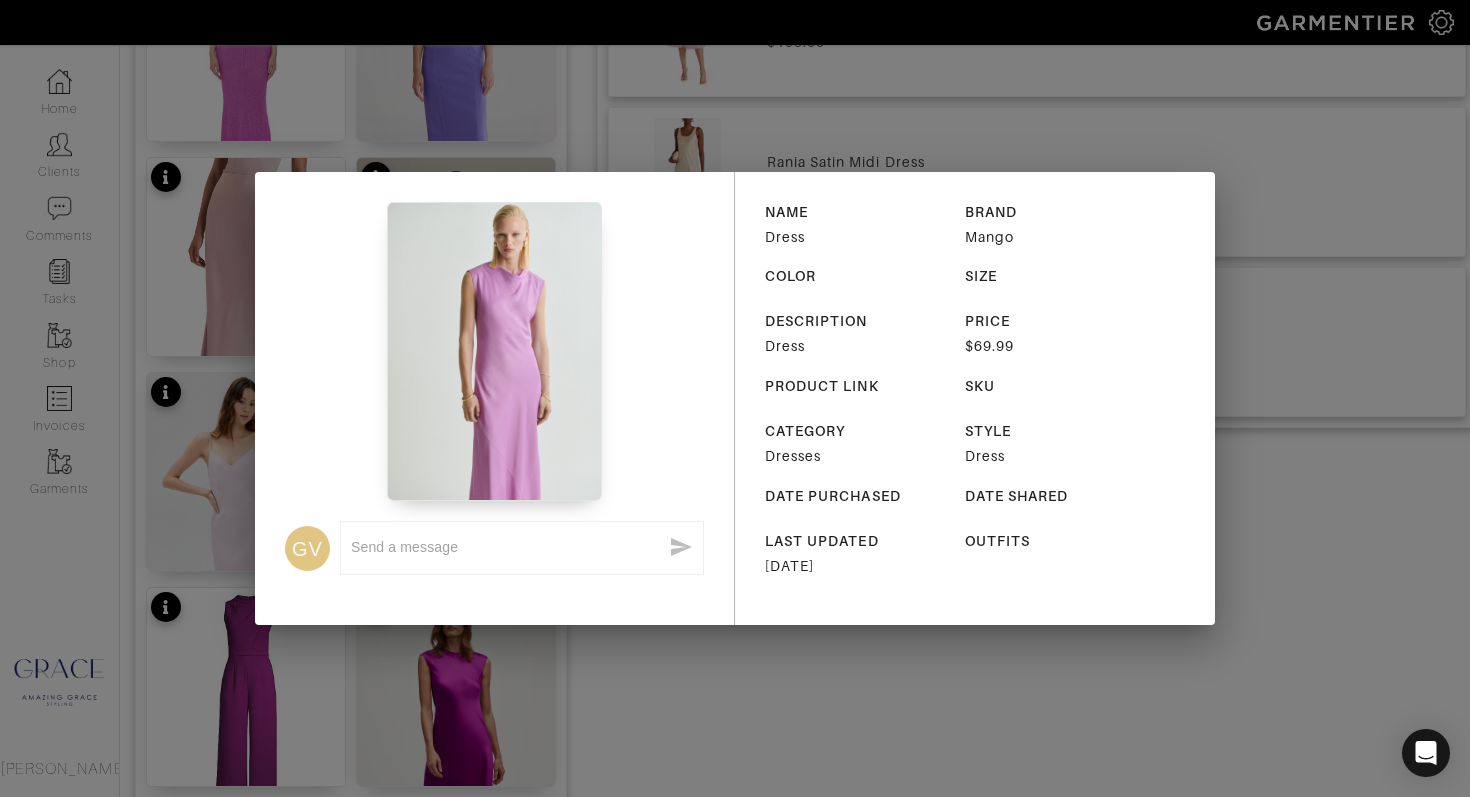 click on "GV x NAME Dress BRAND Mango COLOR SIZE DESCRIPTION Dress PRICE $69.99 PRODUCT LINK SKU CATEGORY Dresses STYLE Dress DATE PURCHASED DATE SHARED LAST UPDATED 07/24/2025 OUTFITS" at bounding box center [735, 398] 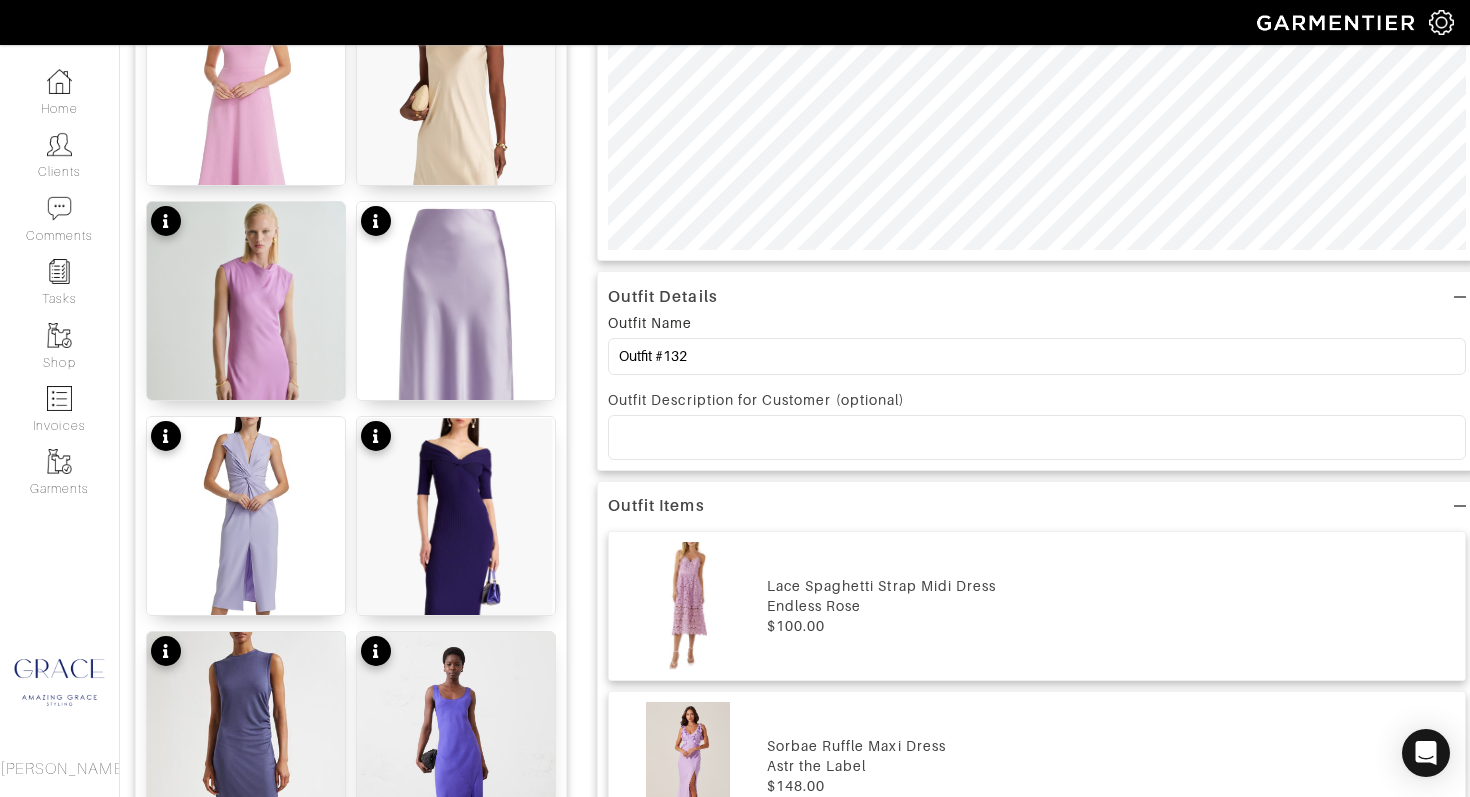 scroll, scrollTop: 598, scrollLeft: 0, axis: vertical 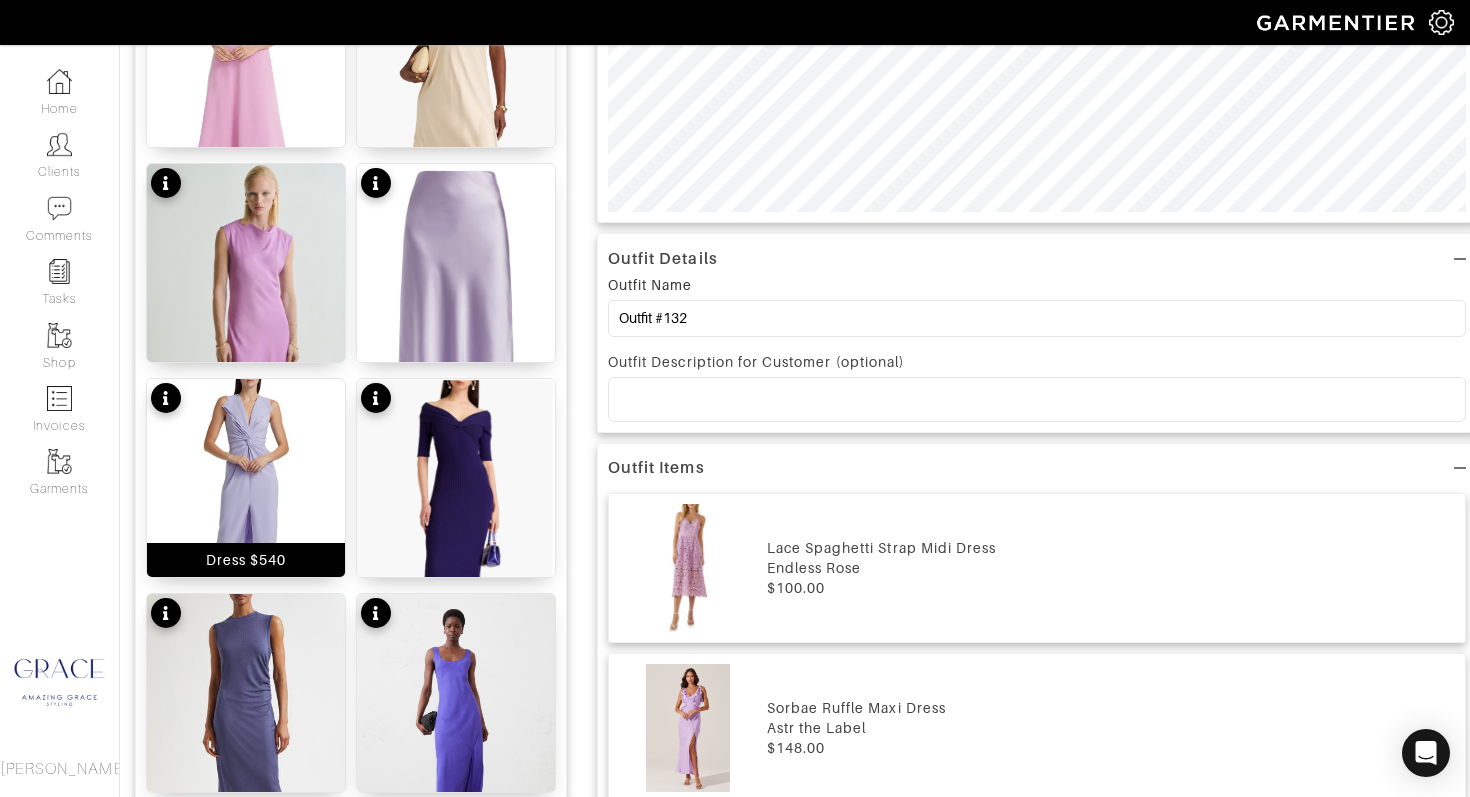 click at bounding box center [246, 511] 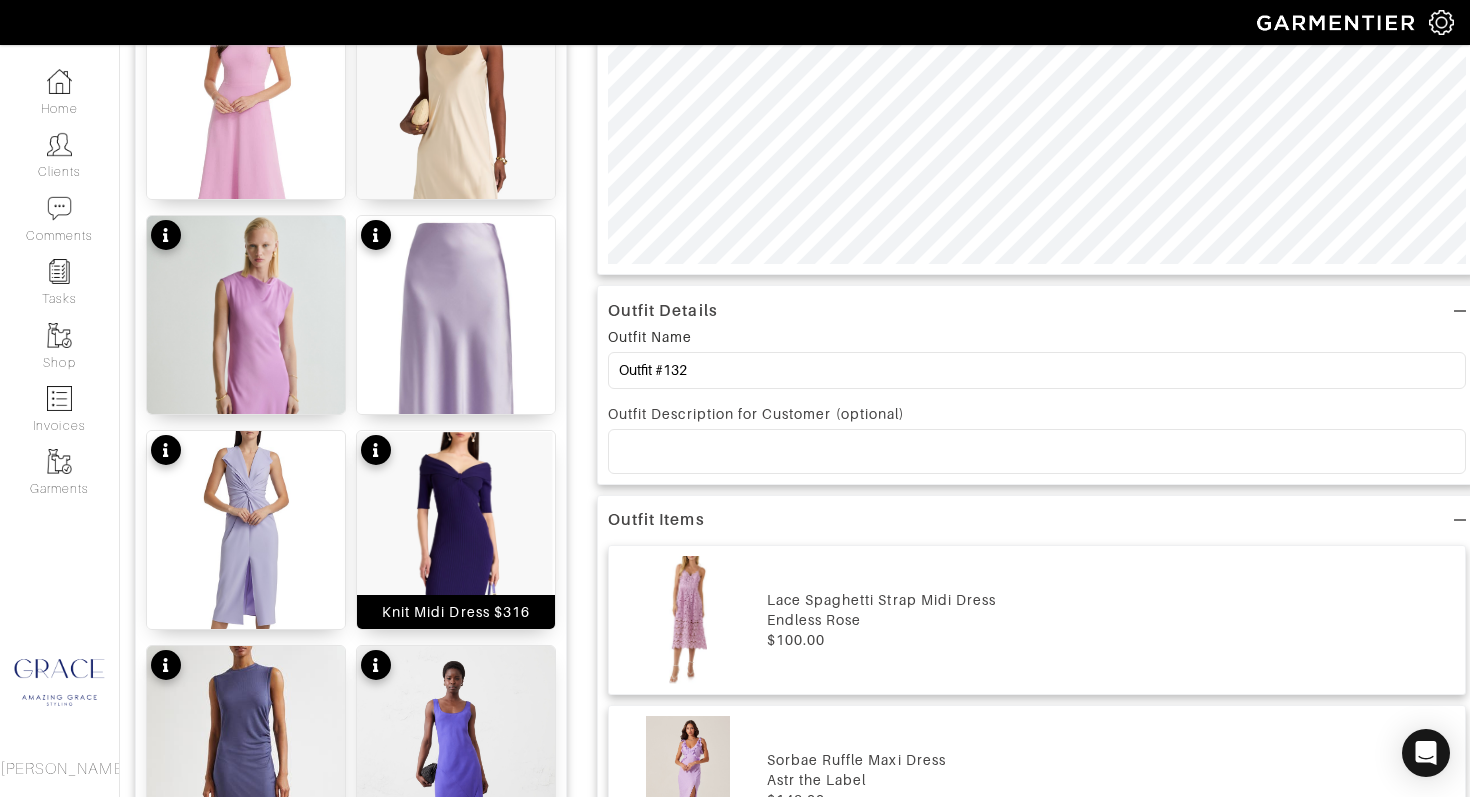 scroll, scrollTop: 549, scrollLeft: 0, axis: vertical 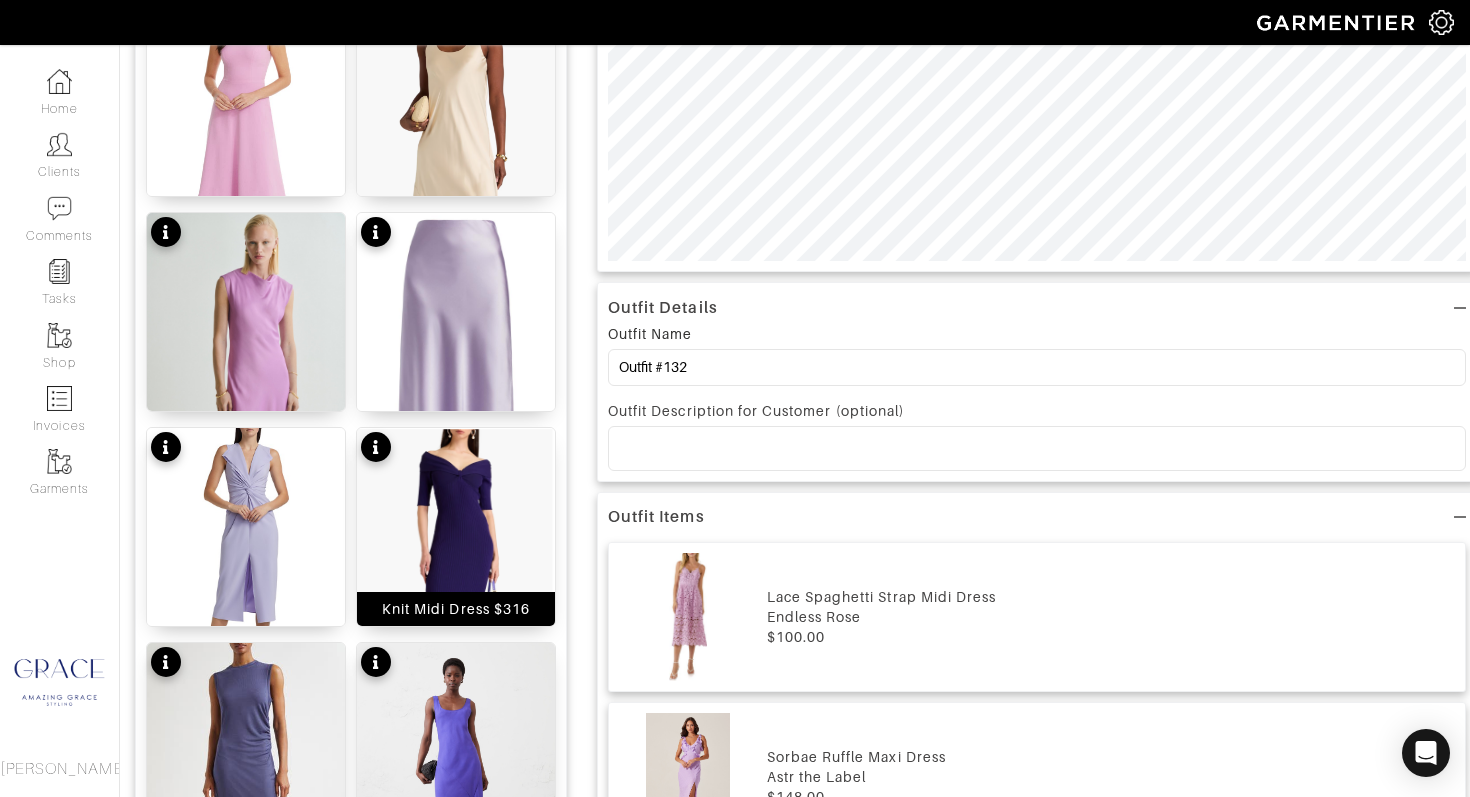 click at bounding box center (456, 582) 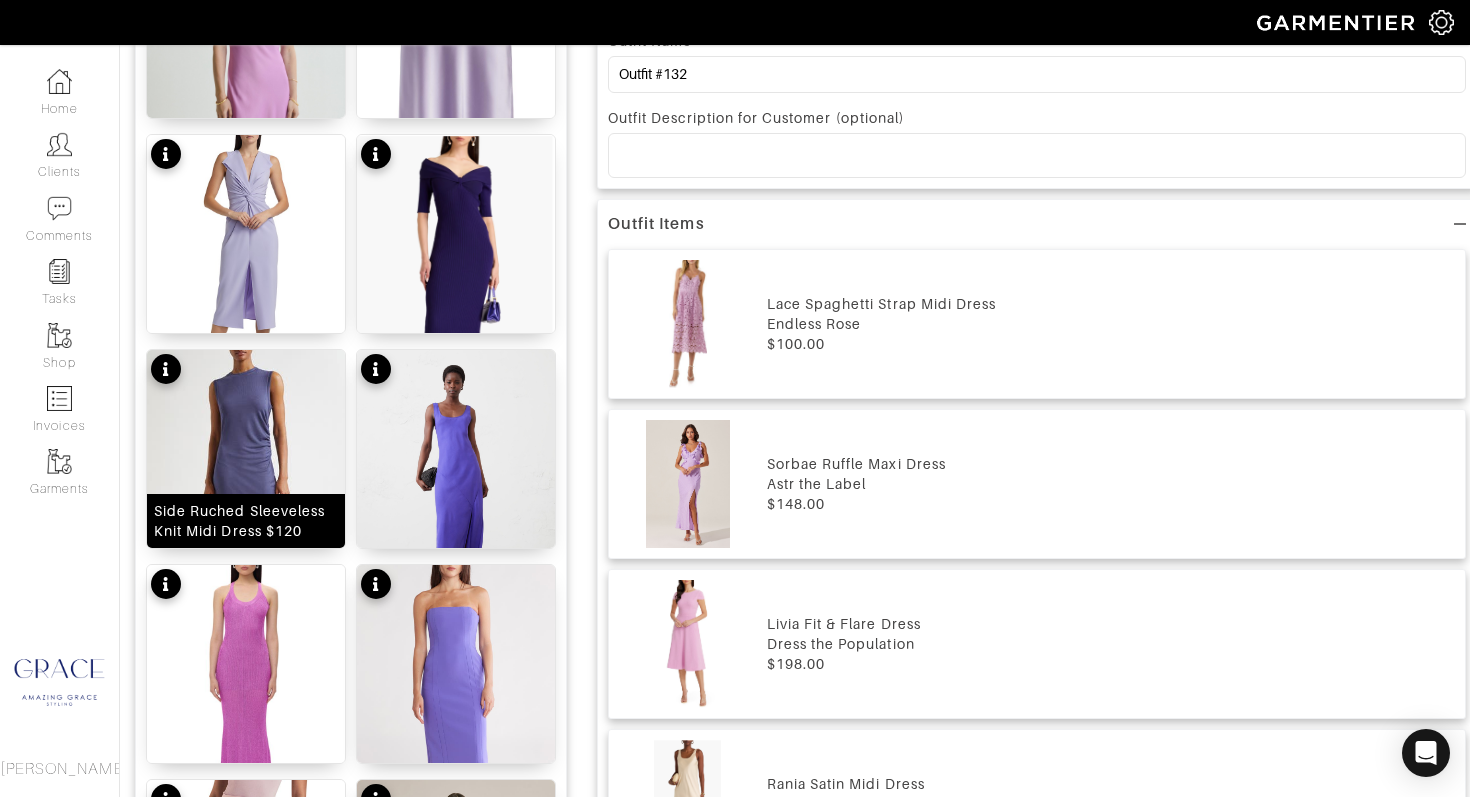 scroll, scrollTop: 854, scrollLeft: 0, axis: vertical 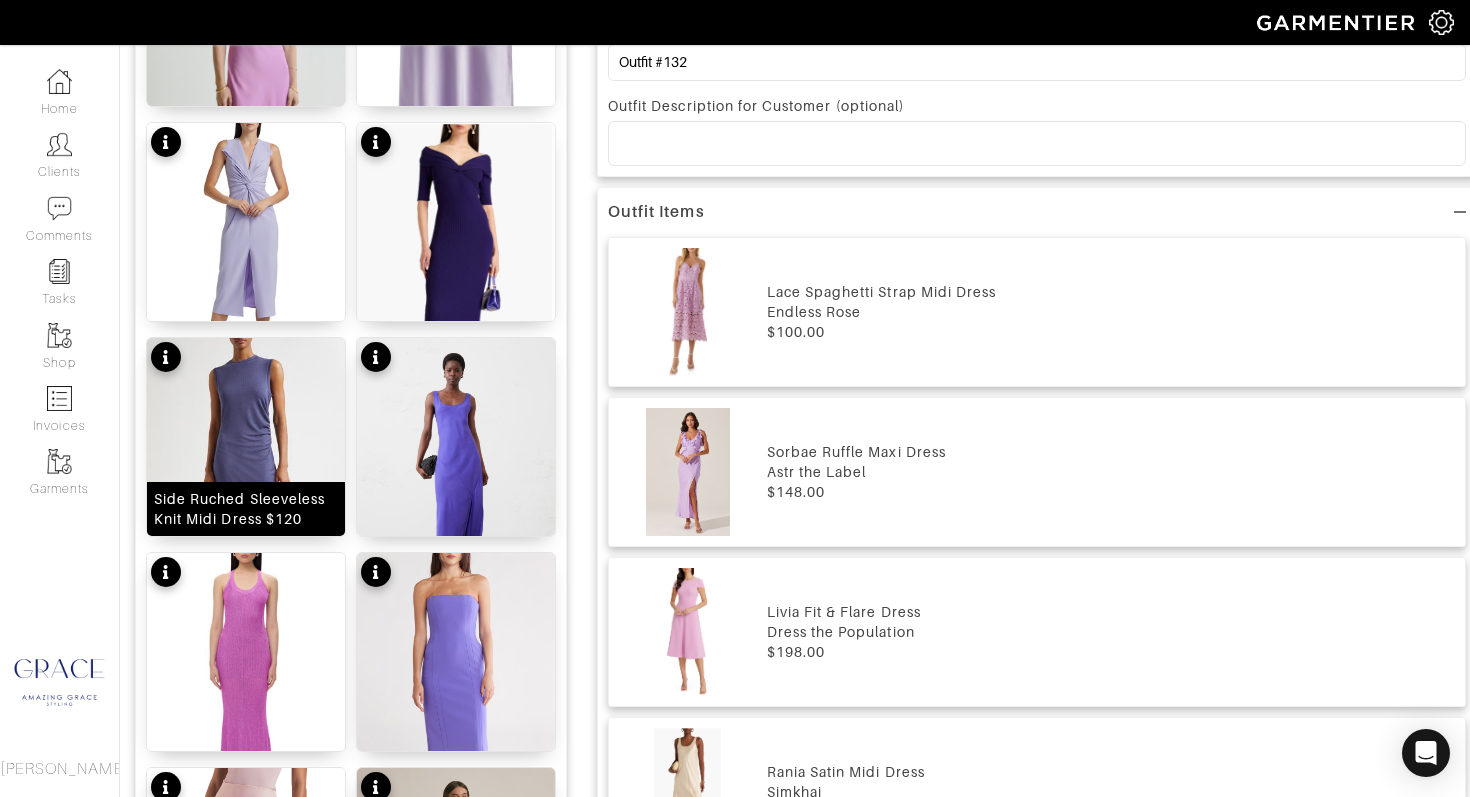 click on "Side Ruched Sleeveless Knit Midi Dress   $120" at bounding box center [246, 509] 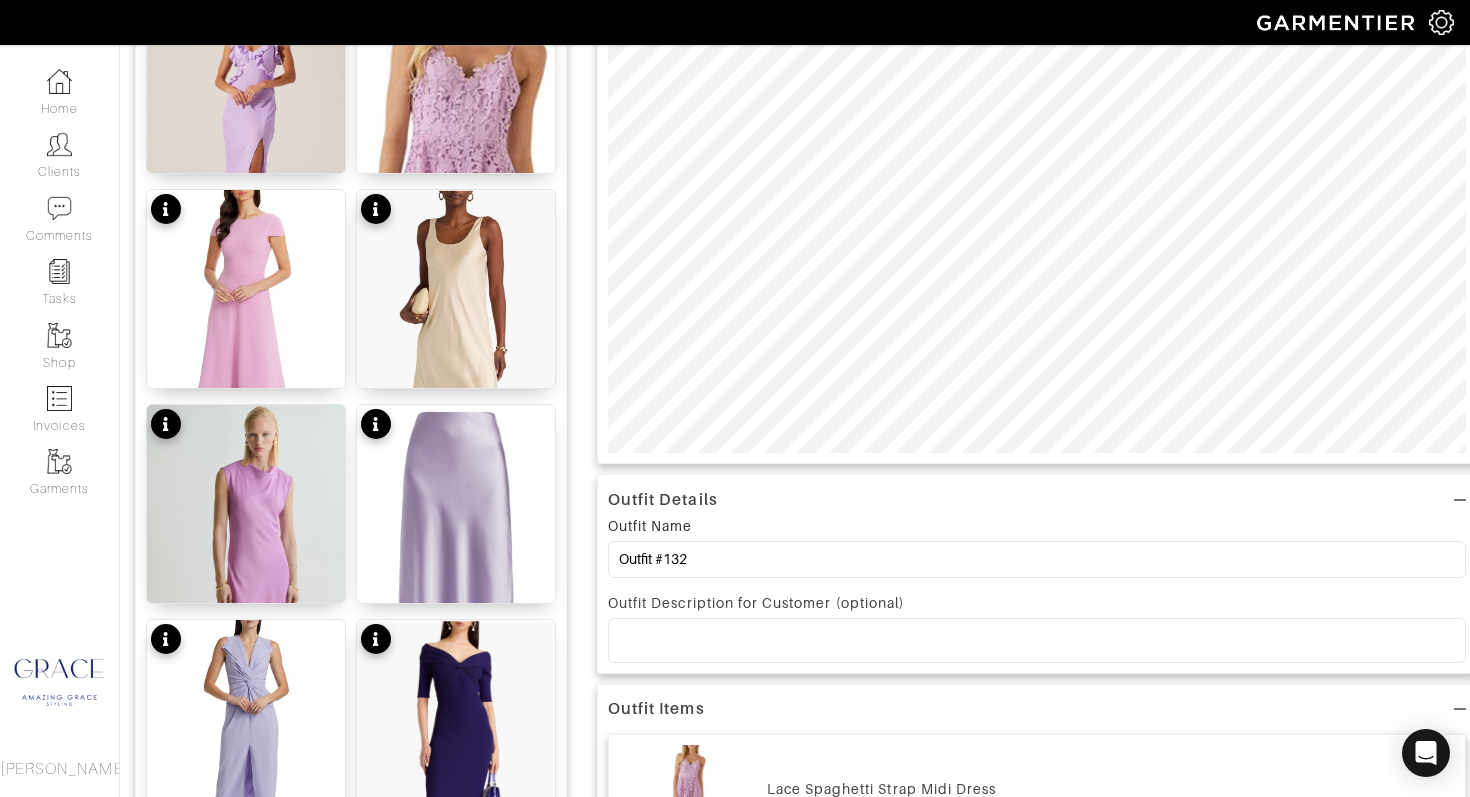 scroll, scrollTop: 365, scrollLeft: 0, axis: vertical 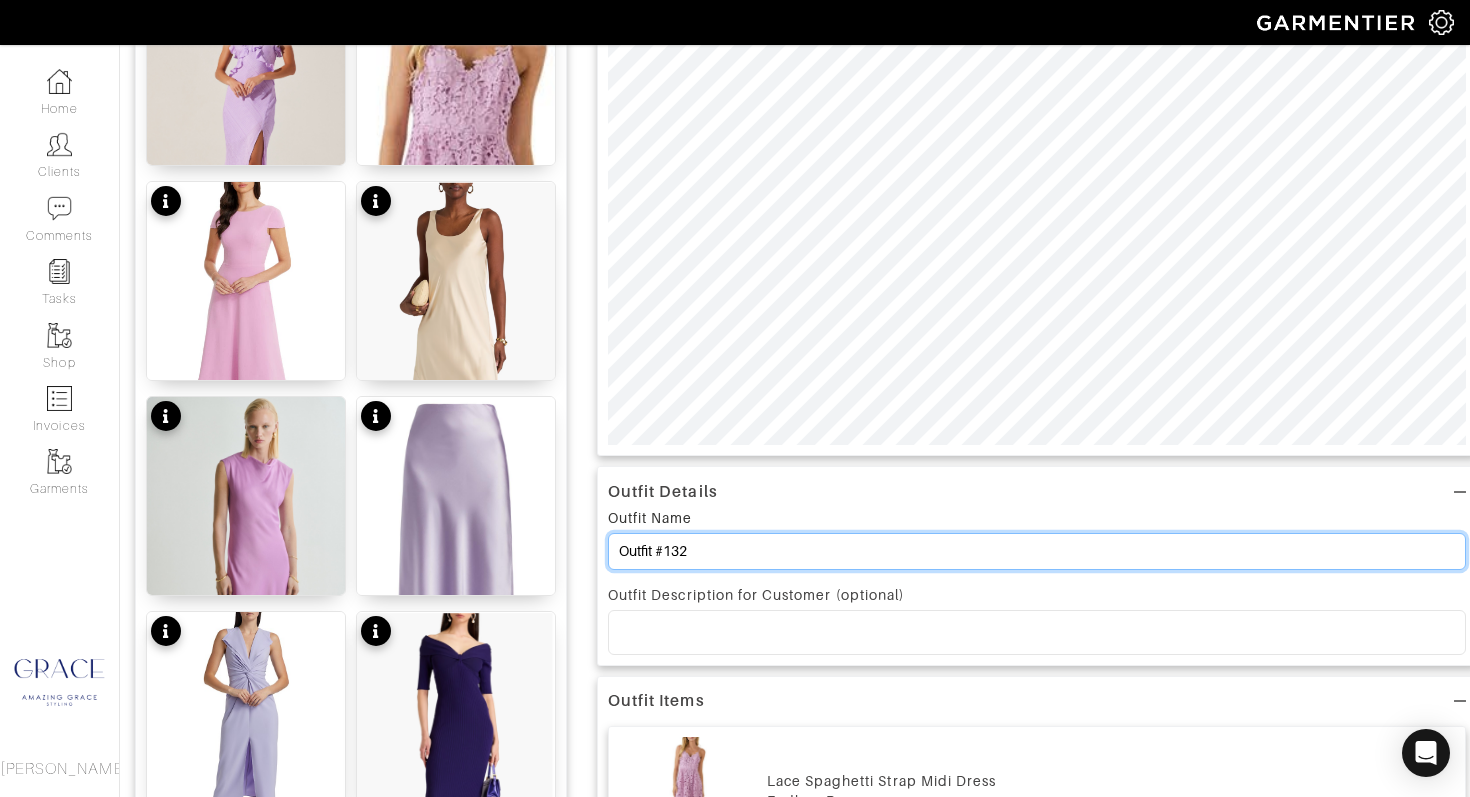 drag, startPoint x: 712, startPoint y: 561, endPoint x: 592, endPoint y: 547, distance: 120.8139 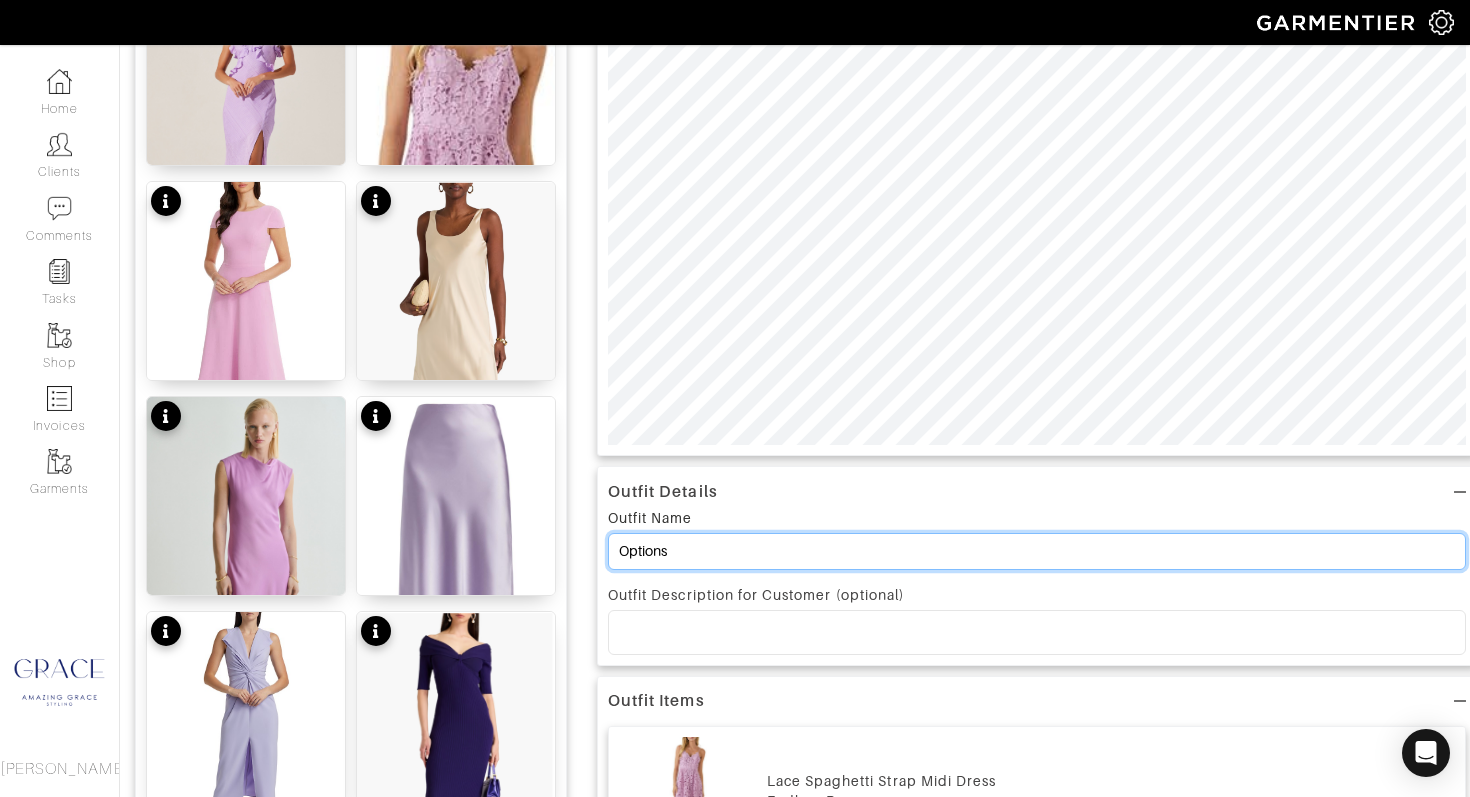 type on "Options" 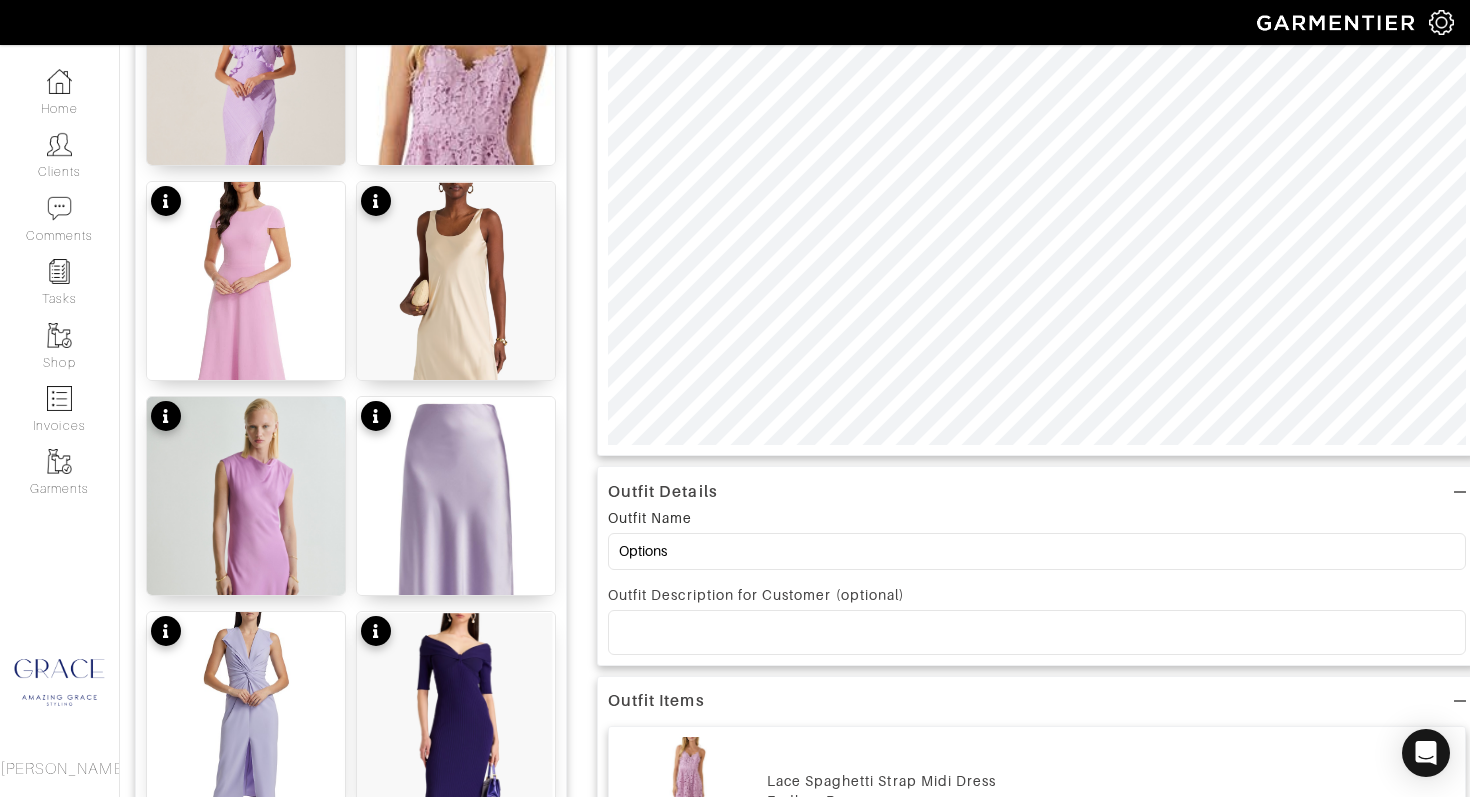 type 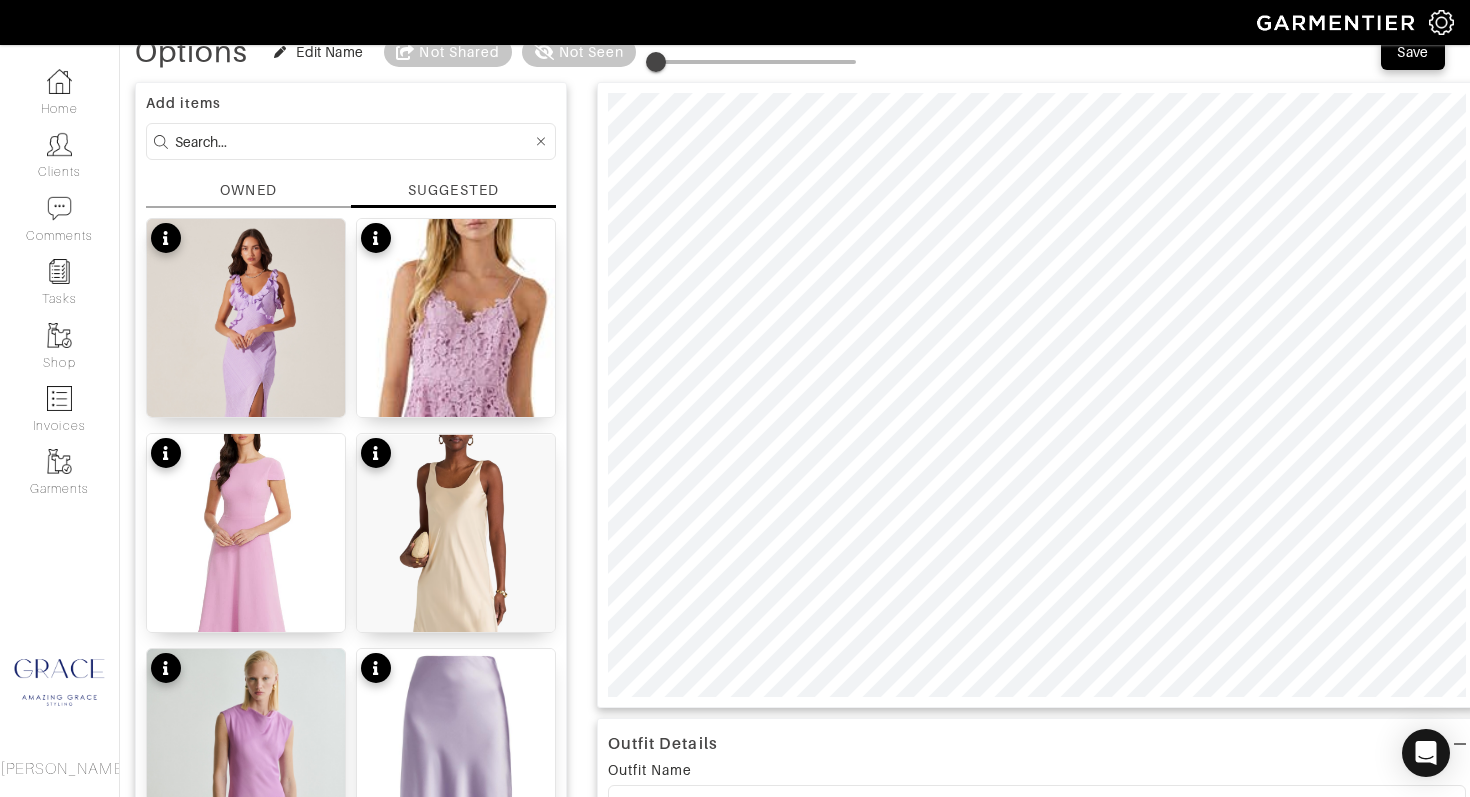 scroll, scrollTop: 68, scrollLeft: 0, axis: vertical 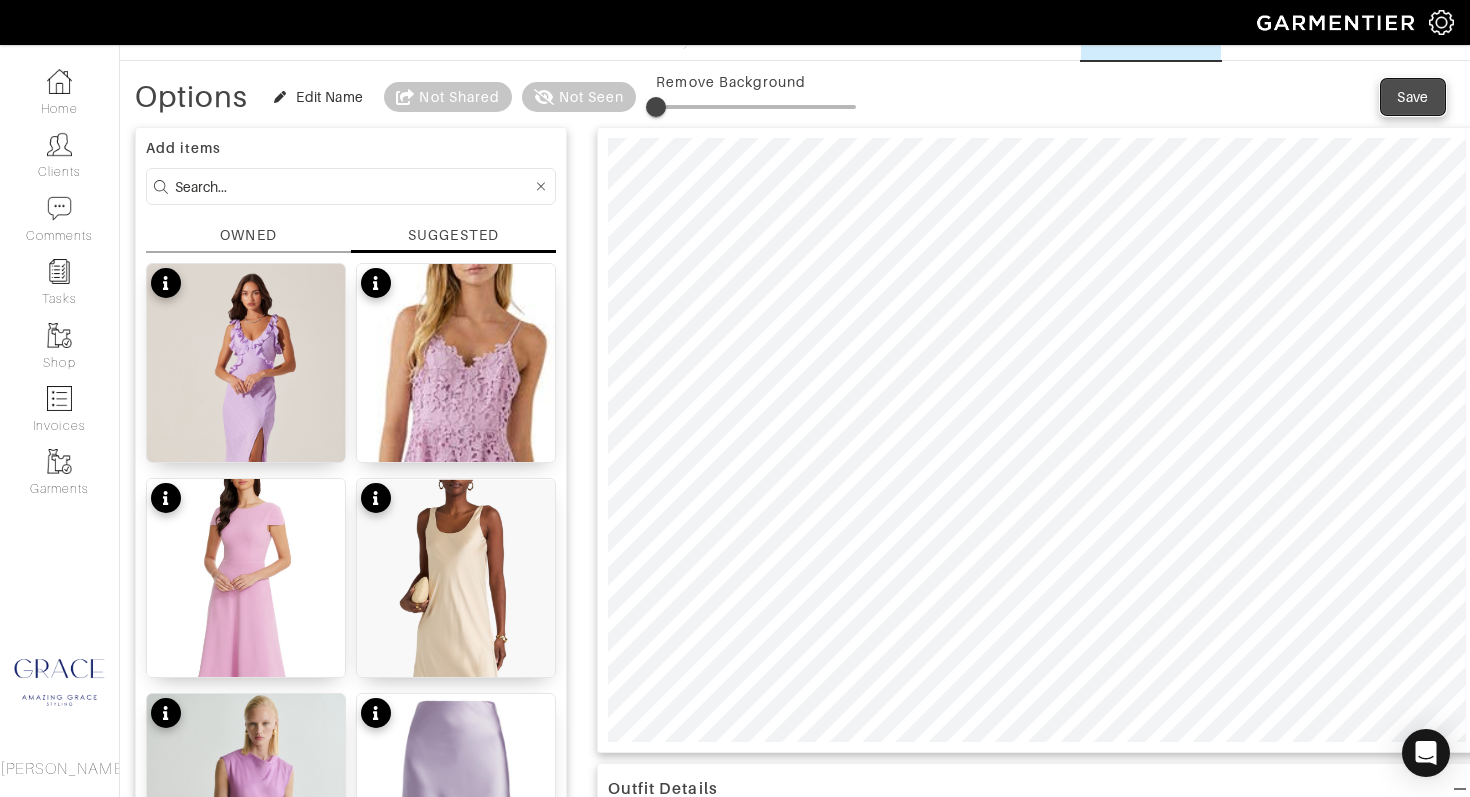 click on "Save" at bounding box center [1413, 97] 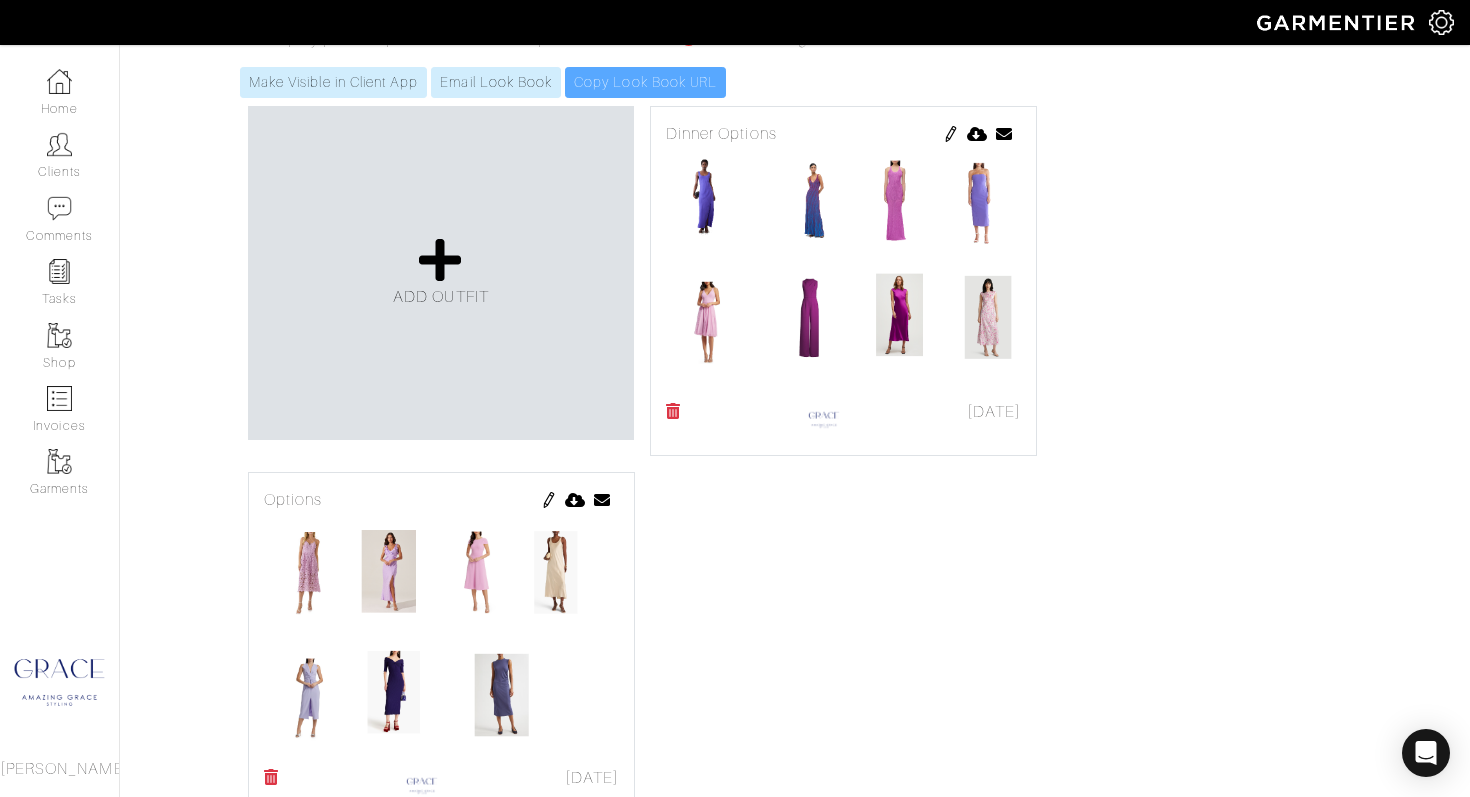 scroll, scrollTop: 374, scrollLeft: 0, axis: vertical 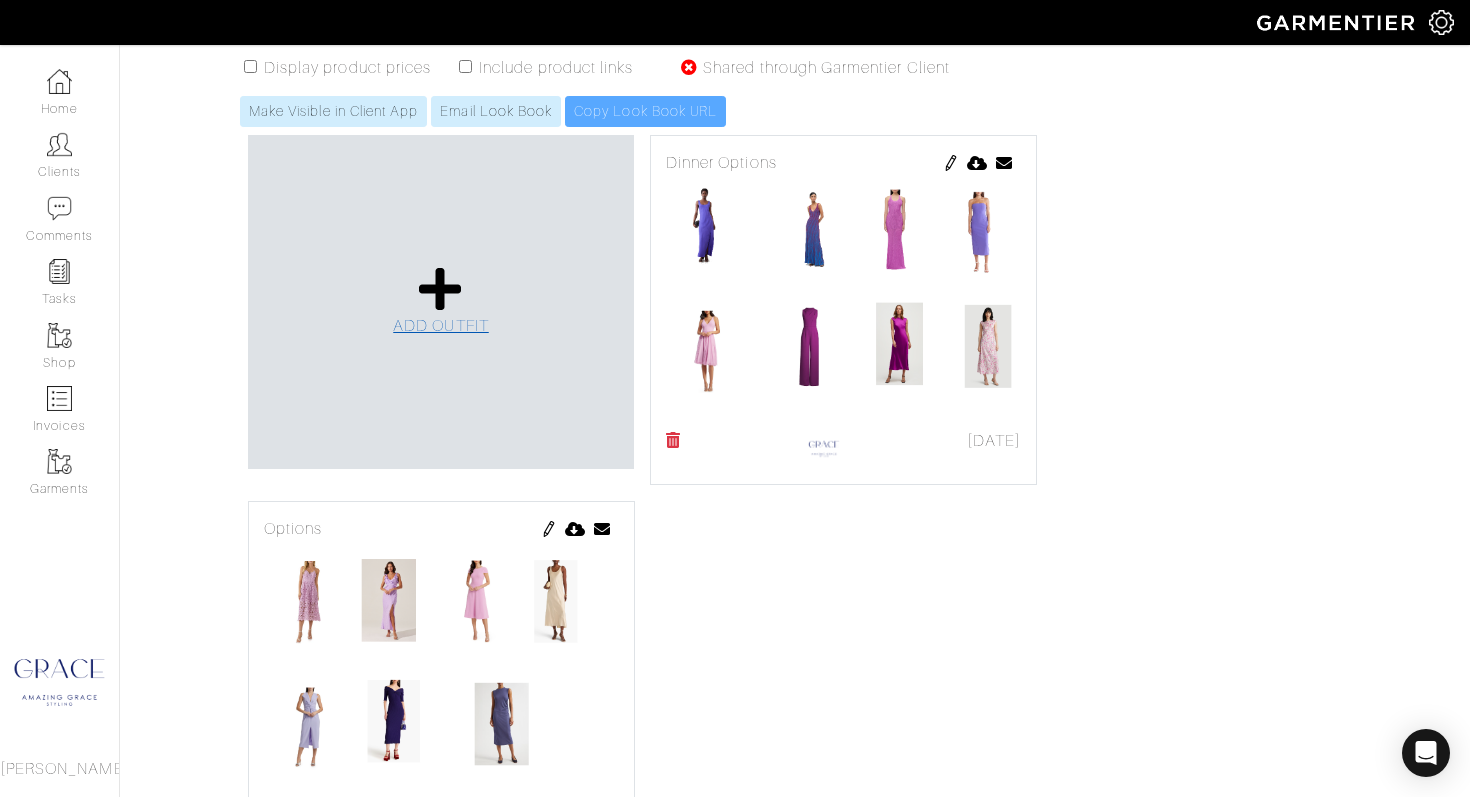 click on "ADD OUTFIT" at bounding box center (441, 326) 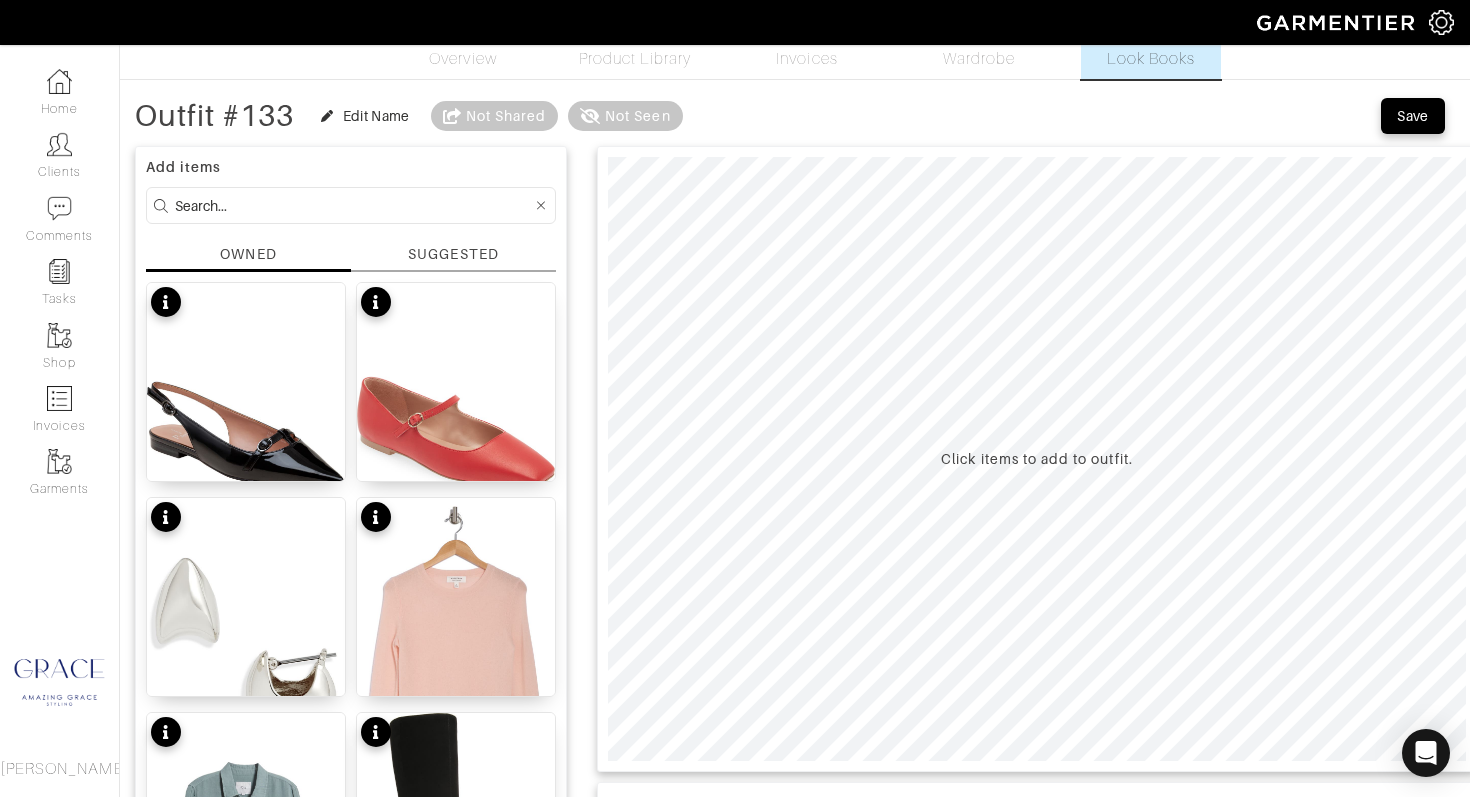 scroll, scrollTop: 0, scrollLeft: 0, axis: both 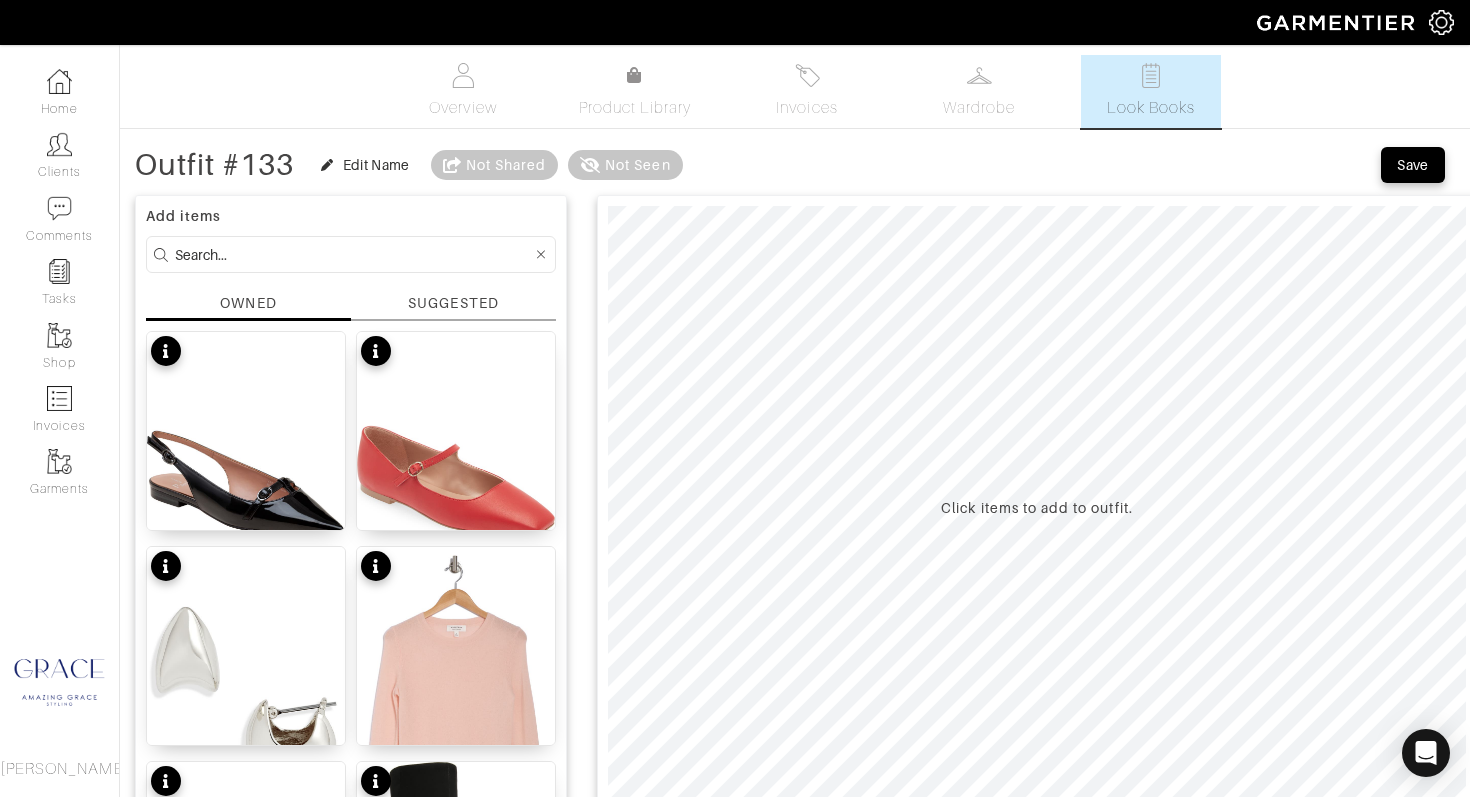 click on "SUGGESTED" at bounding box center (453, 303) 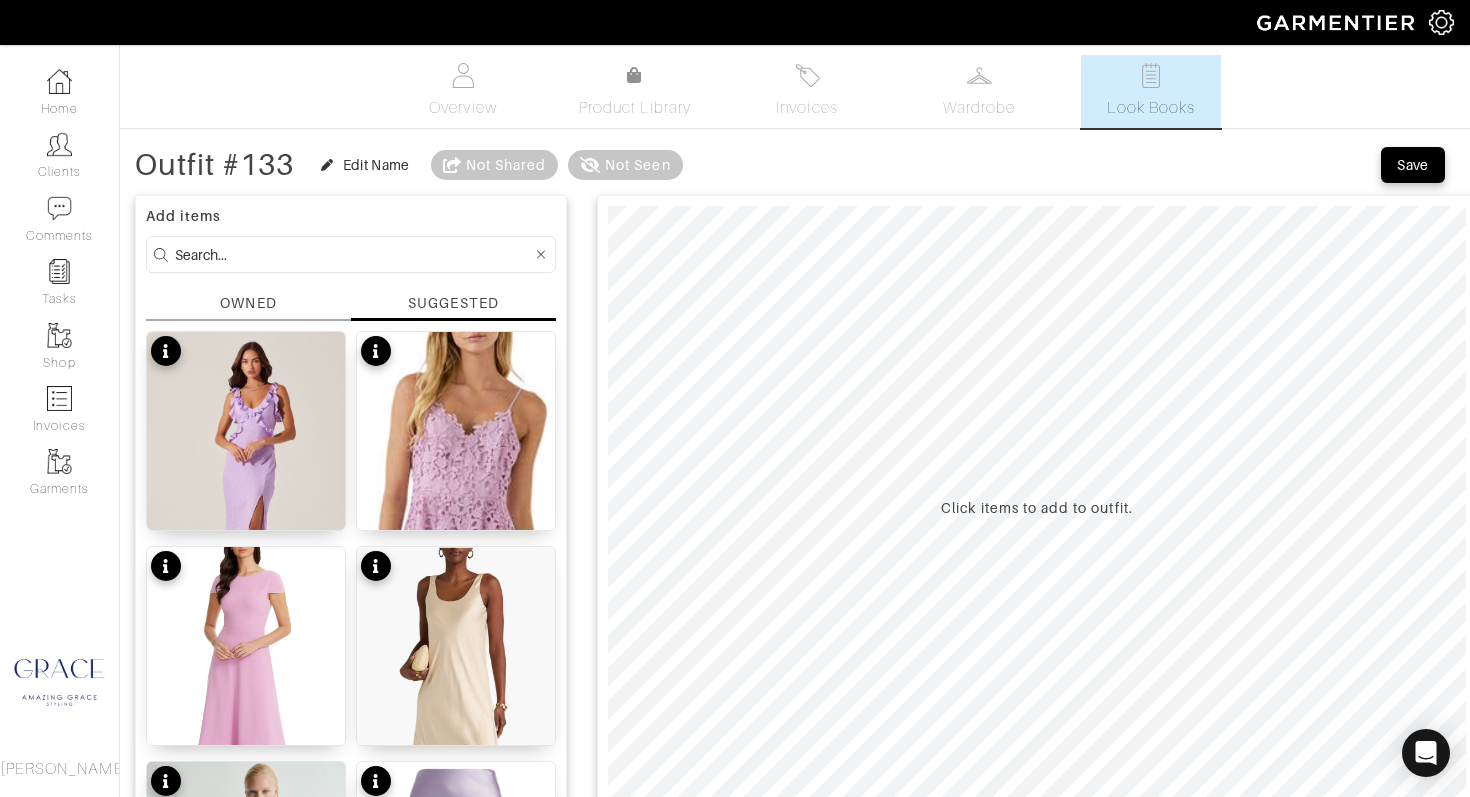 click at bounding box center [353, 254] 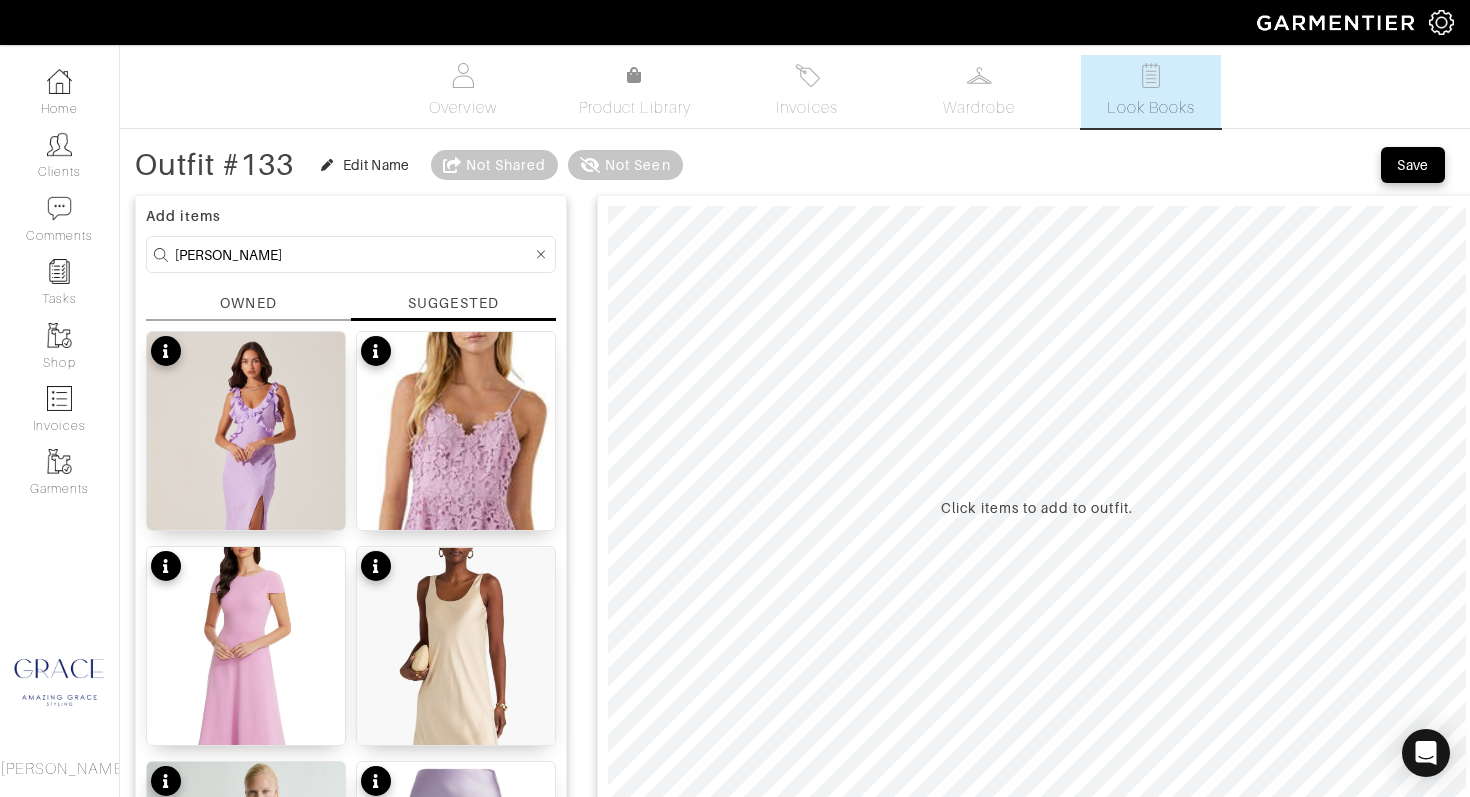 type on "vince" 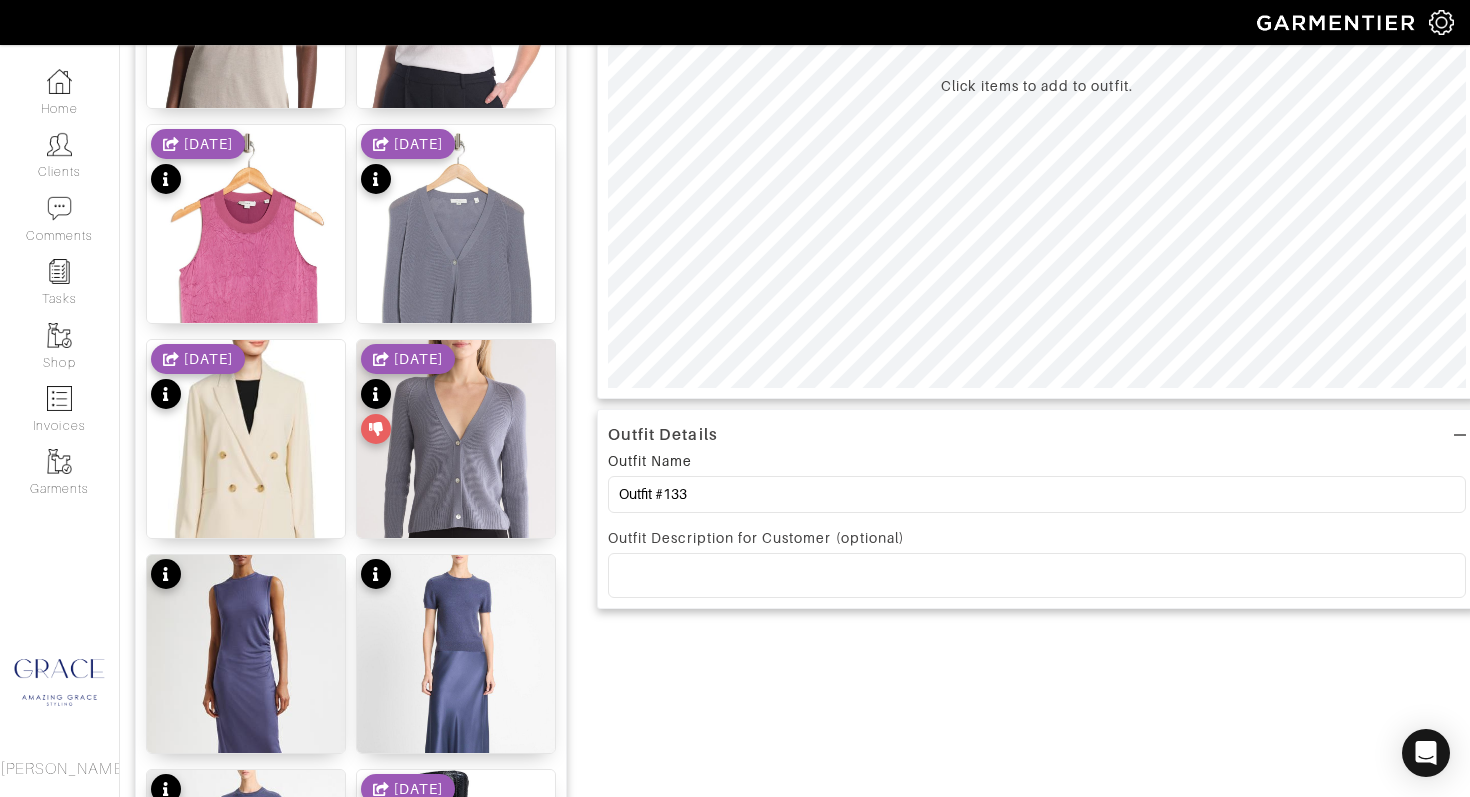 scroll, scrollTop: 447, scrollLeft: 0, axis: vertical 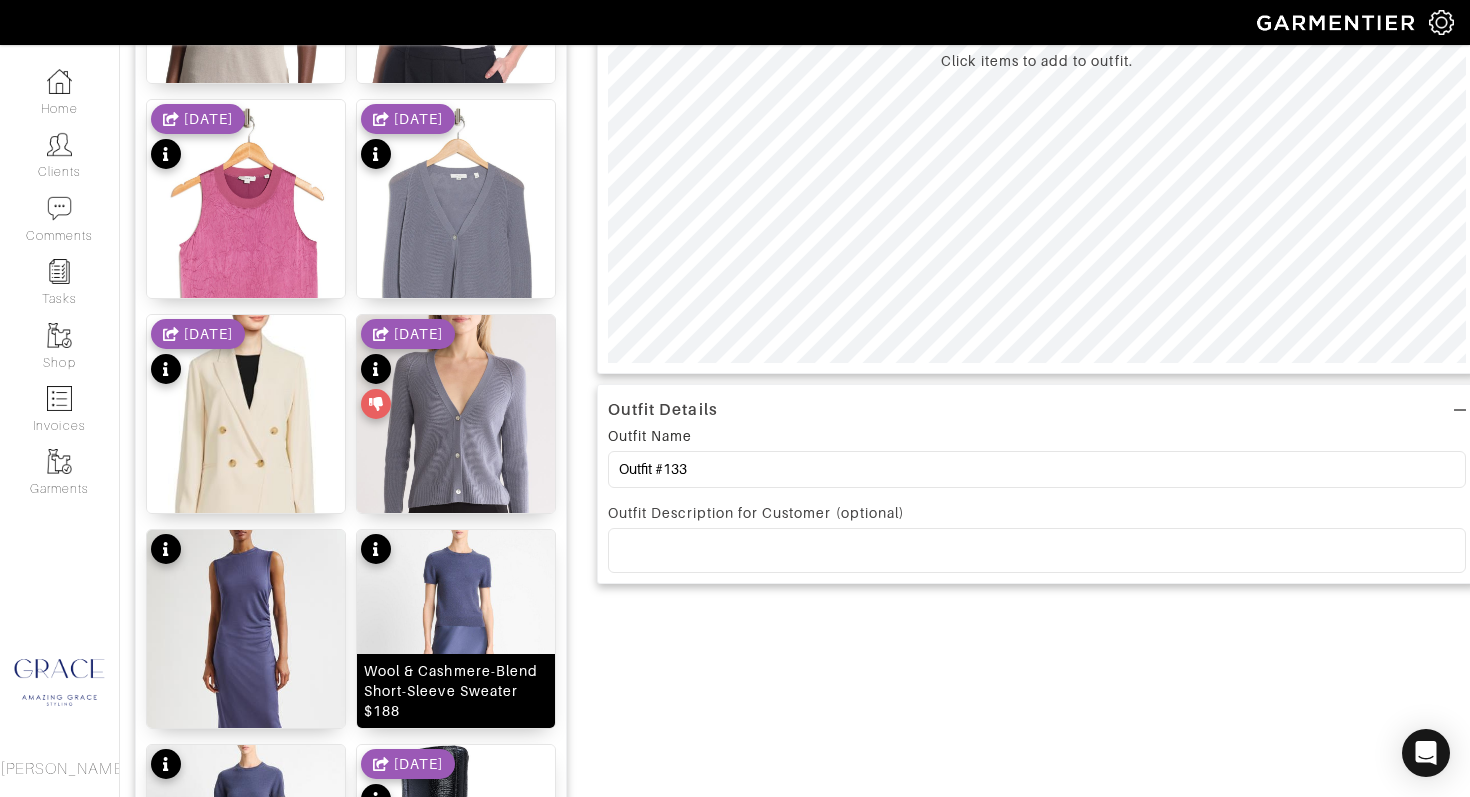 click at bounding box center (456, 667) 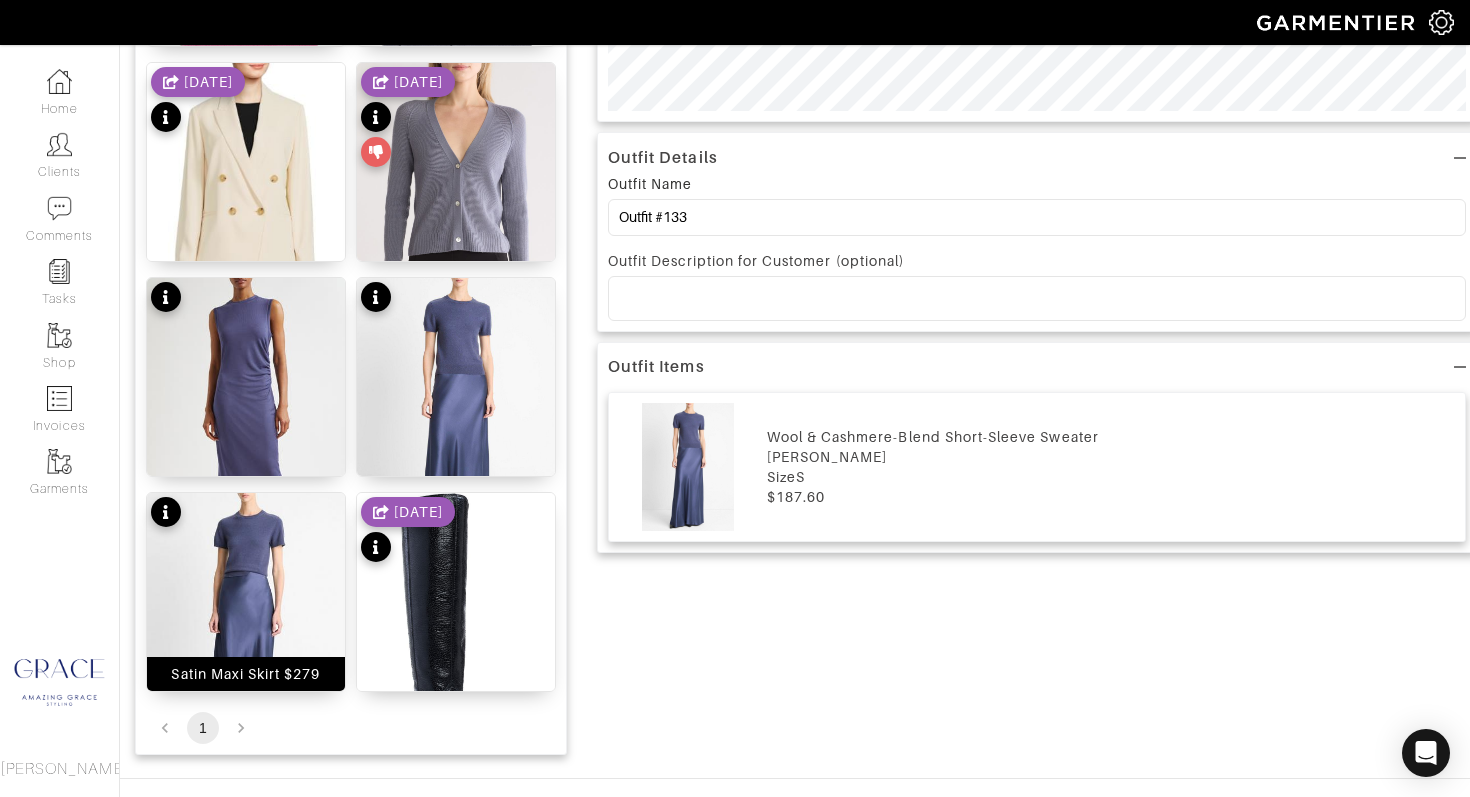scroll, scrollTop: 709, scrollLeft: 0, axis: vertical 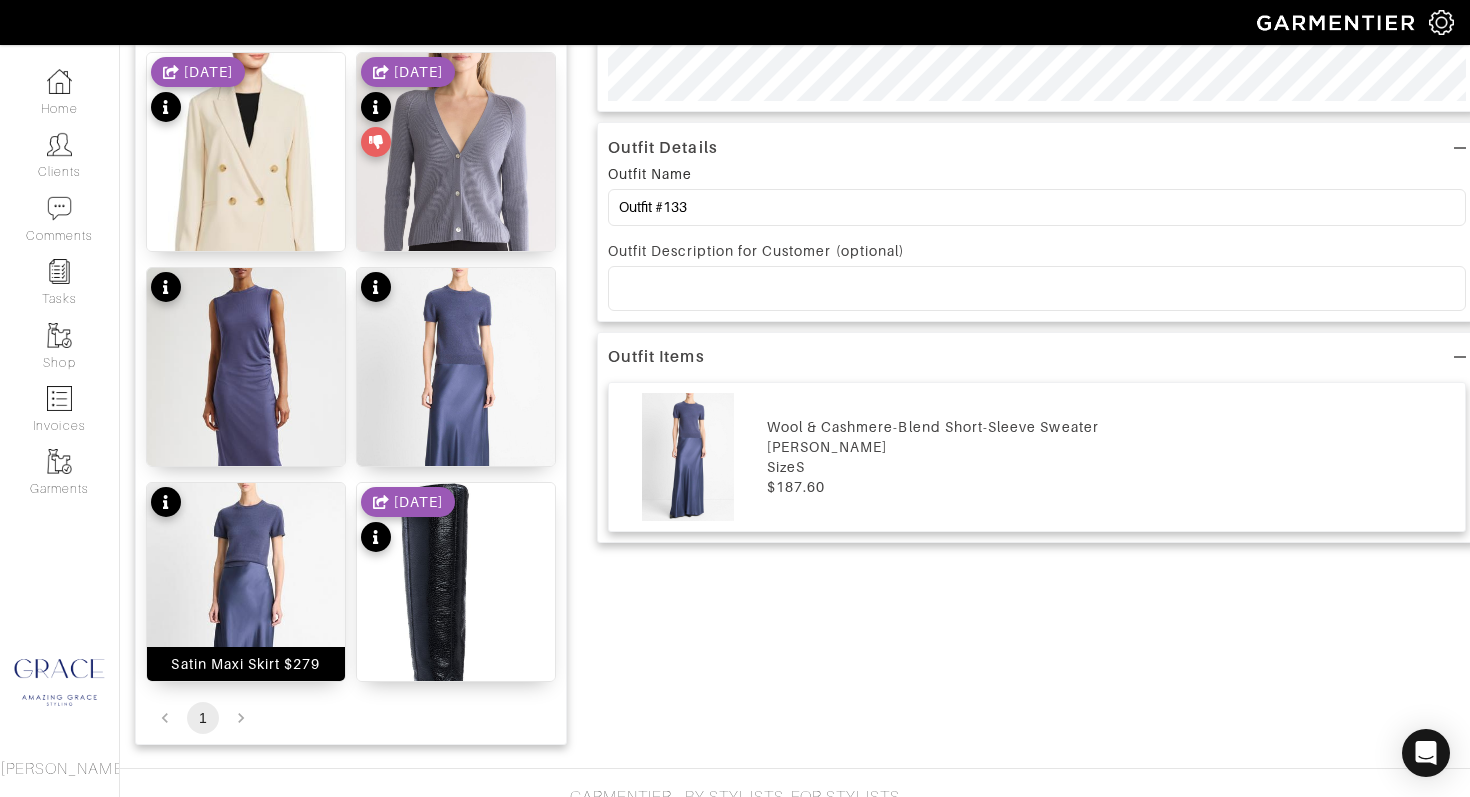 click at bounding box center (246, 620) 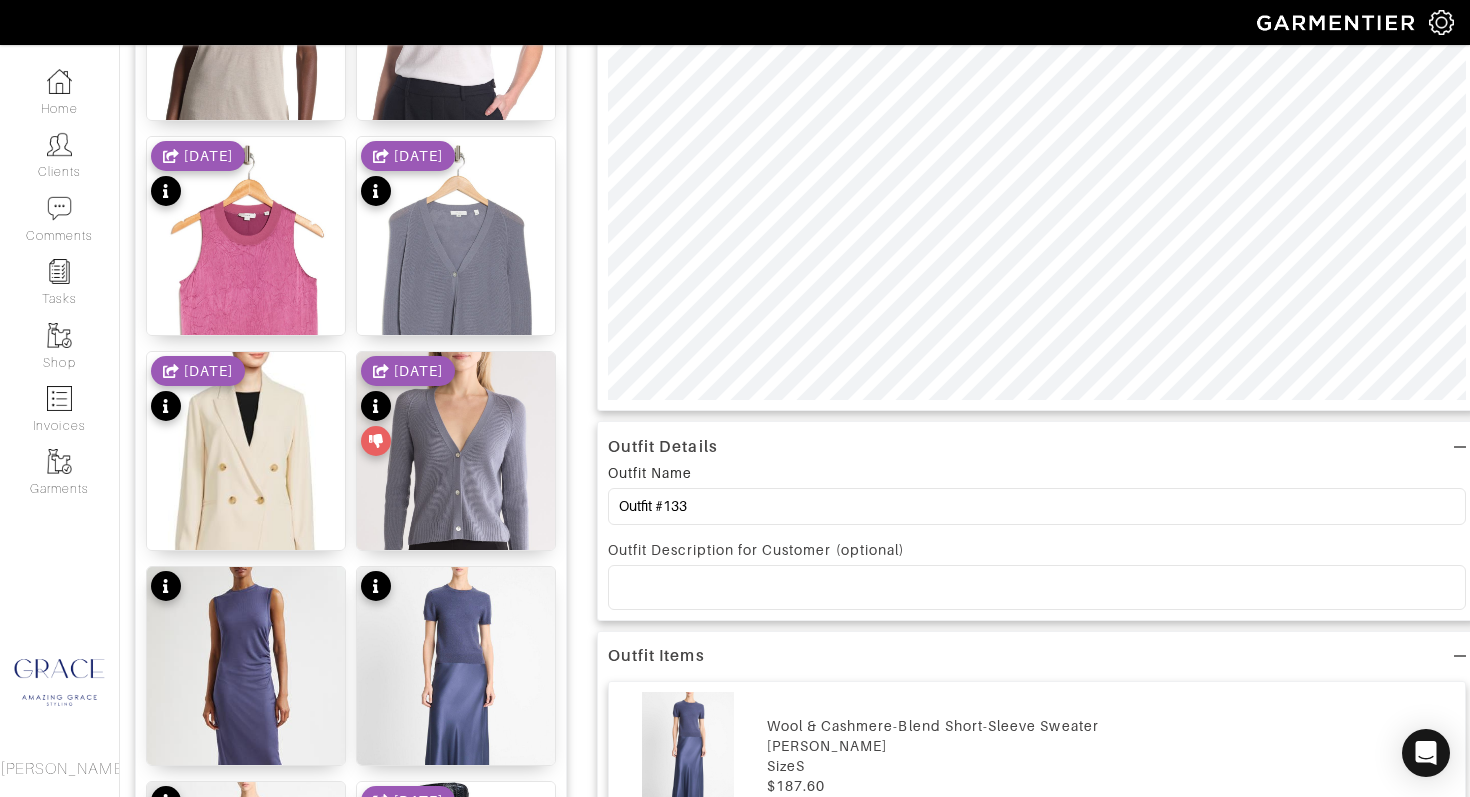 scroll, scrollTop: 452, scrollLeft: 0, axis: vertical 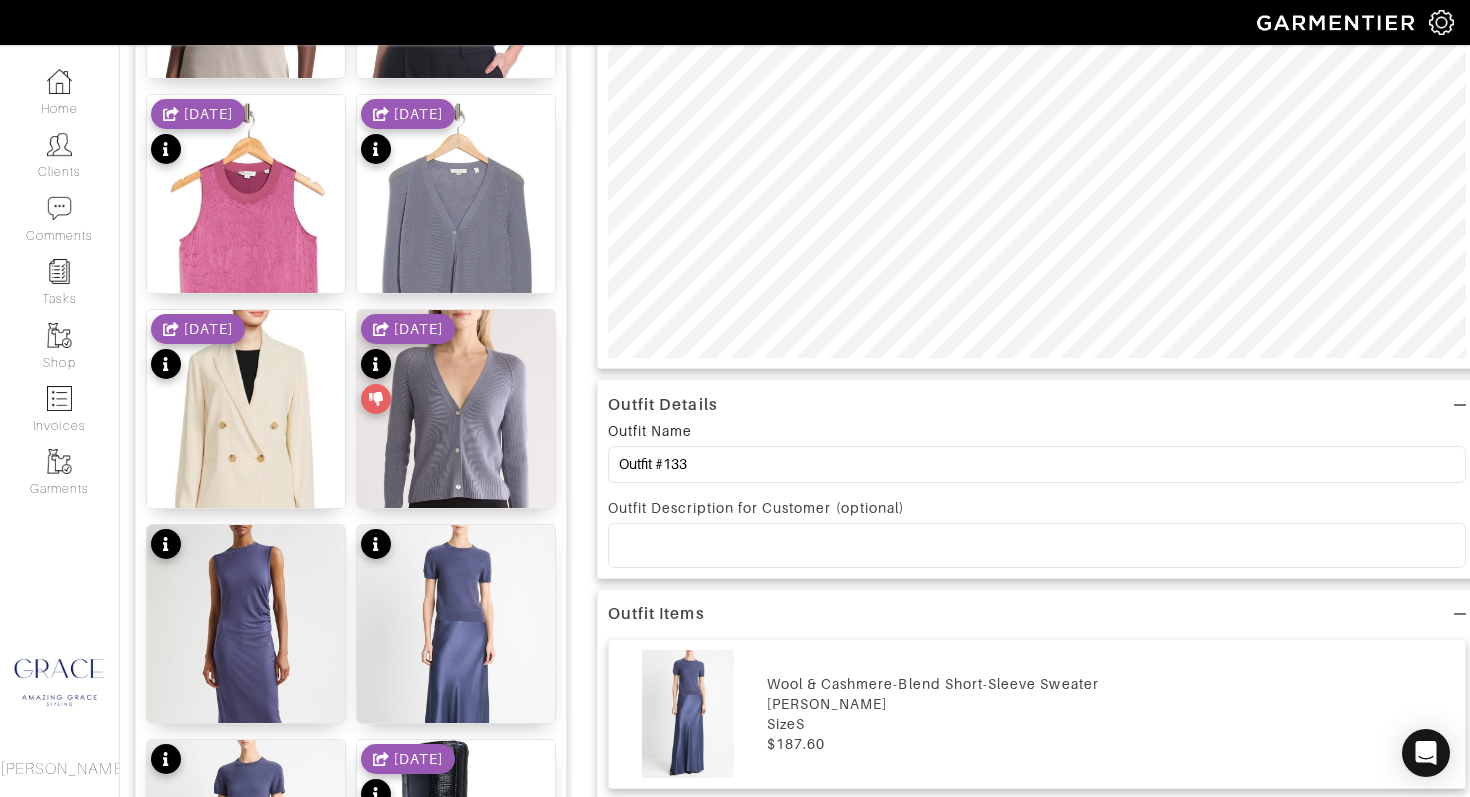 click at bounding box center [1037, 545] 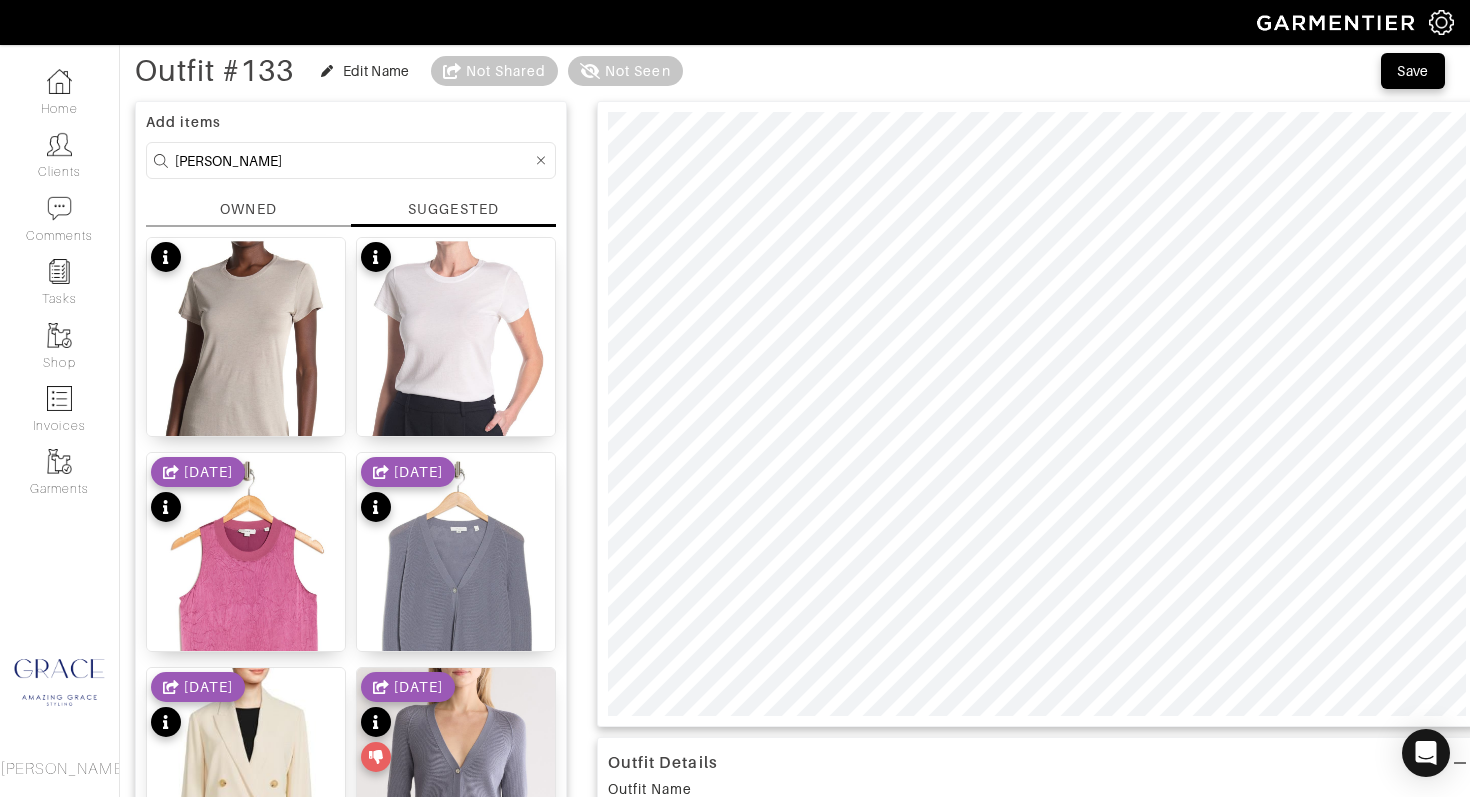 scroll, scrollTop: 0, scrollLeft: 0, axis: both 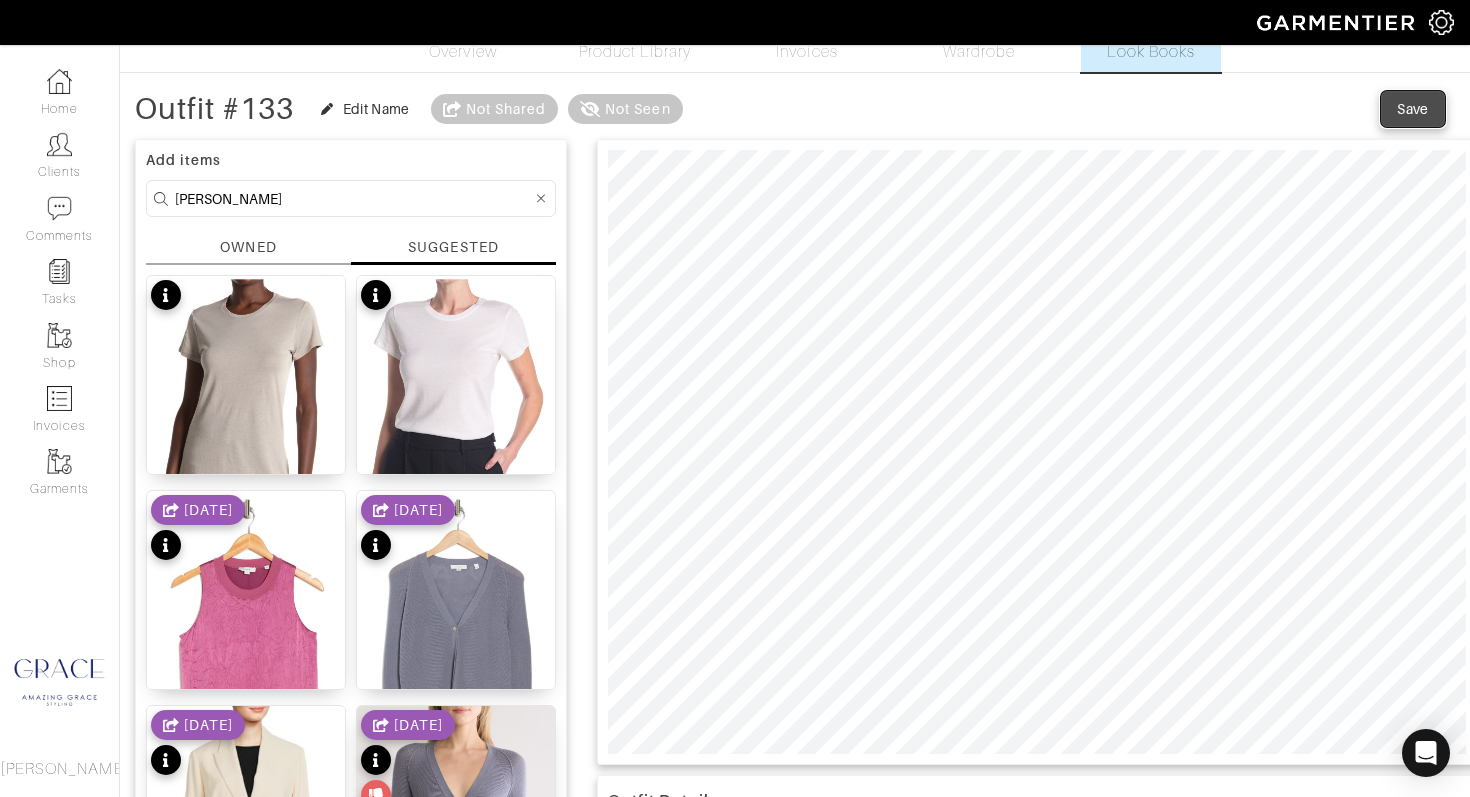 click on "Save" at bounding box center (1413, 109) 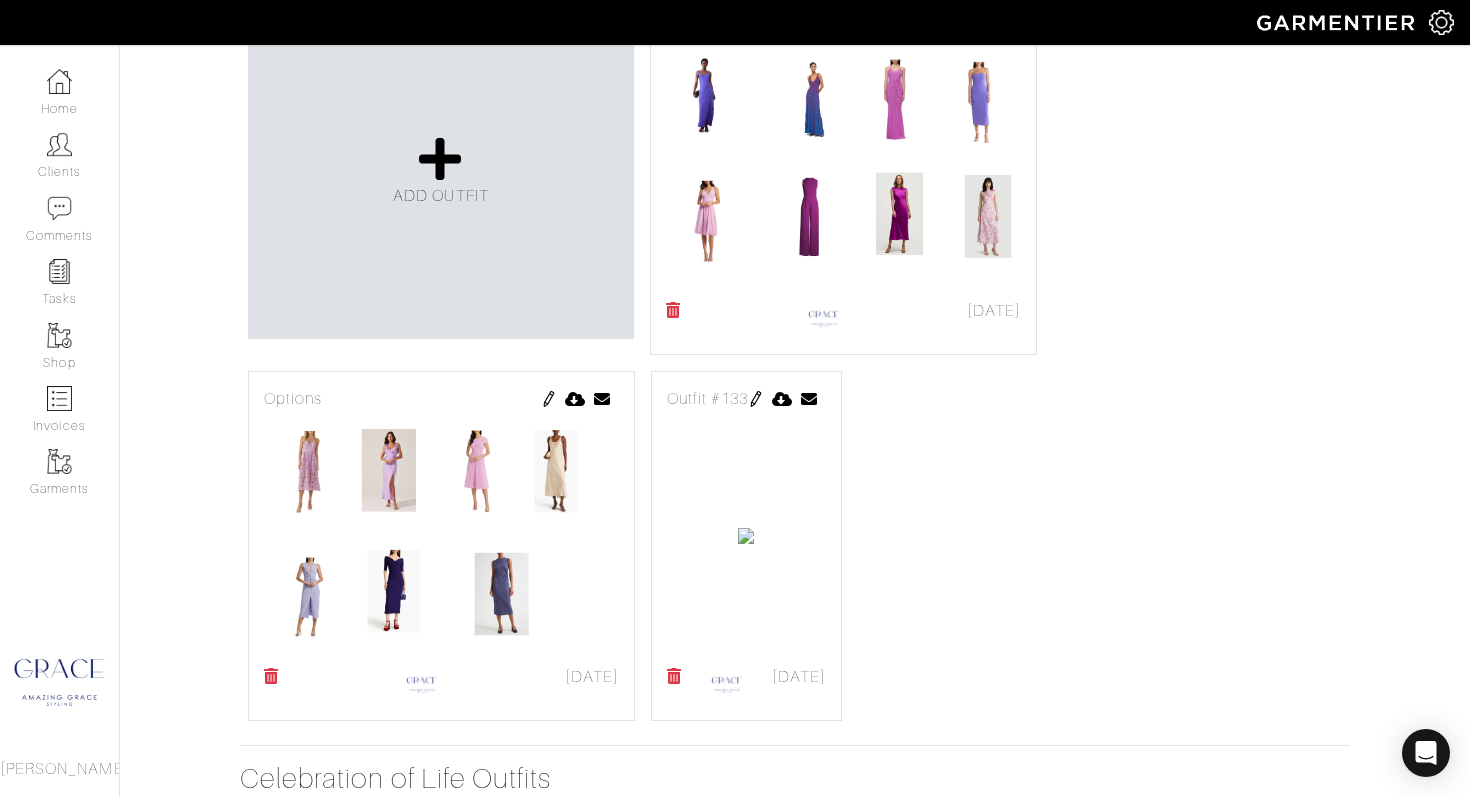 scroll, scrollTop: 524, scrollLeft: 0, axis: vertical 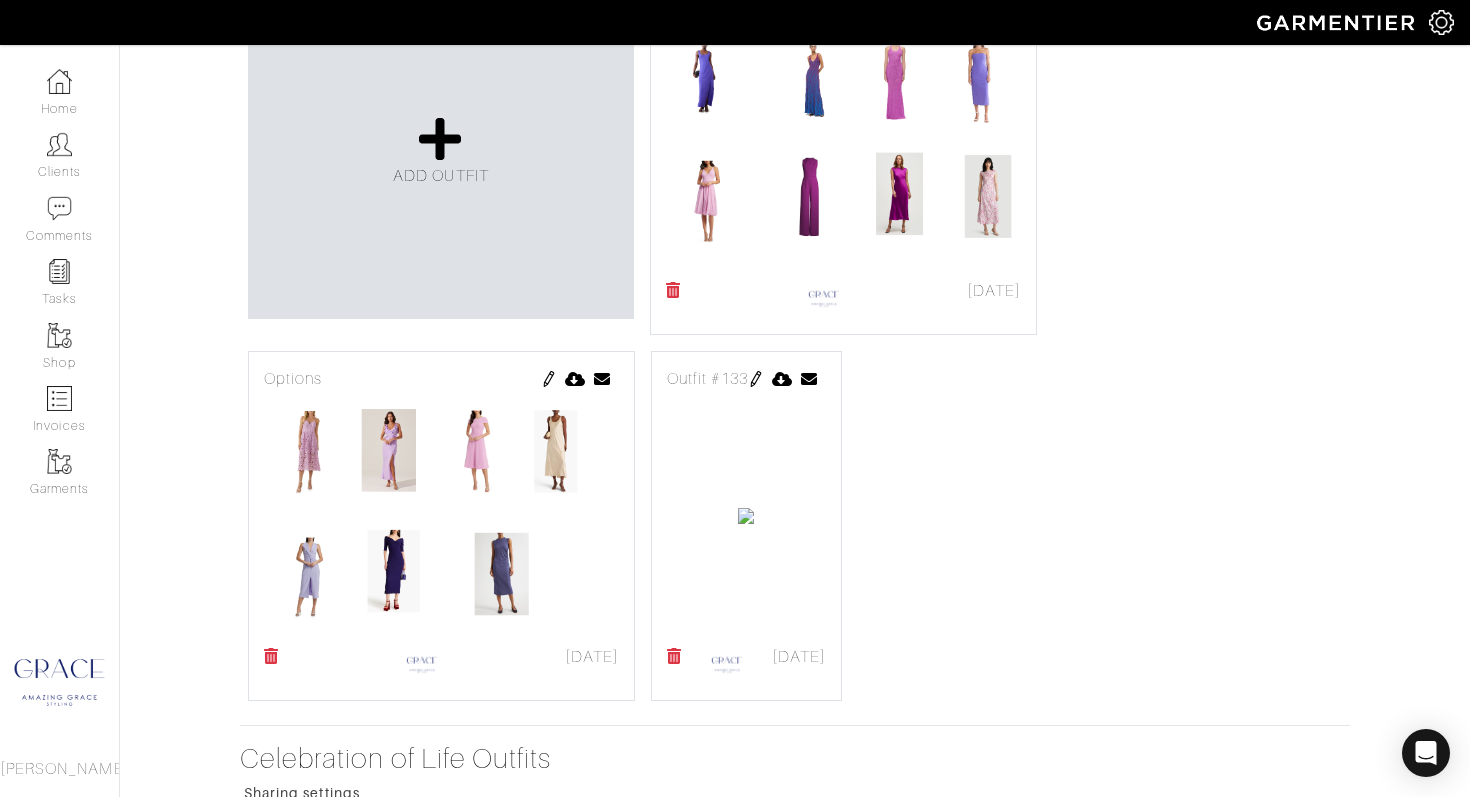 click at bounding box center (756, 379) 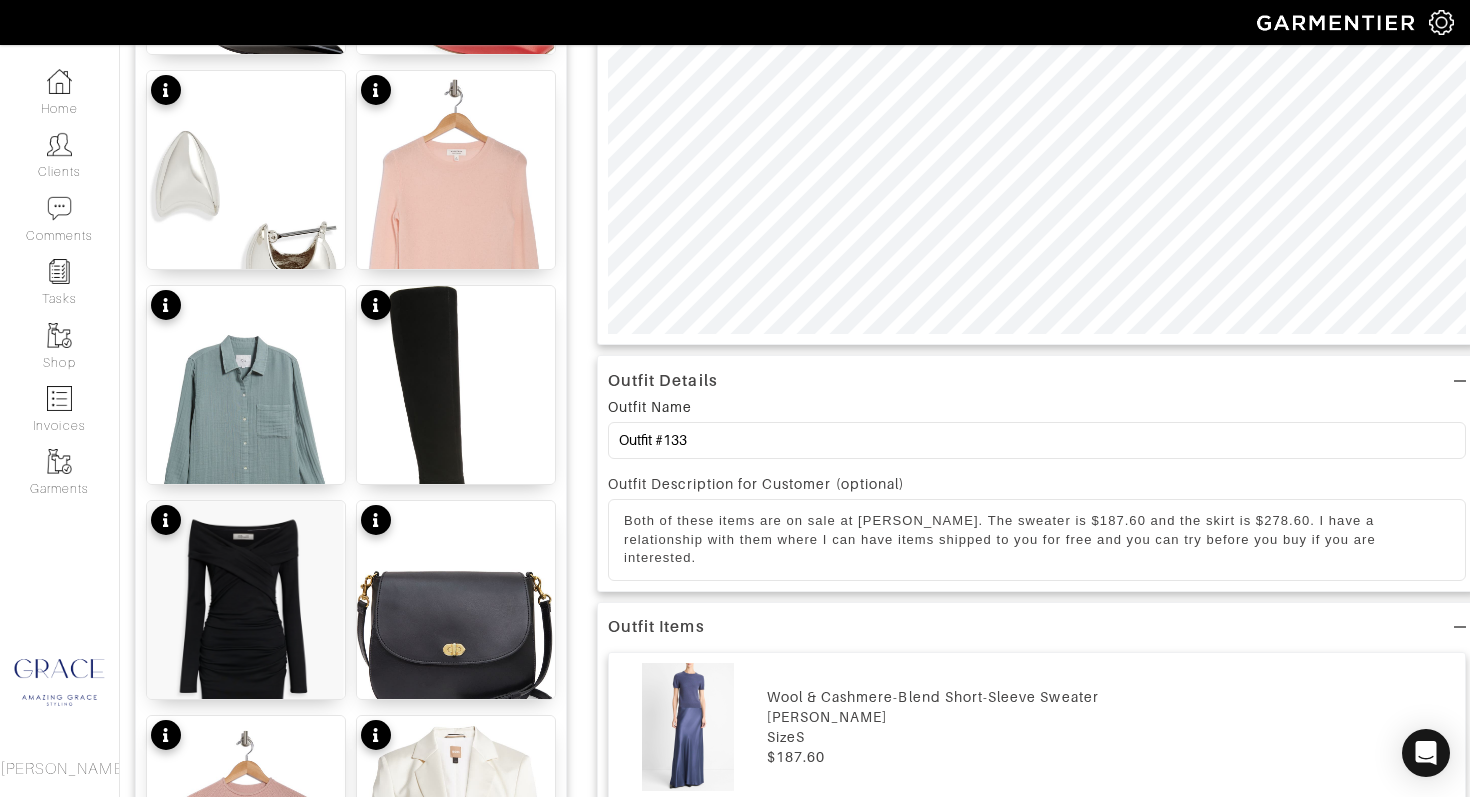 scroll, scrollTop: 484, scrollLeft: 0, axis: vertical 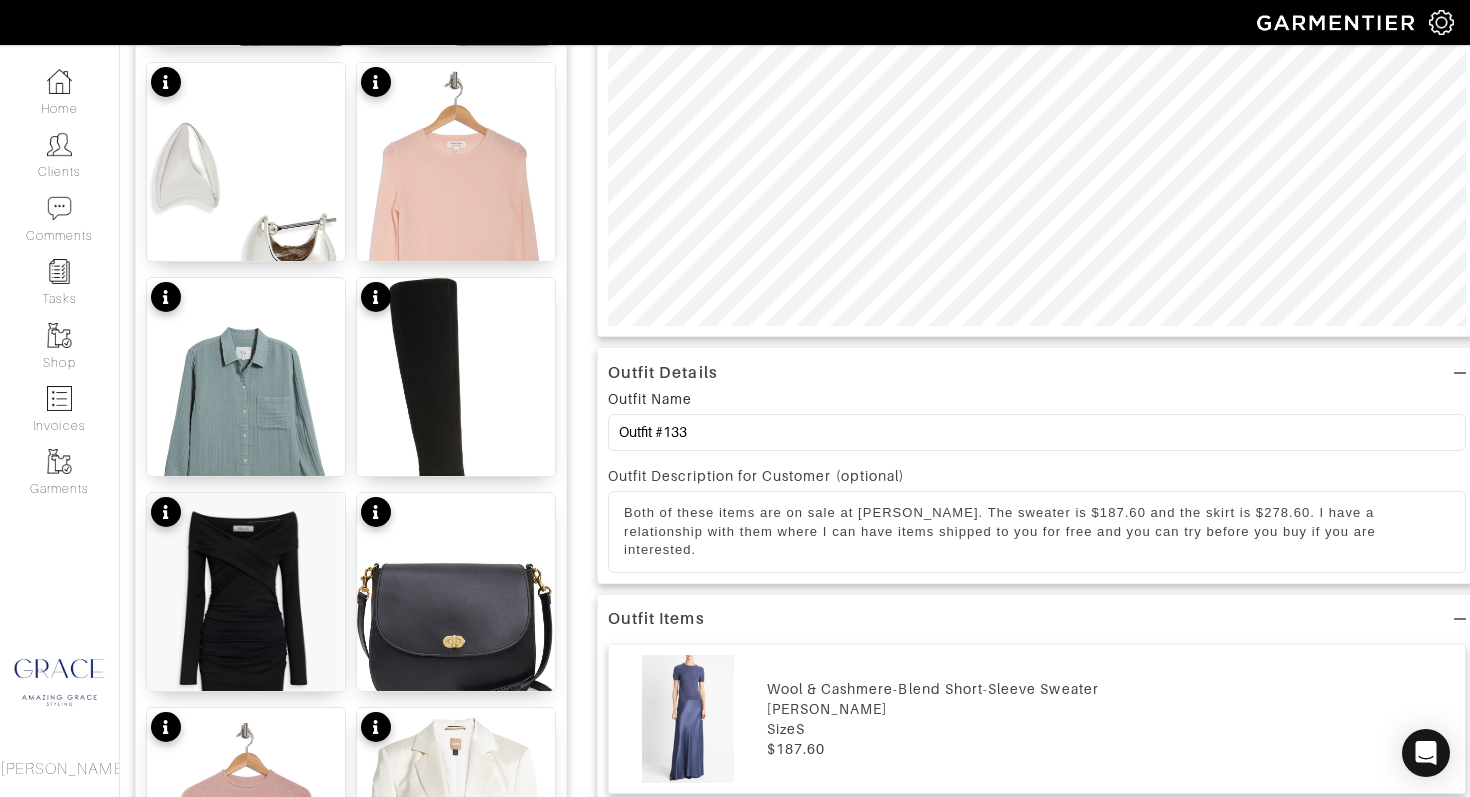 click on "Both of these items are on sale at Vince. The sweater is $187.60 and the skirt is $278.60. I have a relationship with them where I can have items shipped to you for free and you can try before you buy if you are interested." at bounding box center [1037, 531] 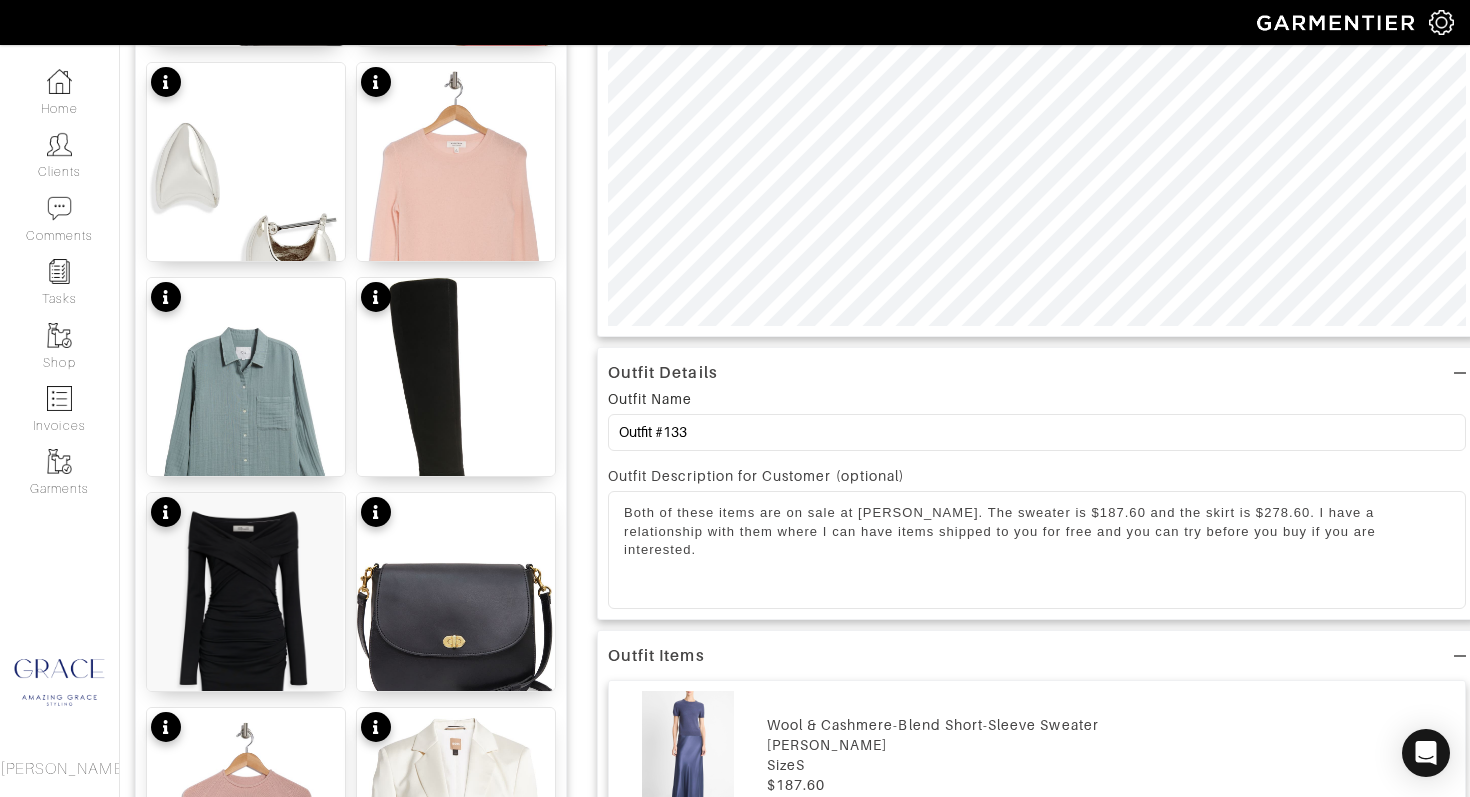 type 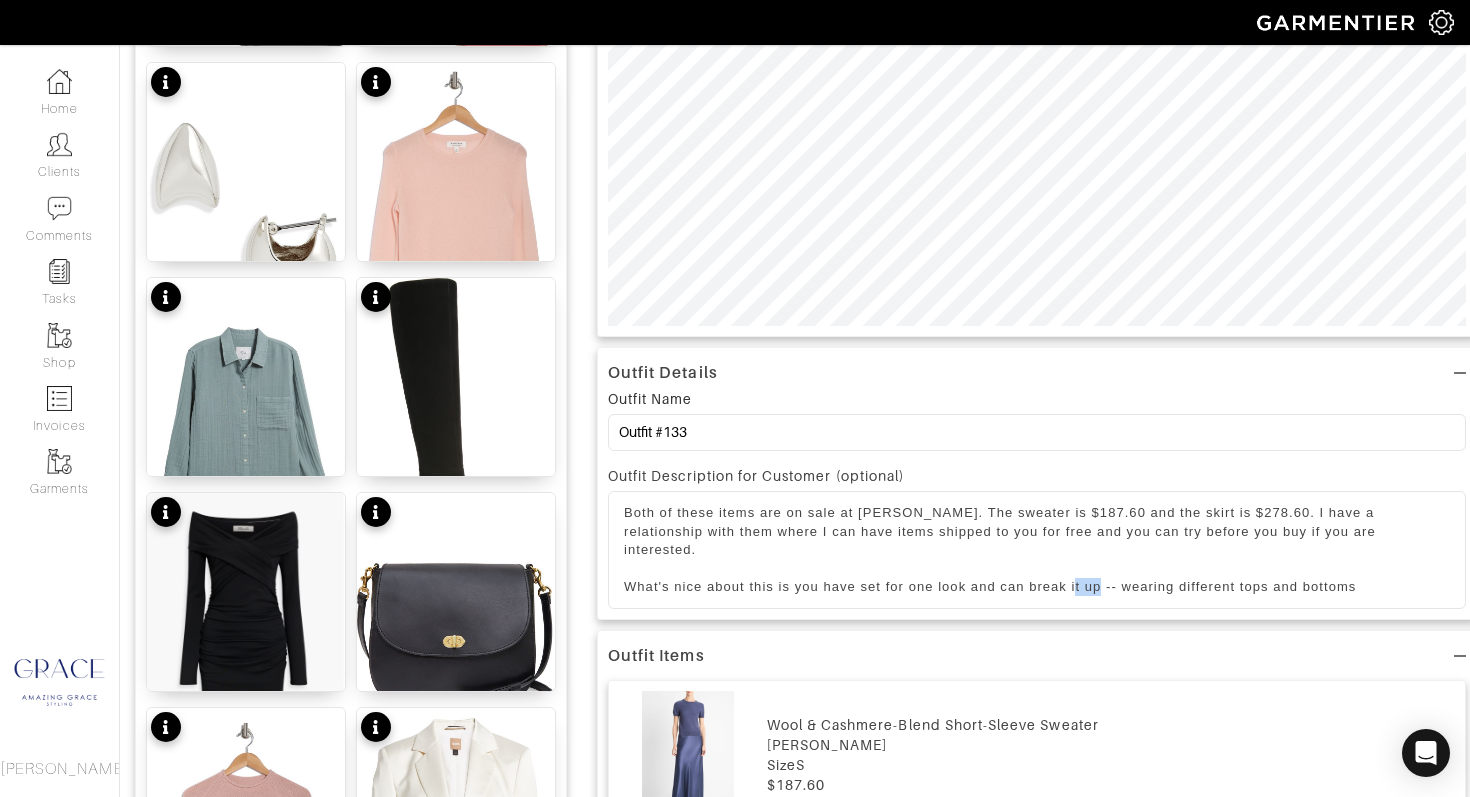 drag, startPoint x: 1105, startPoint y: 566, endPoint x: 1078, endPoint y: 568, distance: 27.073973 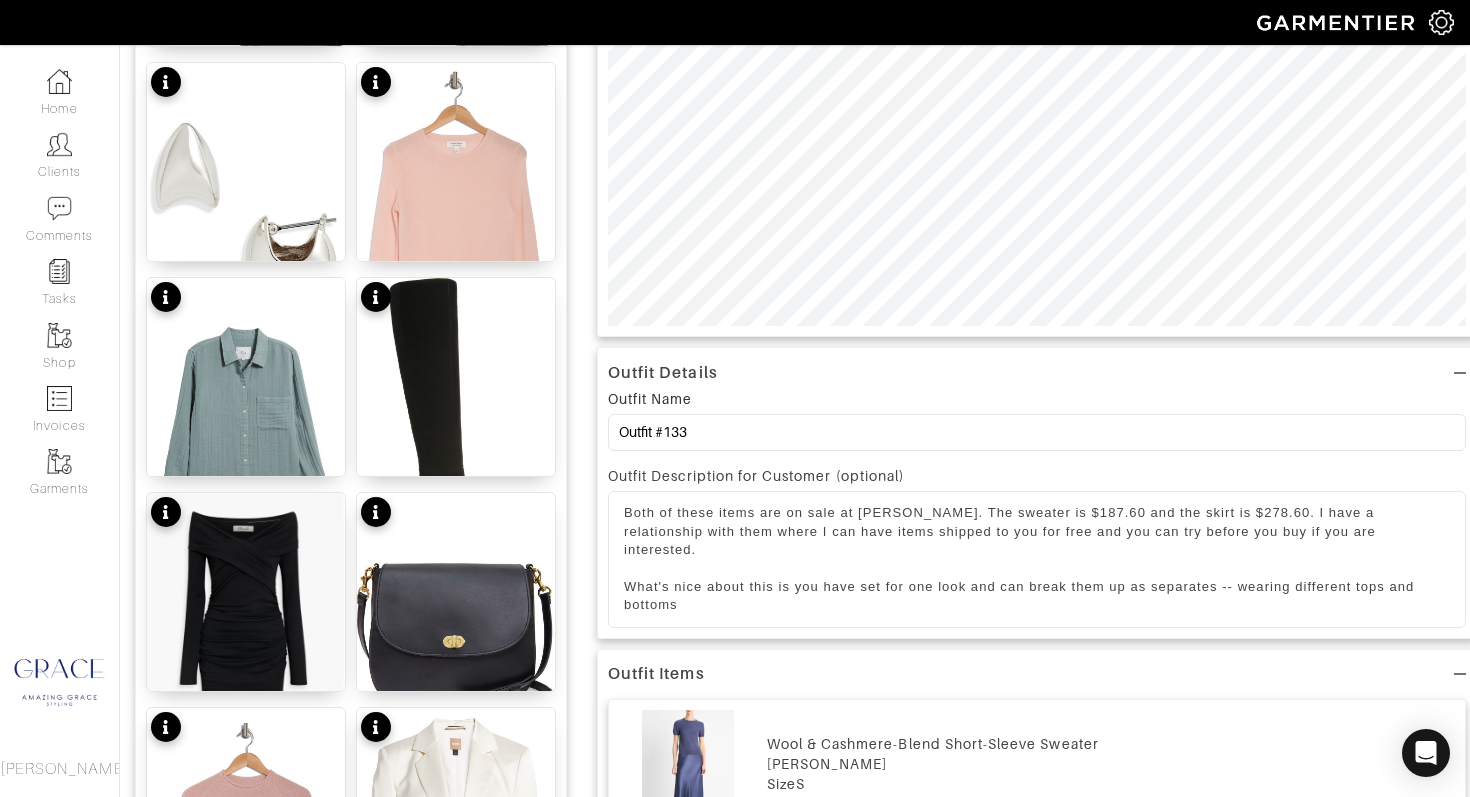 click on "What's nice about this is you have set for one look and can break them up as separates -- wearing different tops and bottoms" at bounding box center (1037, 596) 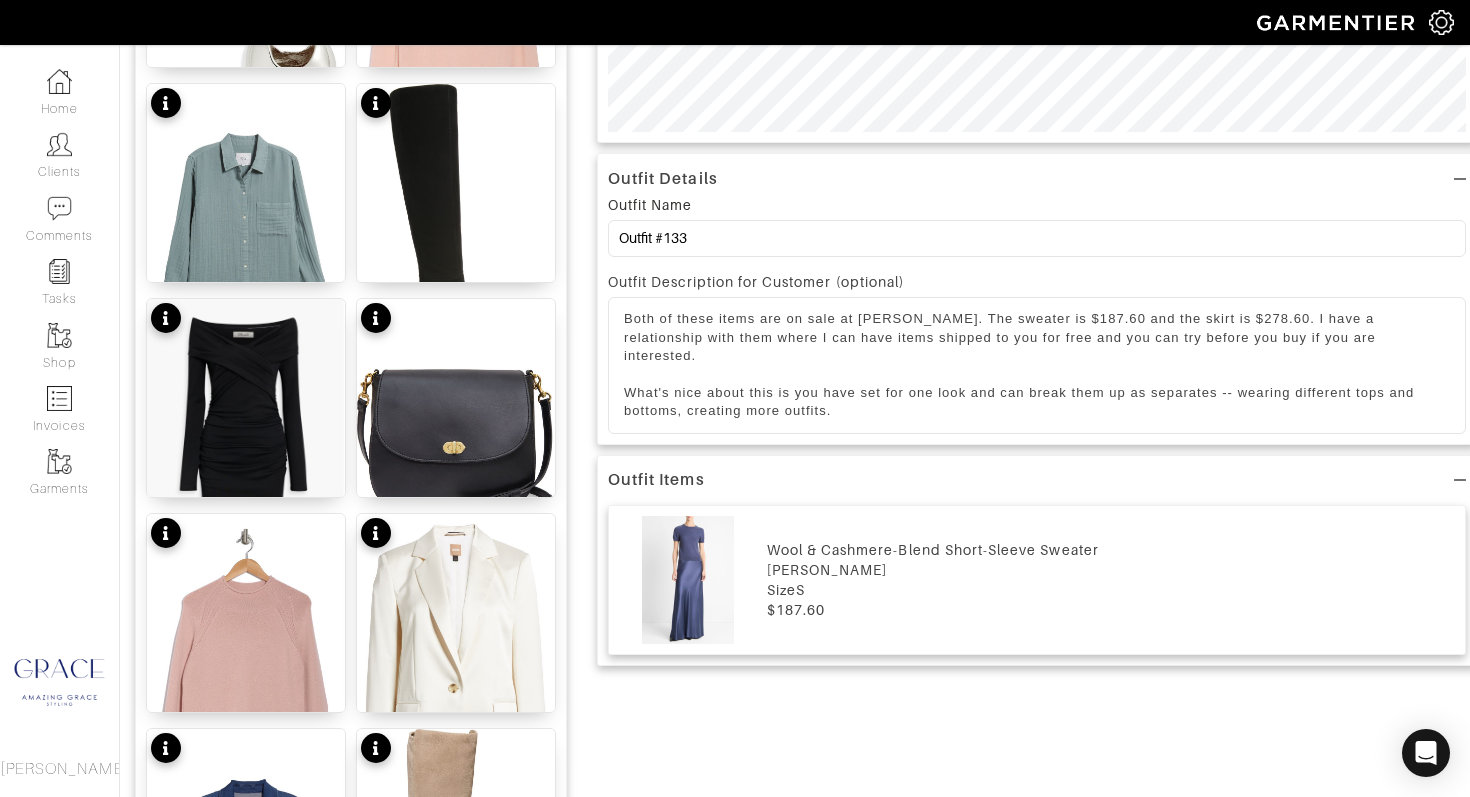 scroll, scrollTop: 0, scrollLeft: 0, axis: both 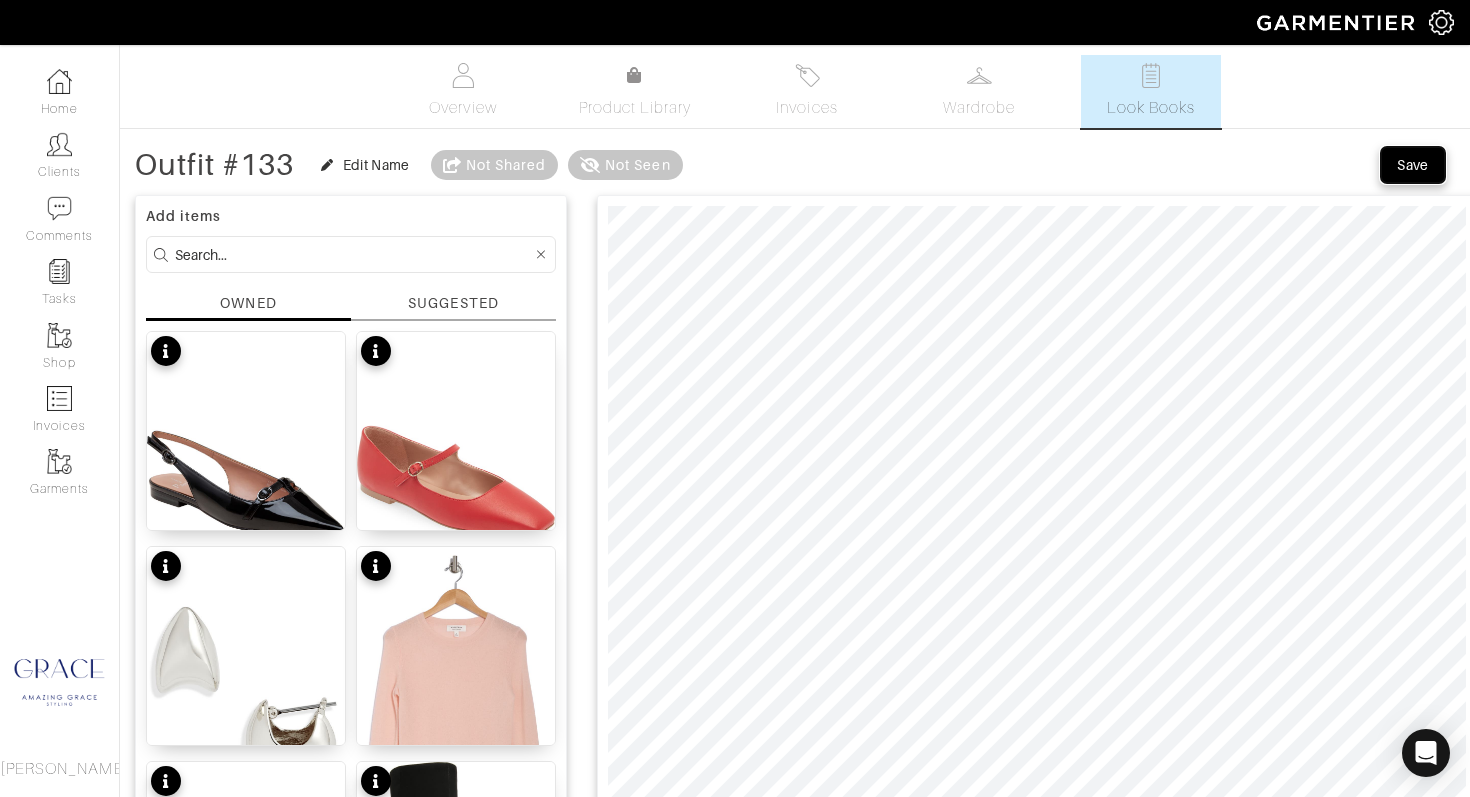 click on "Save" at bounding box center [1413, 165] 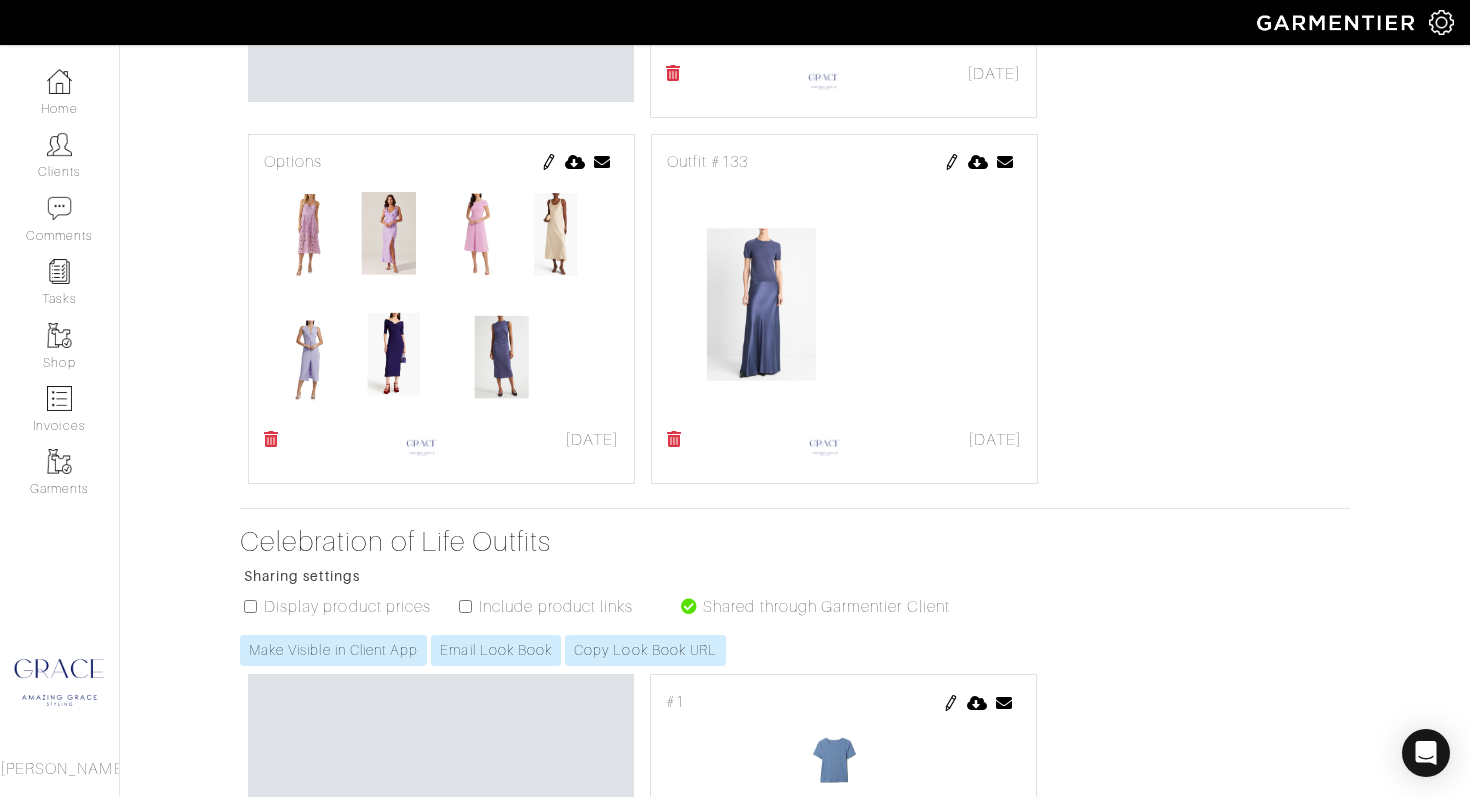 scroll, scrollTop: 754, scrollLeft: 0, axis: vertical 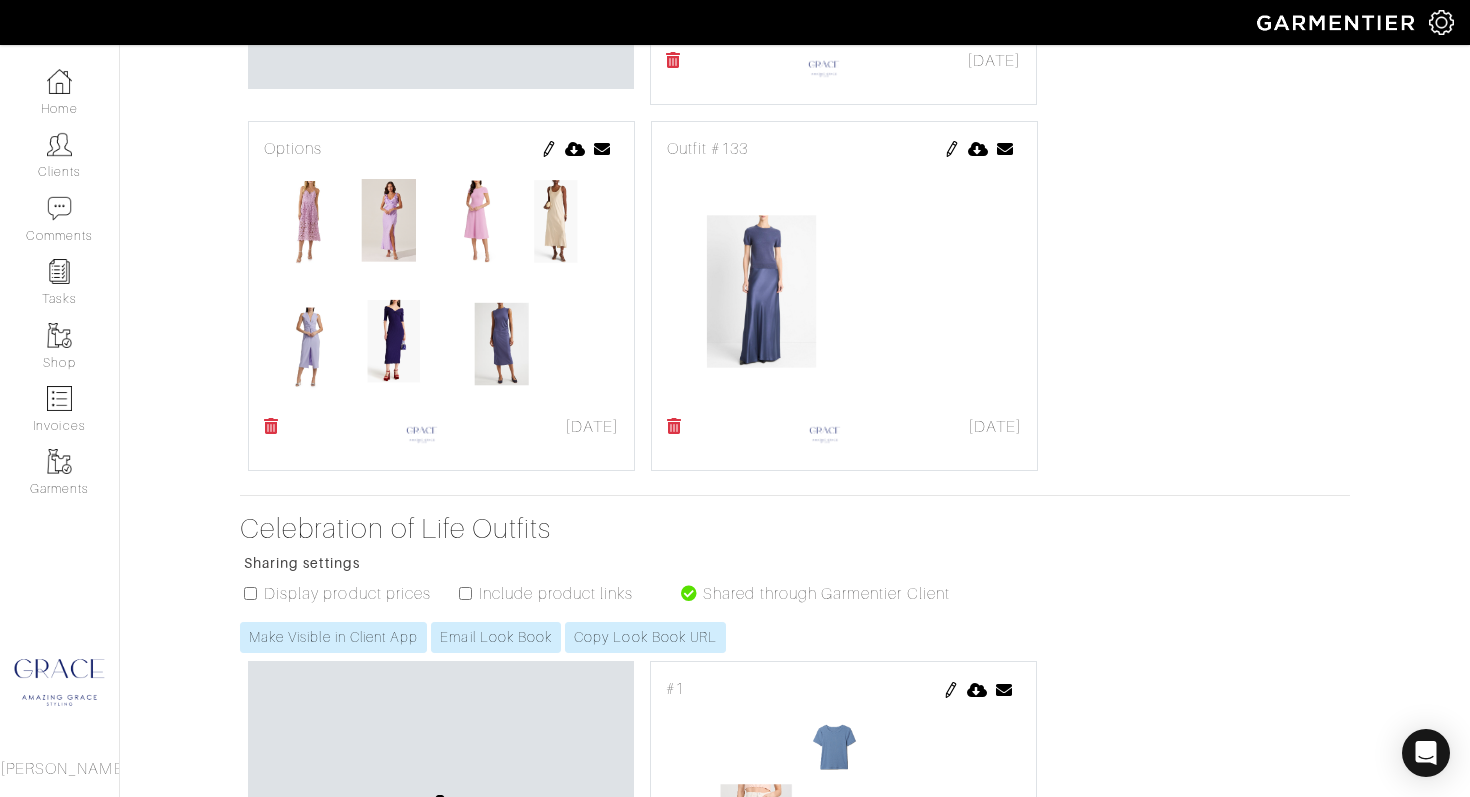 click at bounding box center (952, 149) 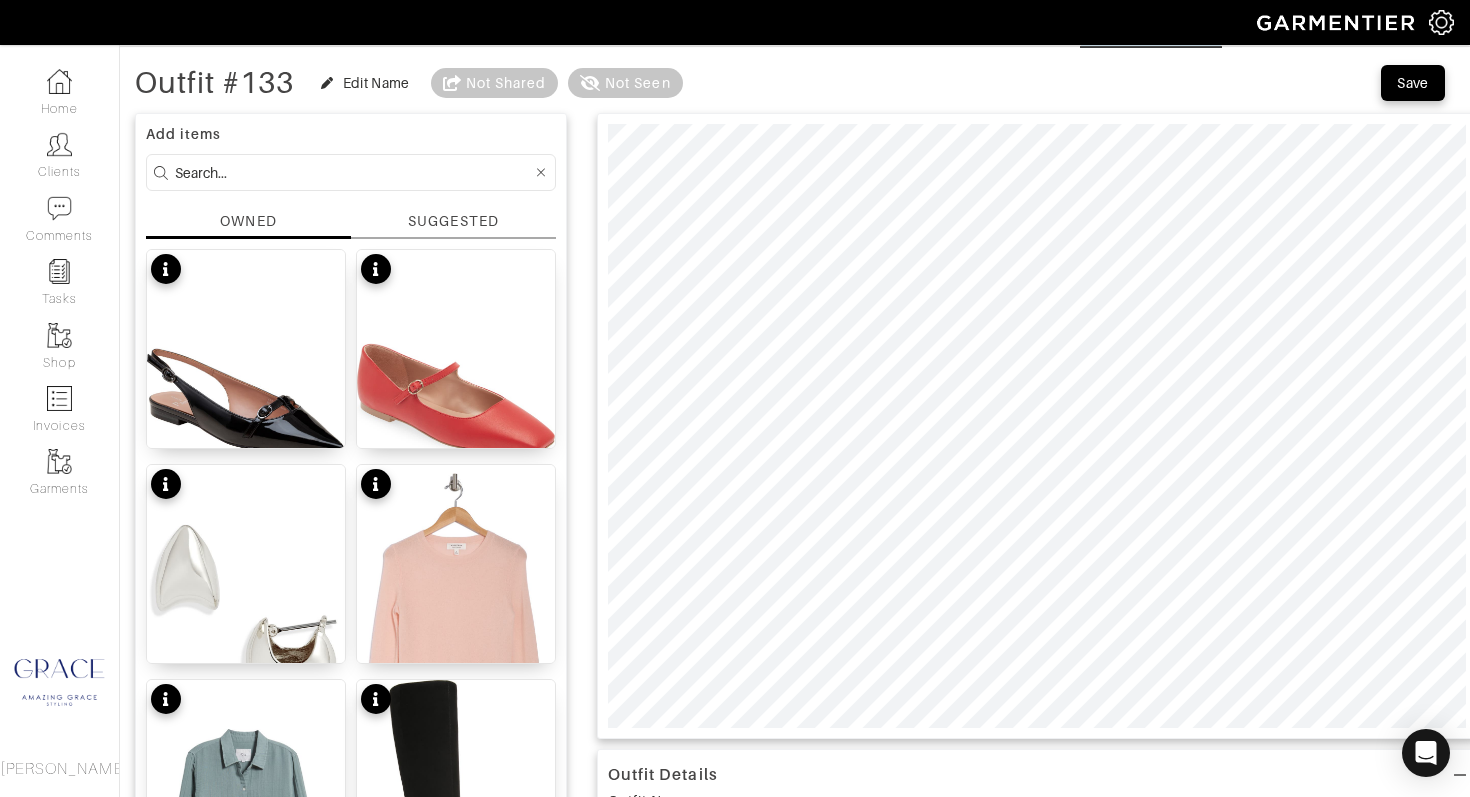 scroll, scrollTop: 77, scrollLeft: 0, axis: vertical 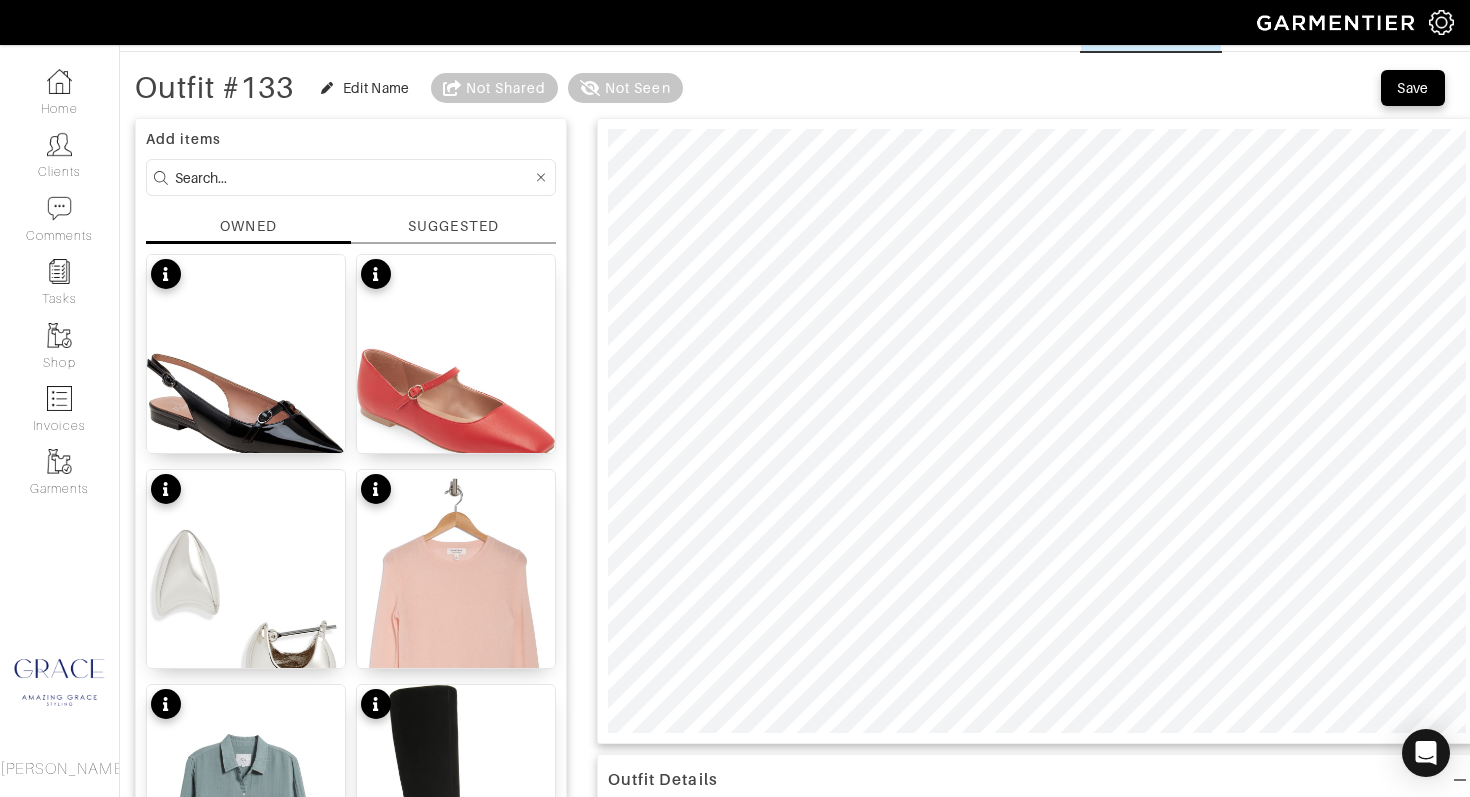 click at bounding box center [353, 177] 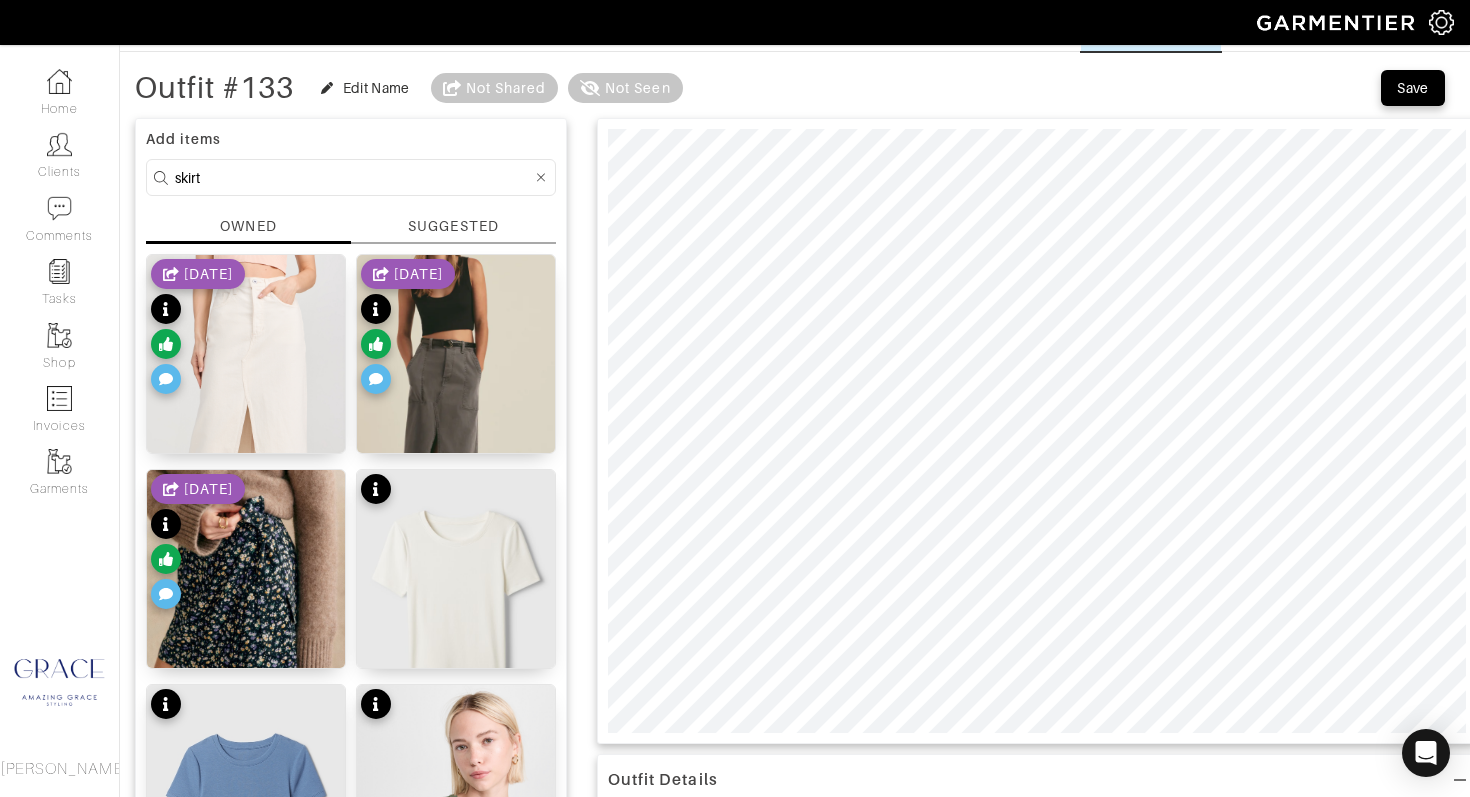 click on "SUGGESTED" at bounding box center (453, 226) 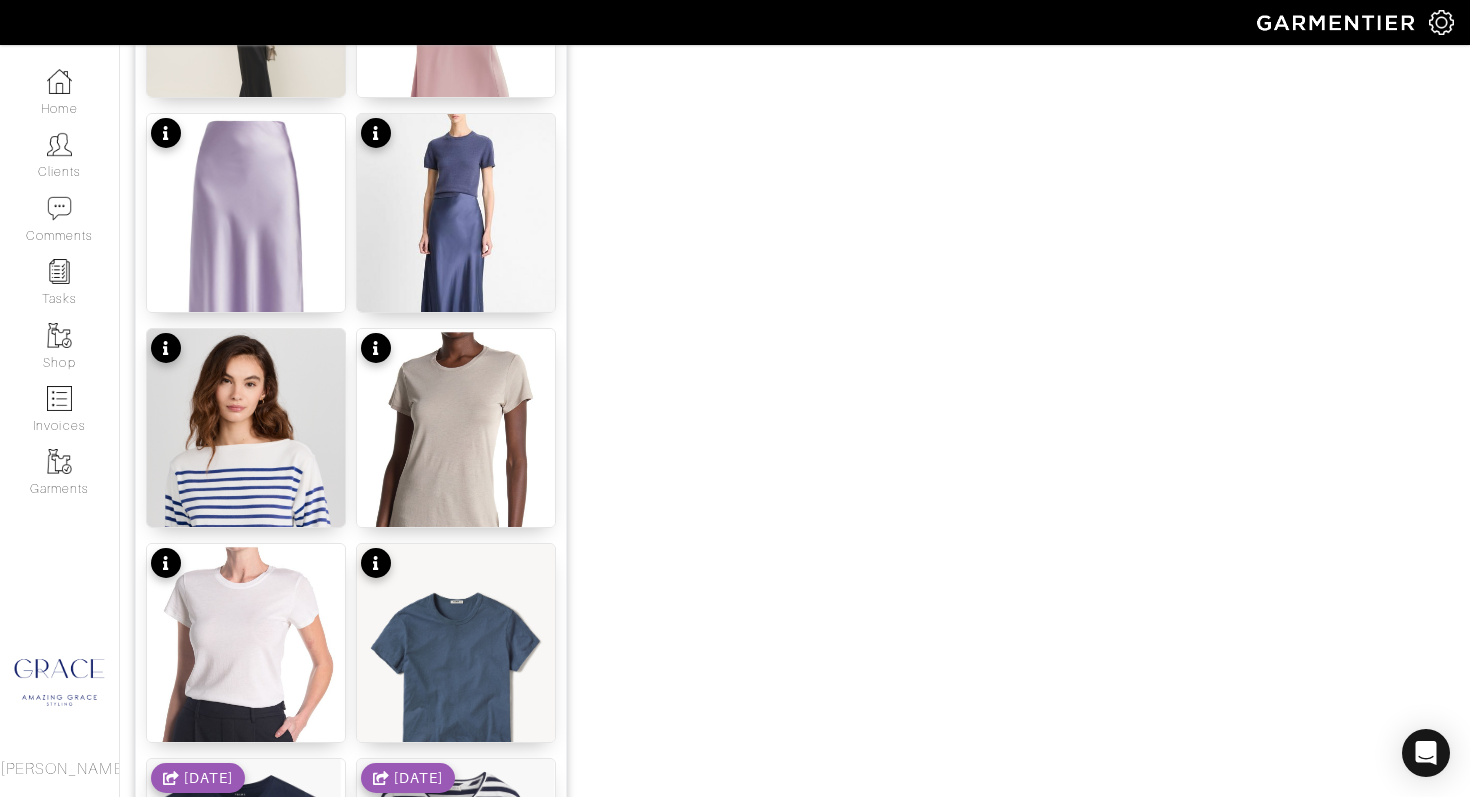 scroll, scrollTop: 1953, scrollLeft: 0, axis: vertical 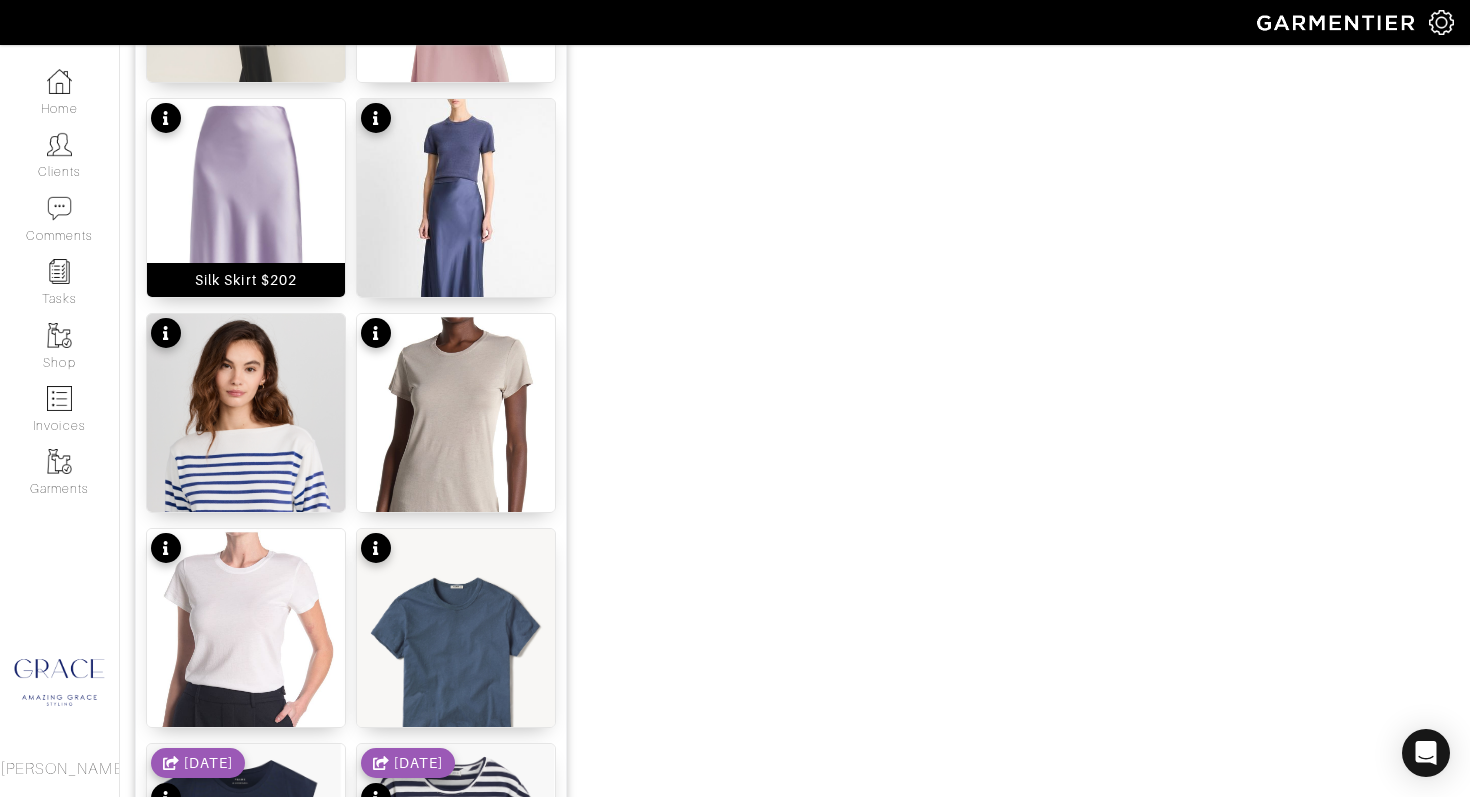 click on "Silk Skirt   $202" at bounding box center [246, 280] 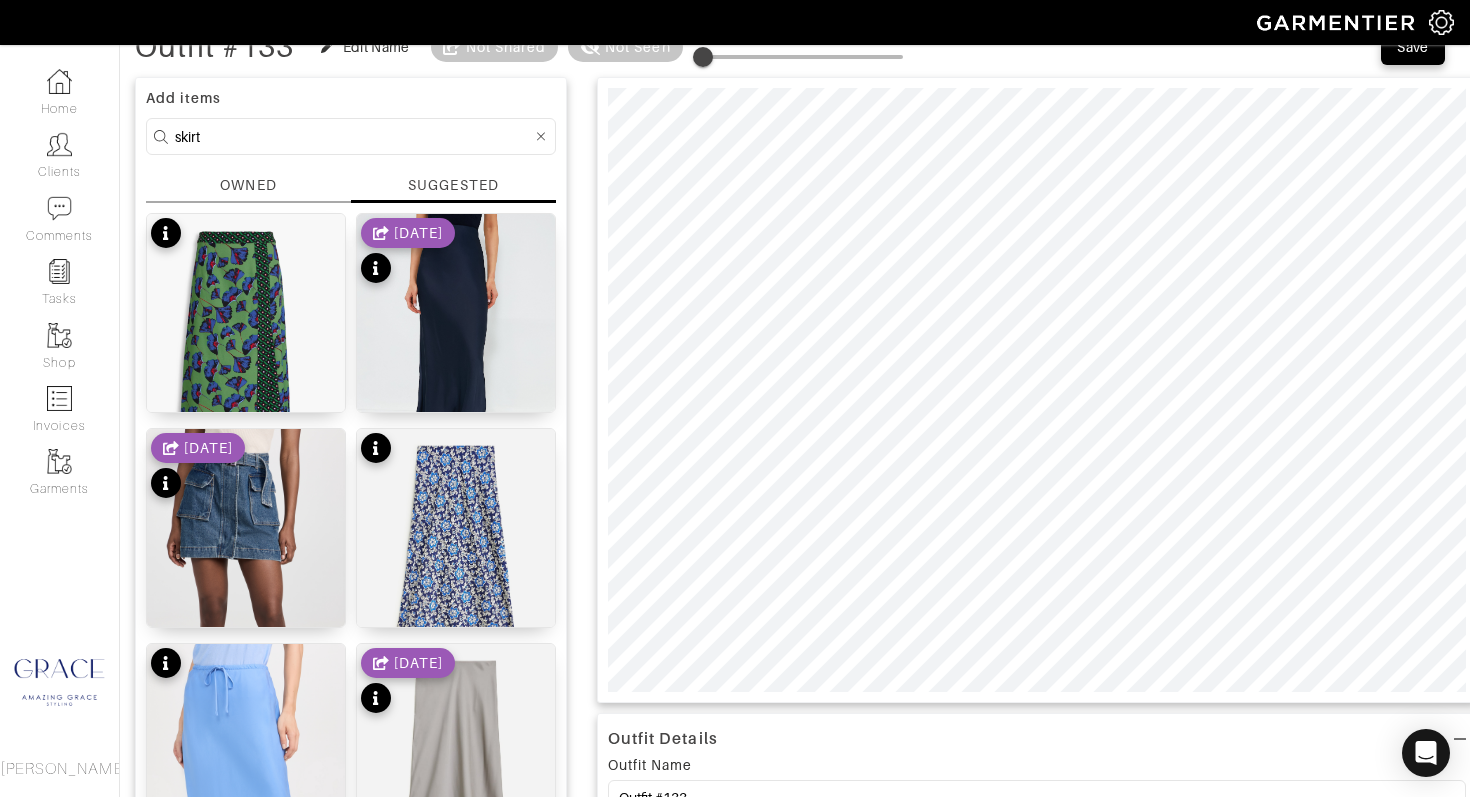 scroll, scrollTop: 0, scrollLeft: 0, axis: both 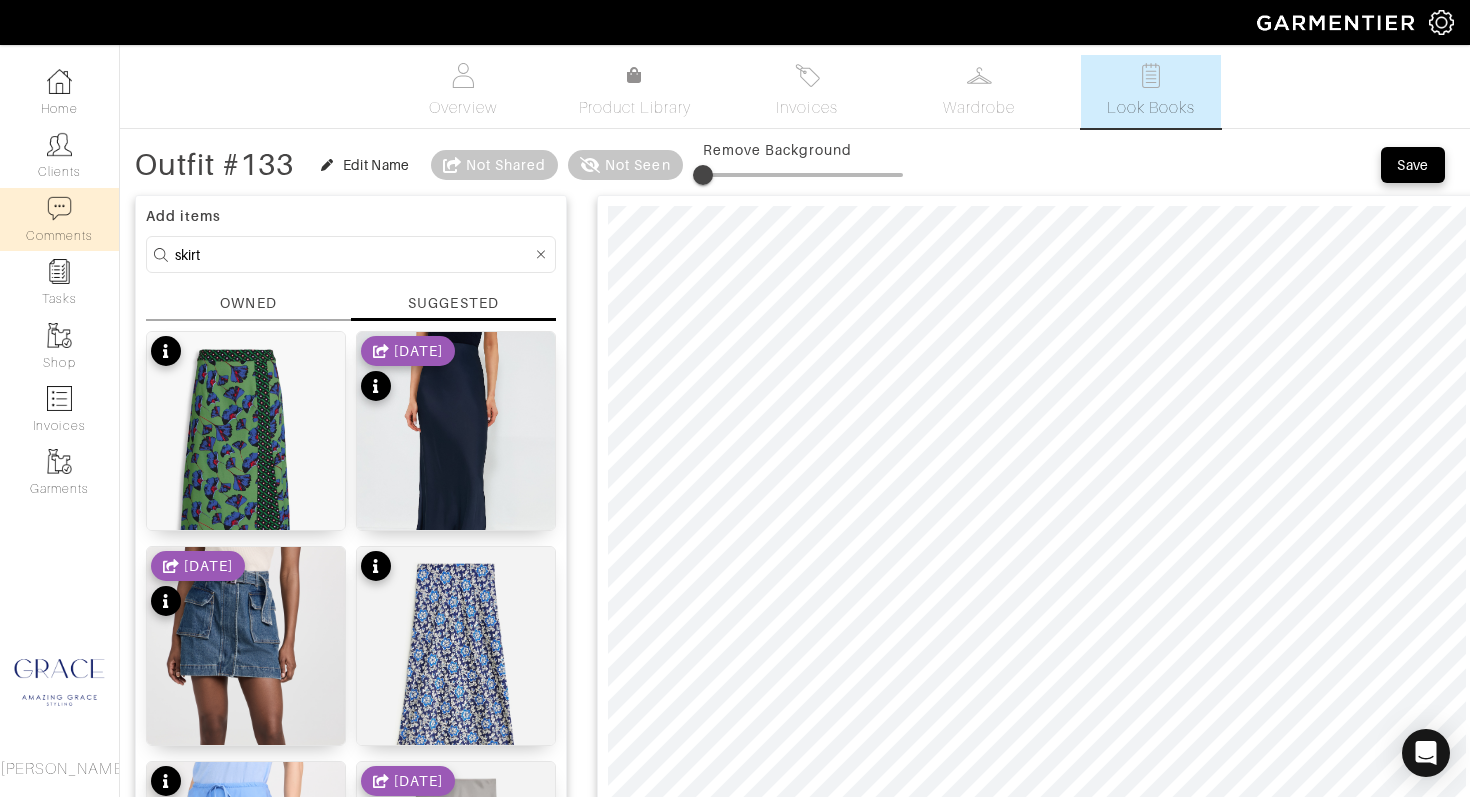 drag, startPoint x: 197, startPoint y: 254, endPoint x: 111, endPoint y: 243, distance: 86.70064 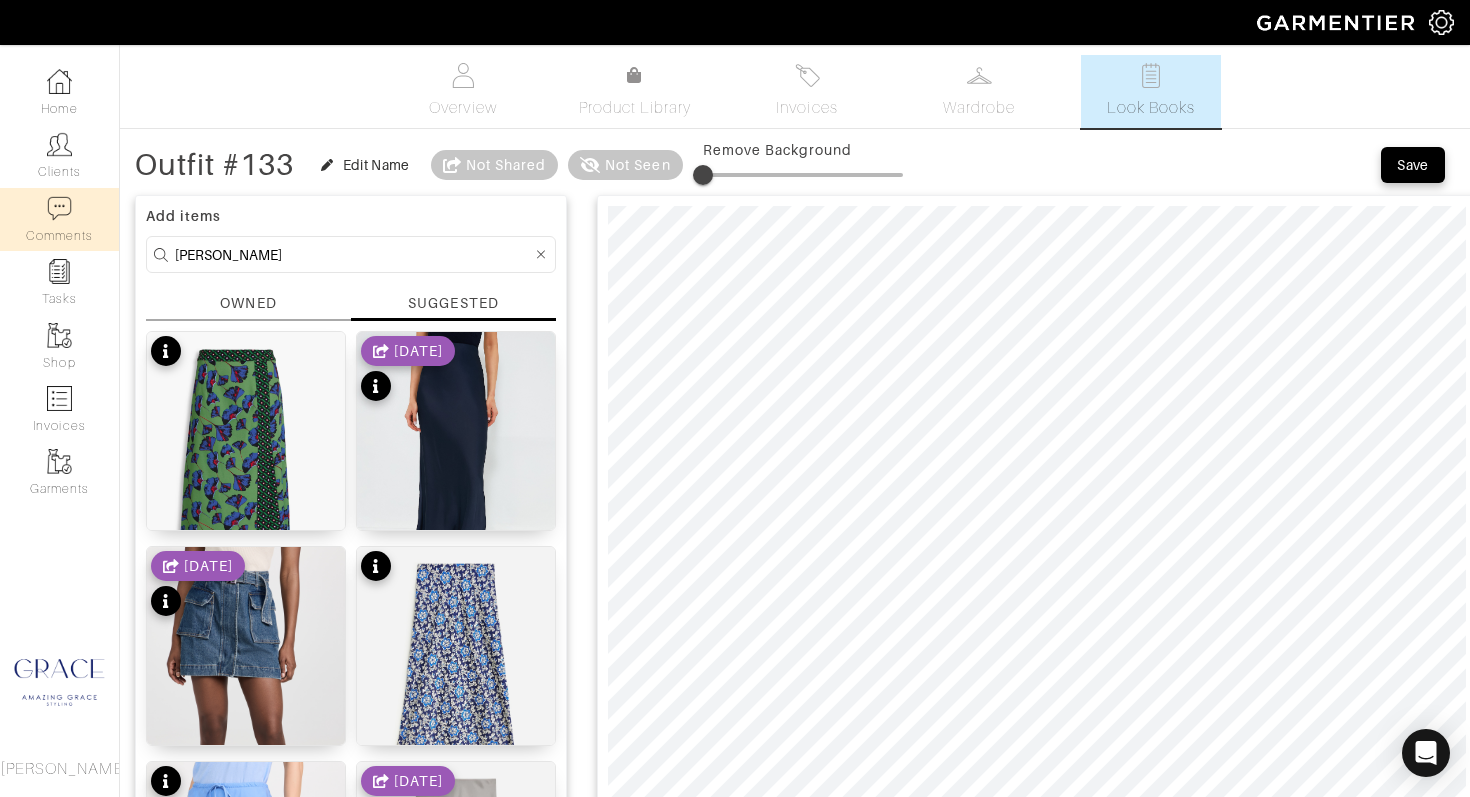 type on "ann taylor" 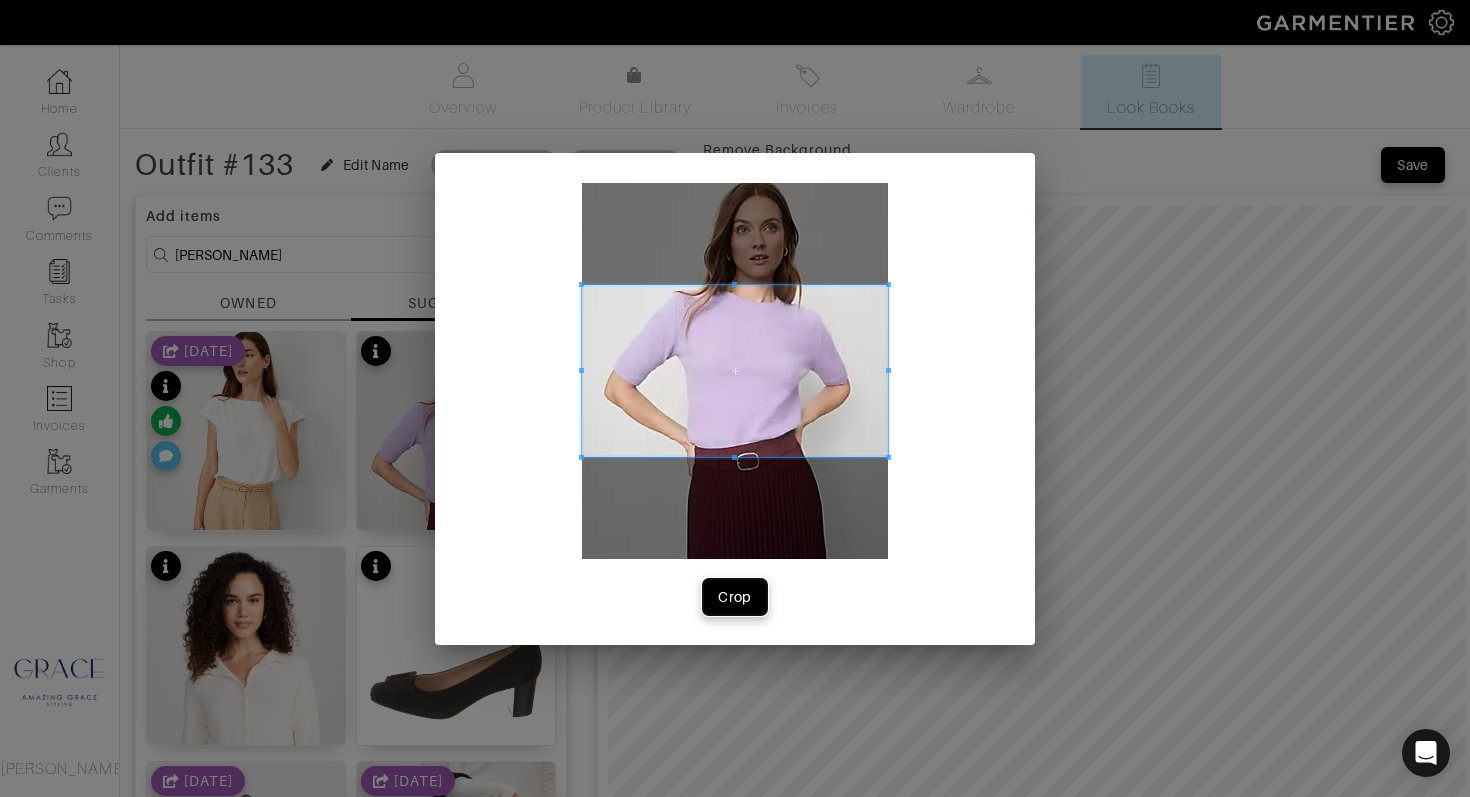 click on "Crop" at bounding box center [735, 597] 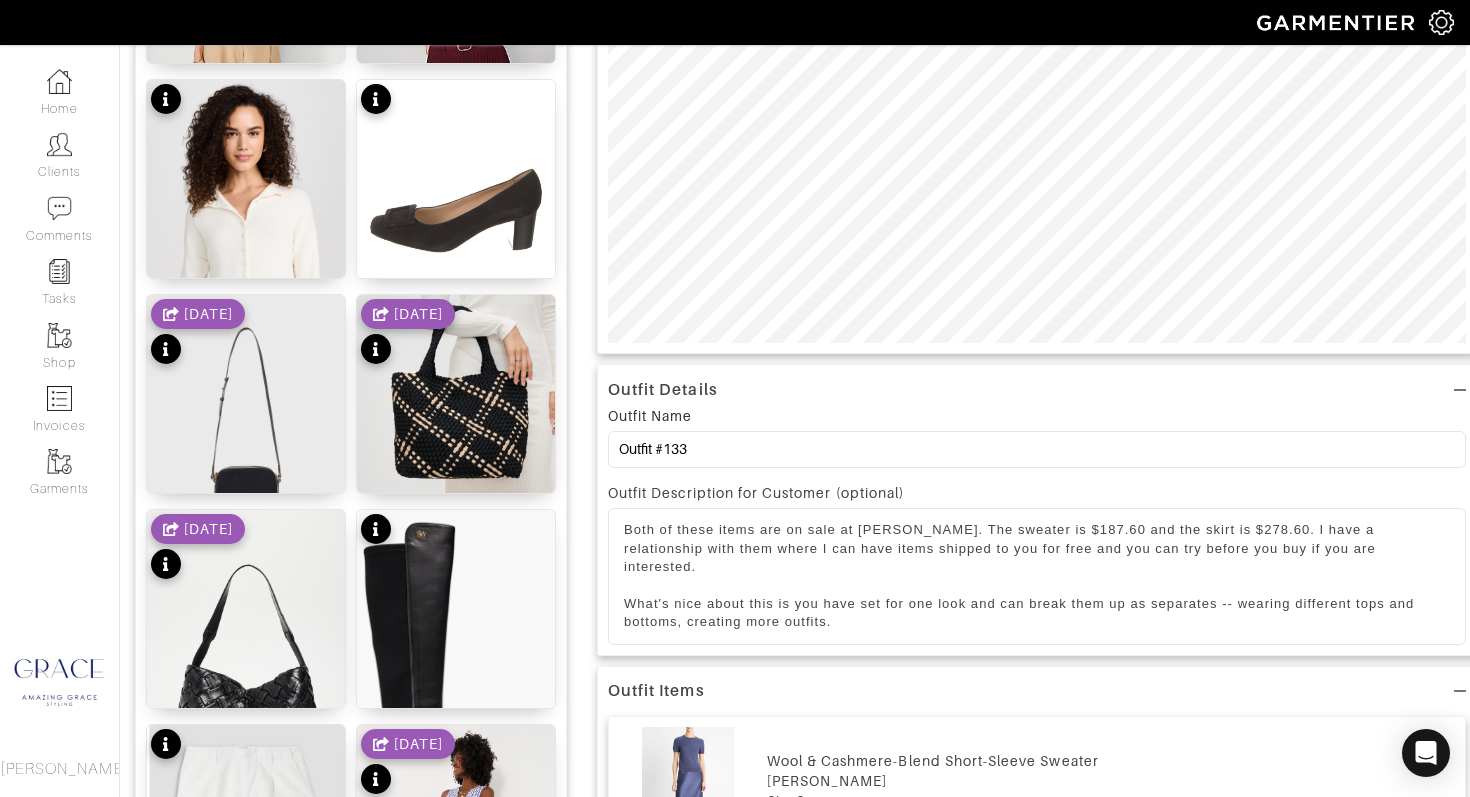 scroll, scrollTop: 476, scrollLeft: 0, axis: vertical 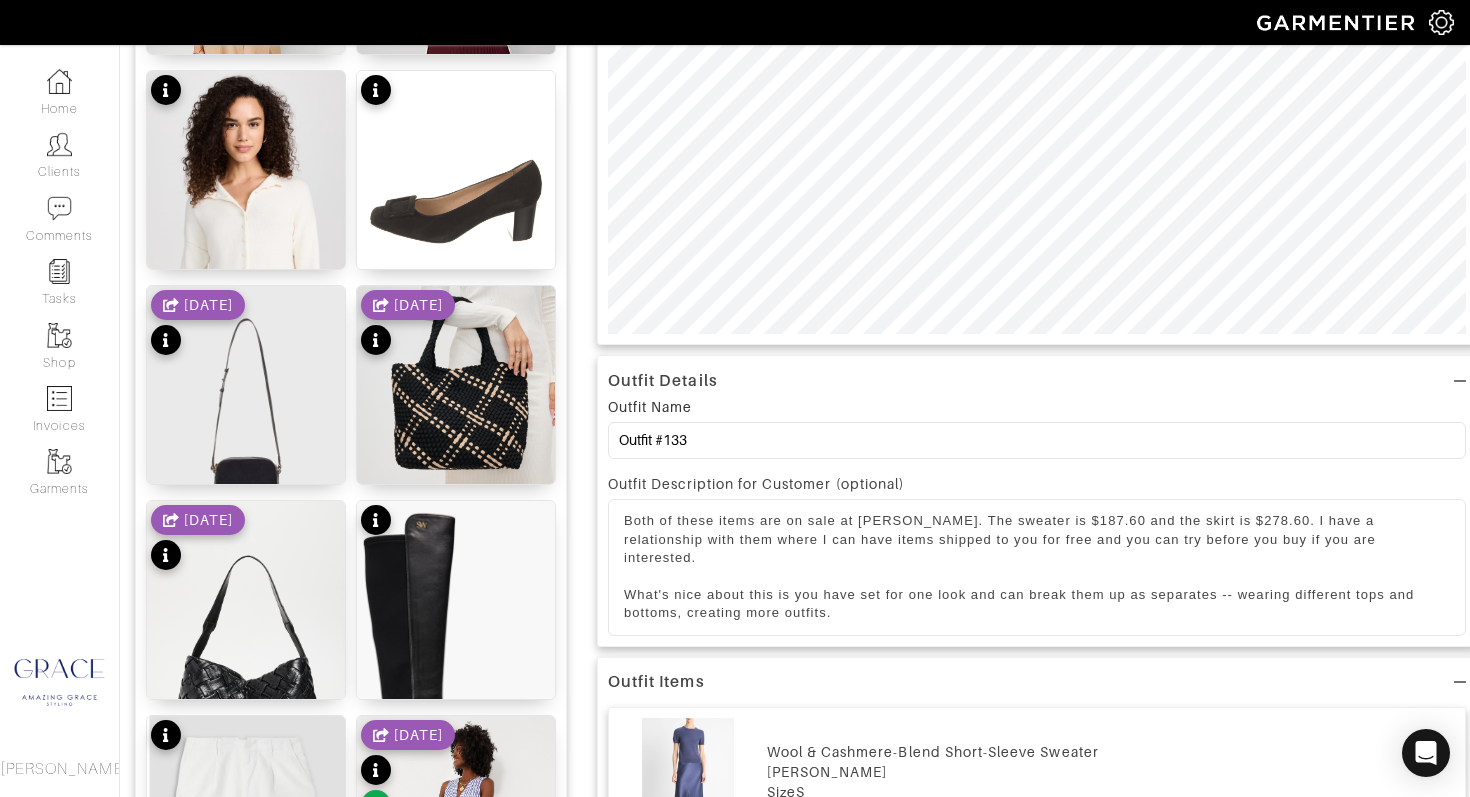 click on "What's nice about this is you have set for one look and can break them up as separates -- wearing different tops and bottoms, creating more outfits." at bounding box center (1037, 604) 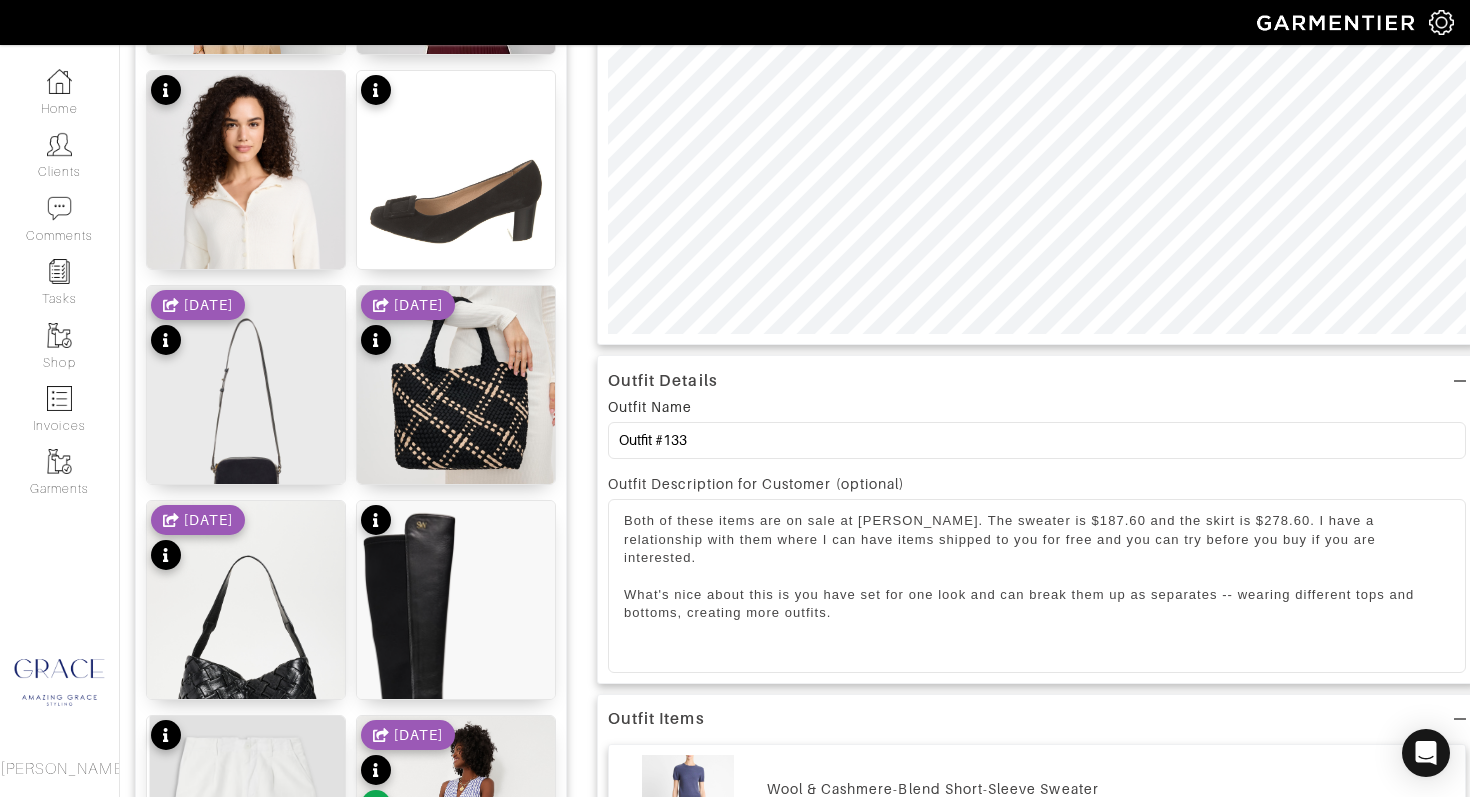 type 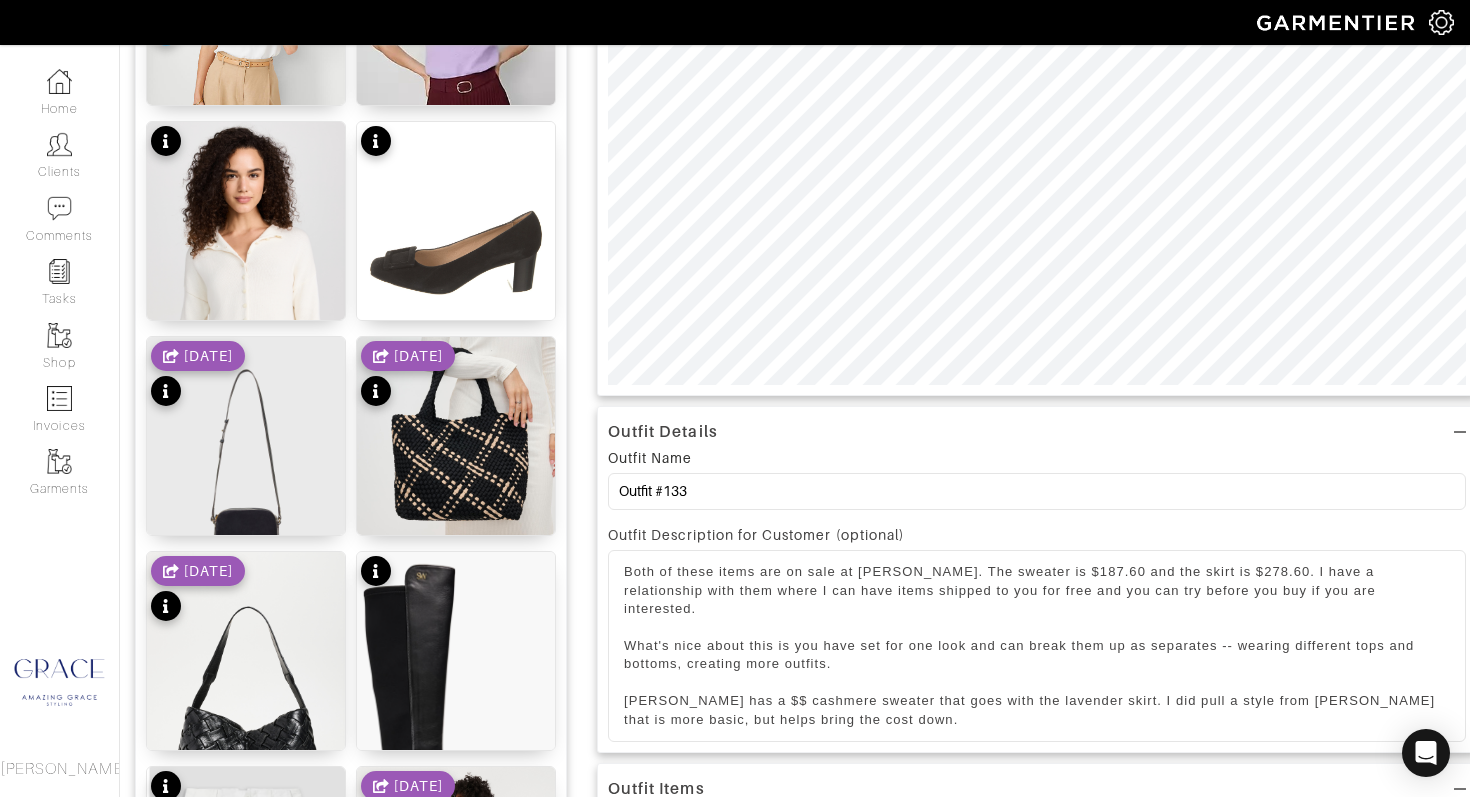 scroll, scrollTop: 446, scrollLeft: 0, axis: vertical 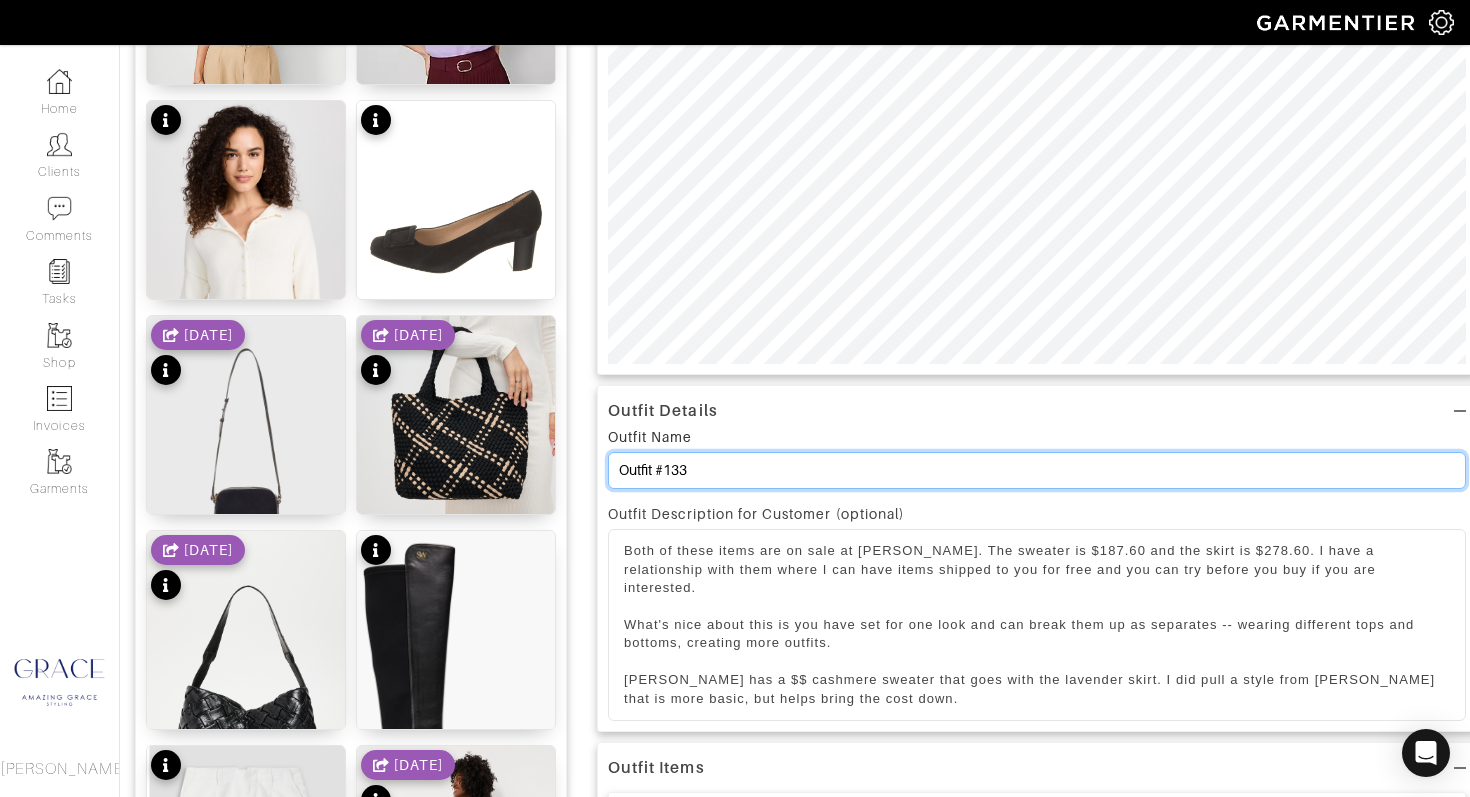 drag, startPoint x: 657, startPoint y: 464, endPoint x: 593, endPoint y: 454, distance: 64.77654 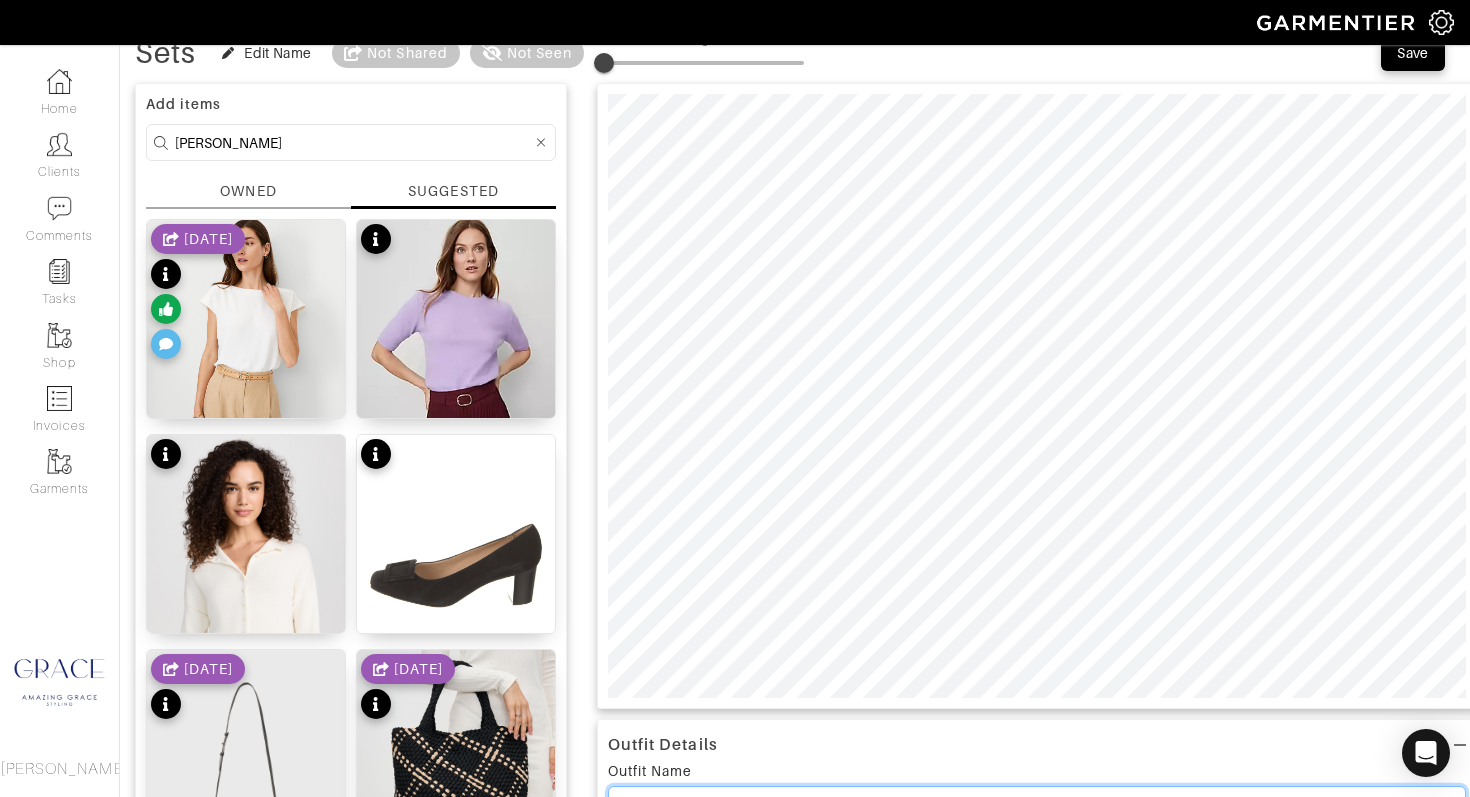 scroll, scrollTop: 0, scrollLeft: 0, axis: both 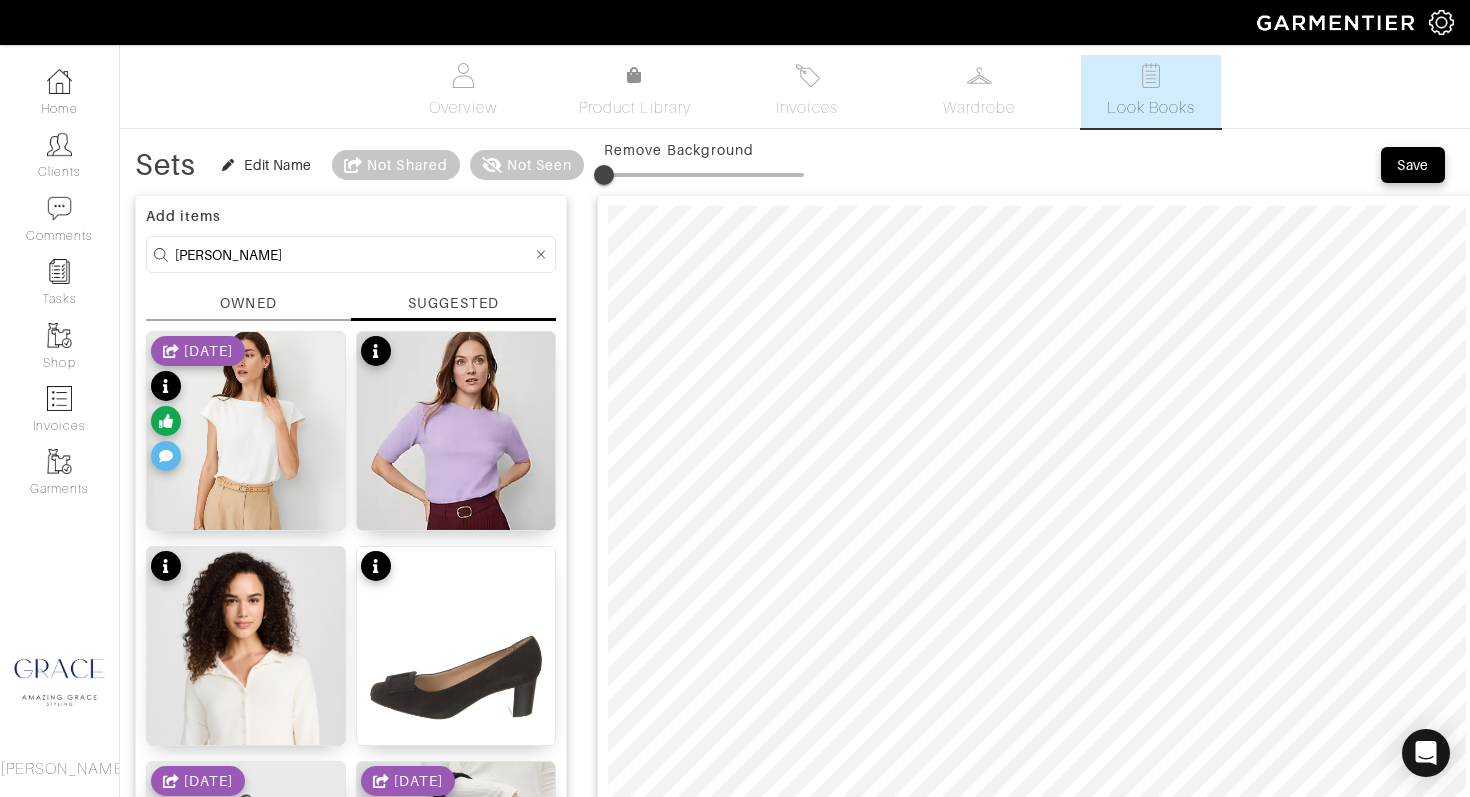 type on "Sets" 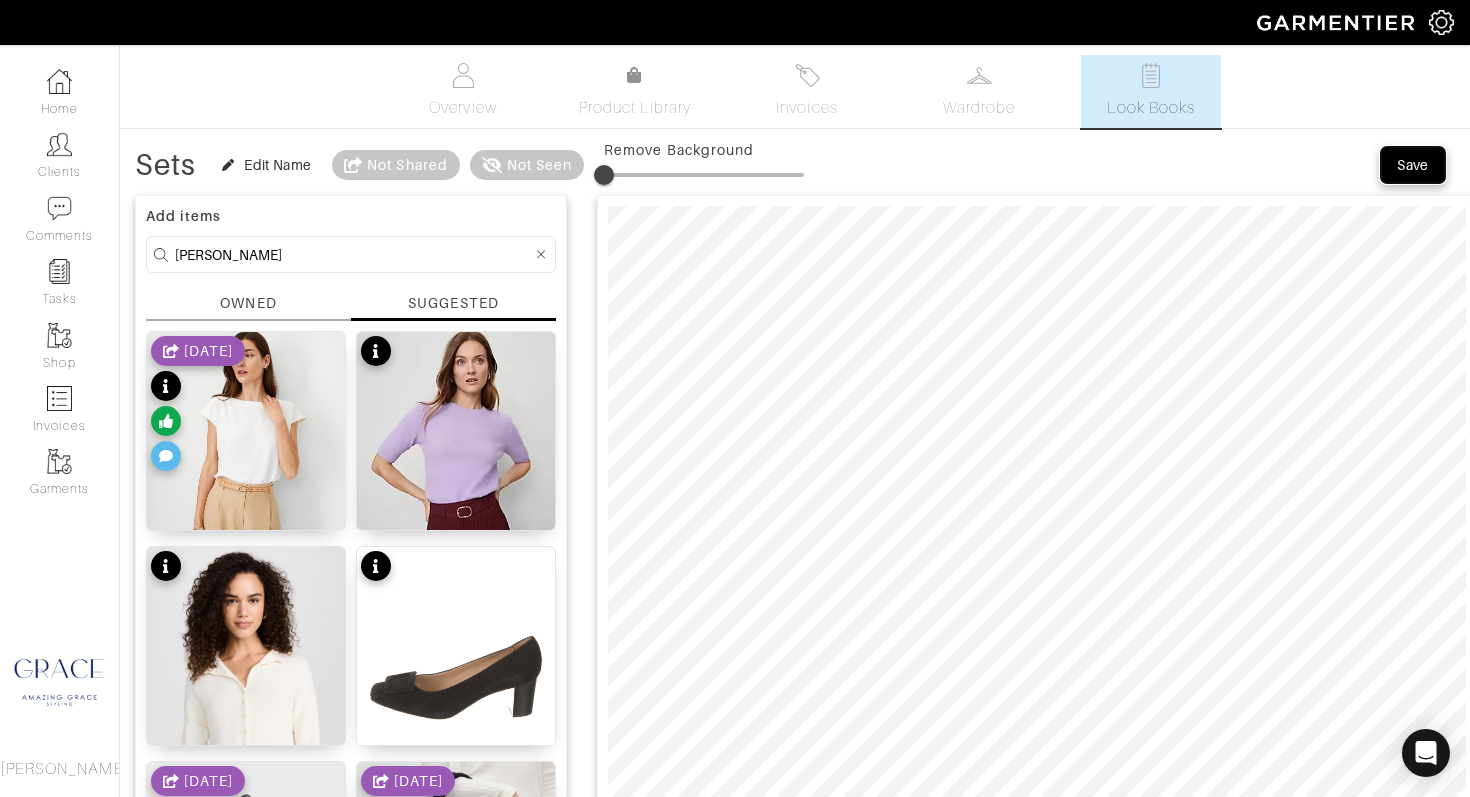 click on "Save" at bounding box center (1413, 165) 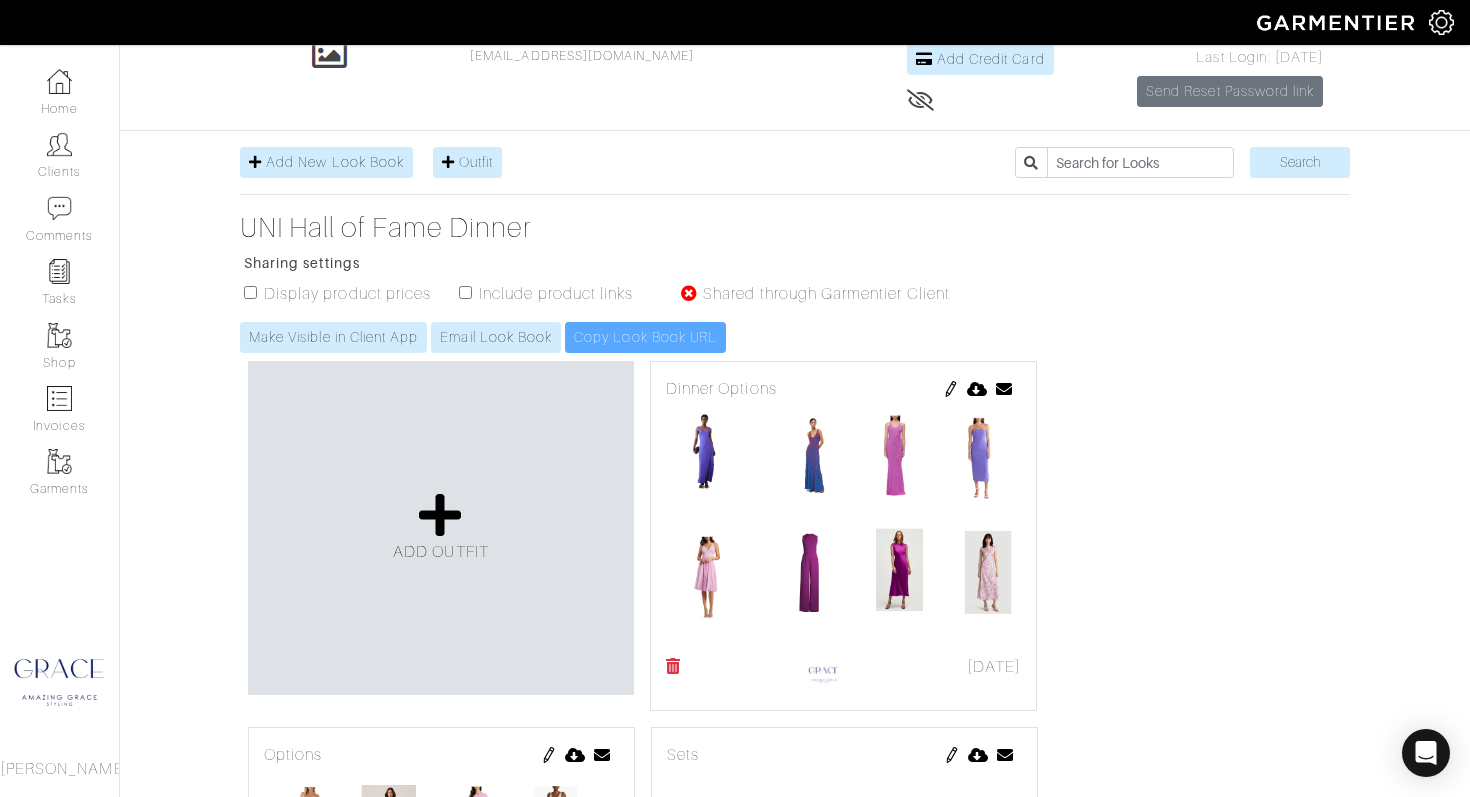 scroll, scrollTop: 135, scrollLeft: 0, axis: vertical 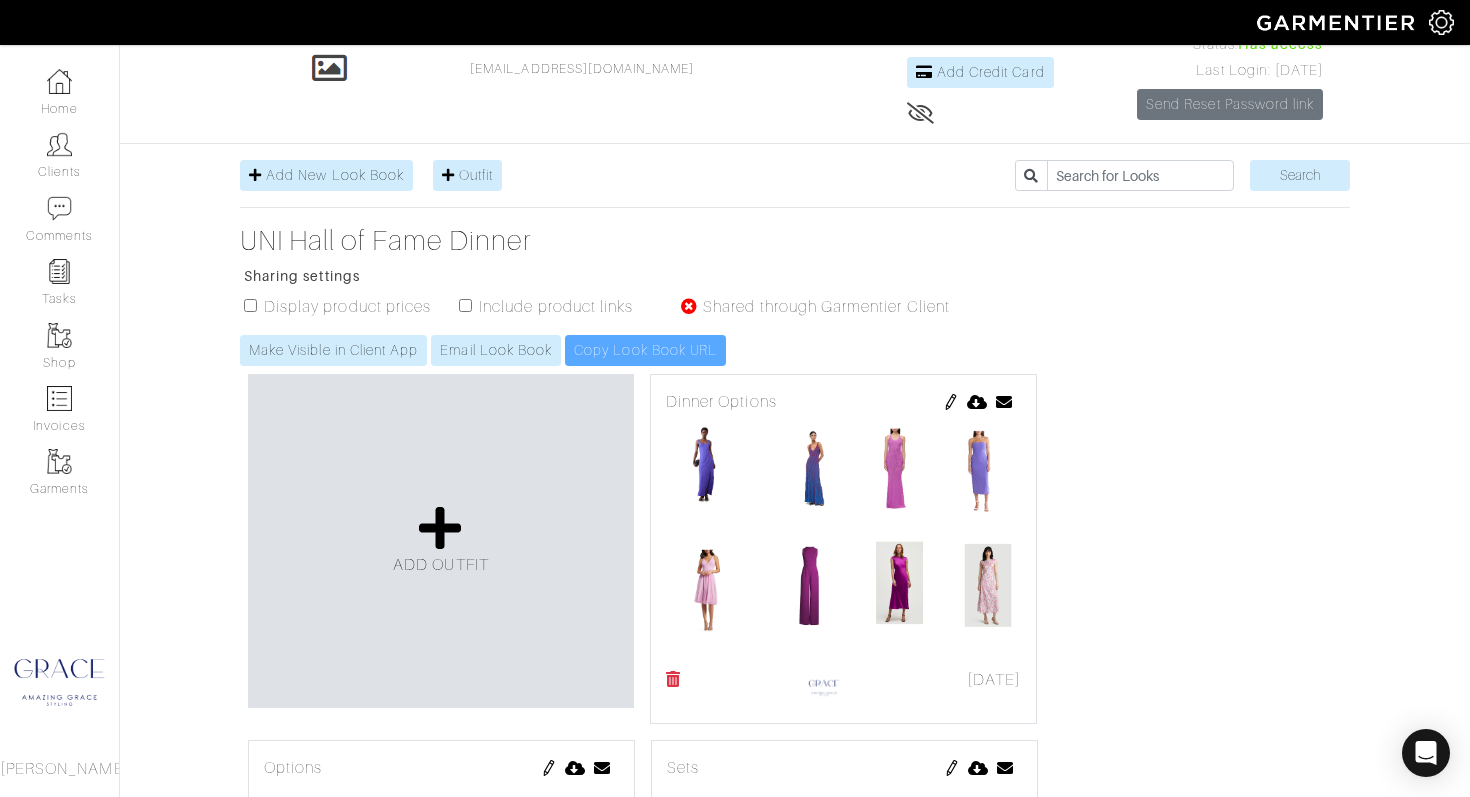 click on "Make Visible in Client App
Email Look Book
Copy Look Book URL" at bounding box center (605, 350) 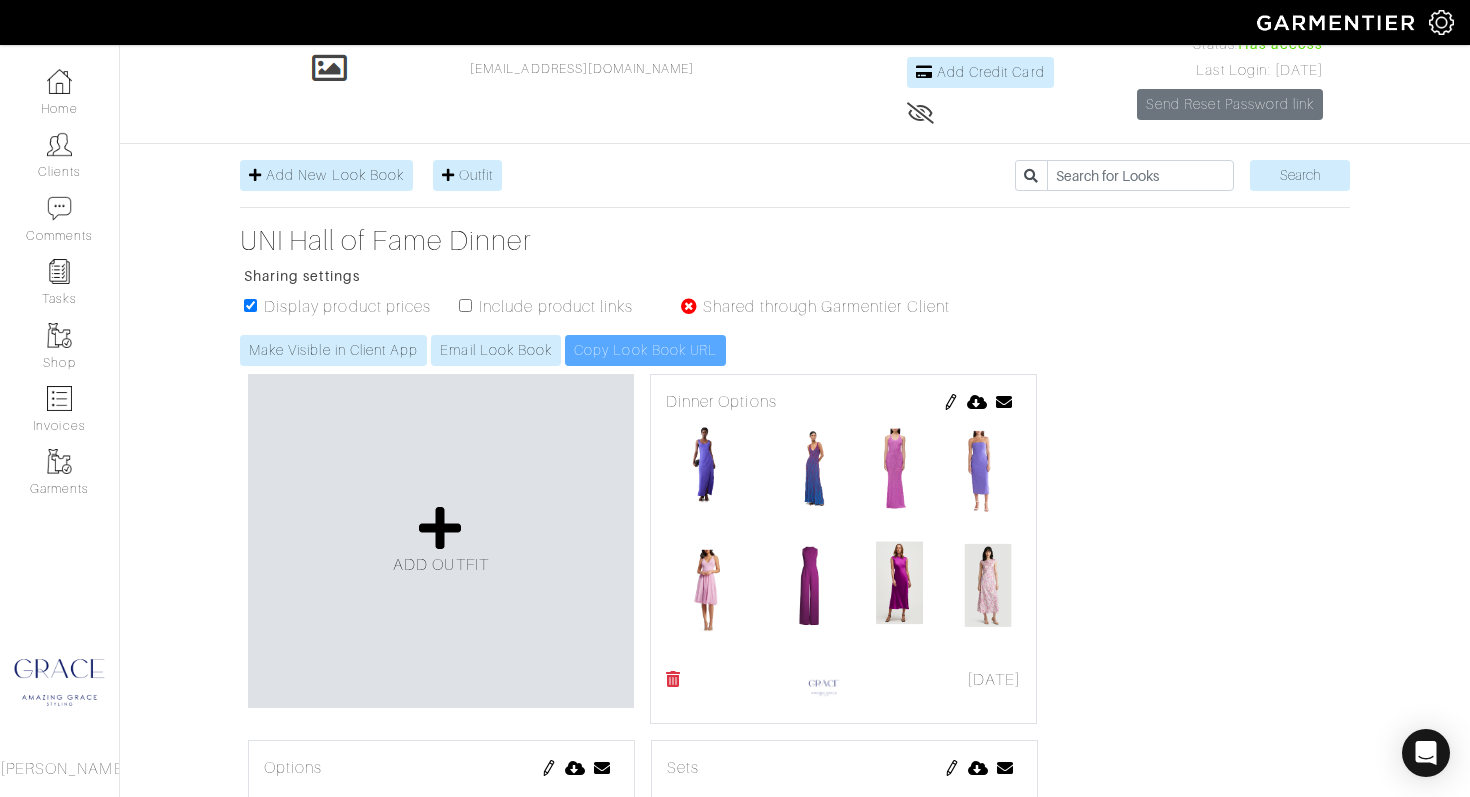 scroll, scrollTop: 0, scrollLeft: 0, axis: both 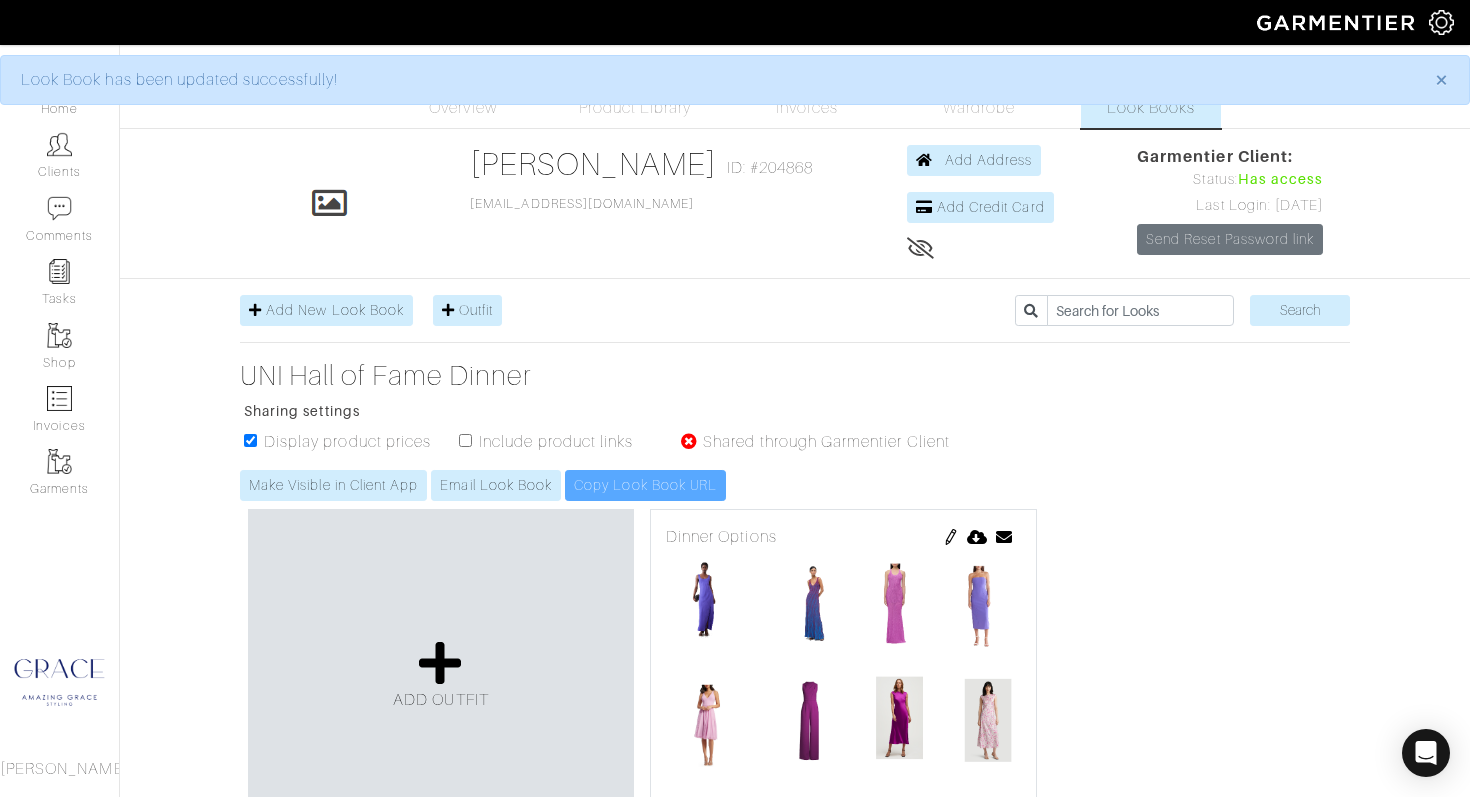 click at bounding box center [465, 440] 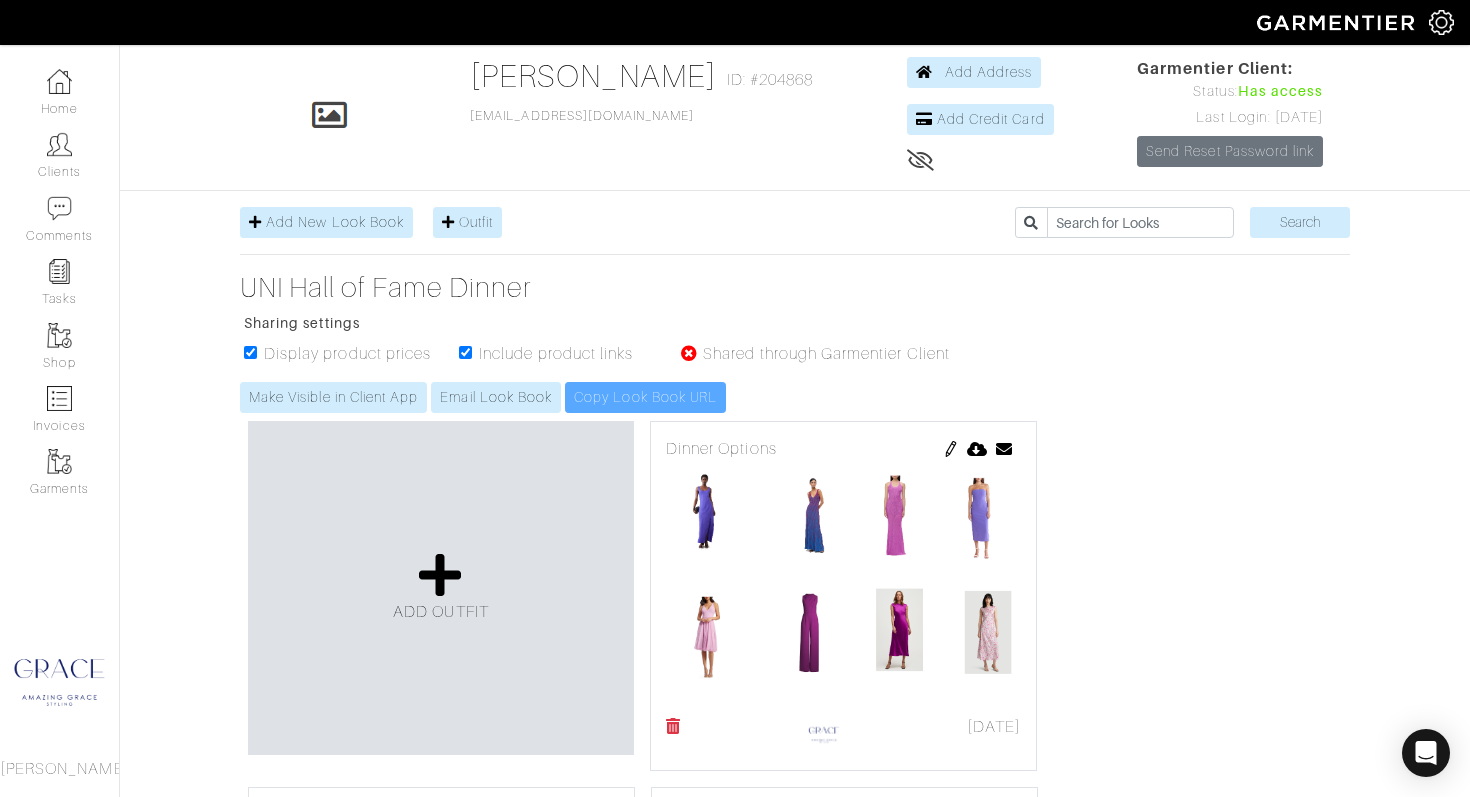 scroll, scrollTop: 0, scrollLeft: 0, axis: both 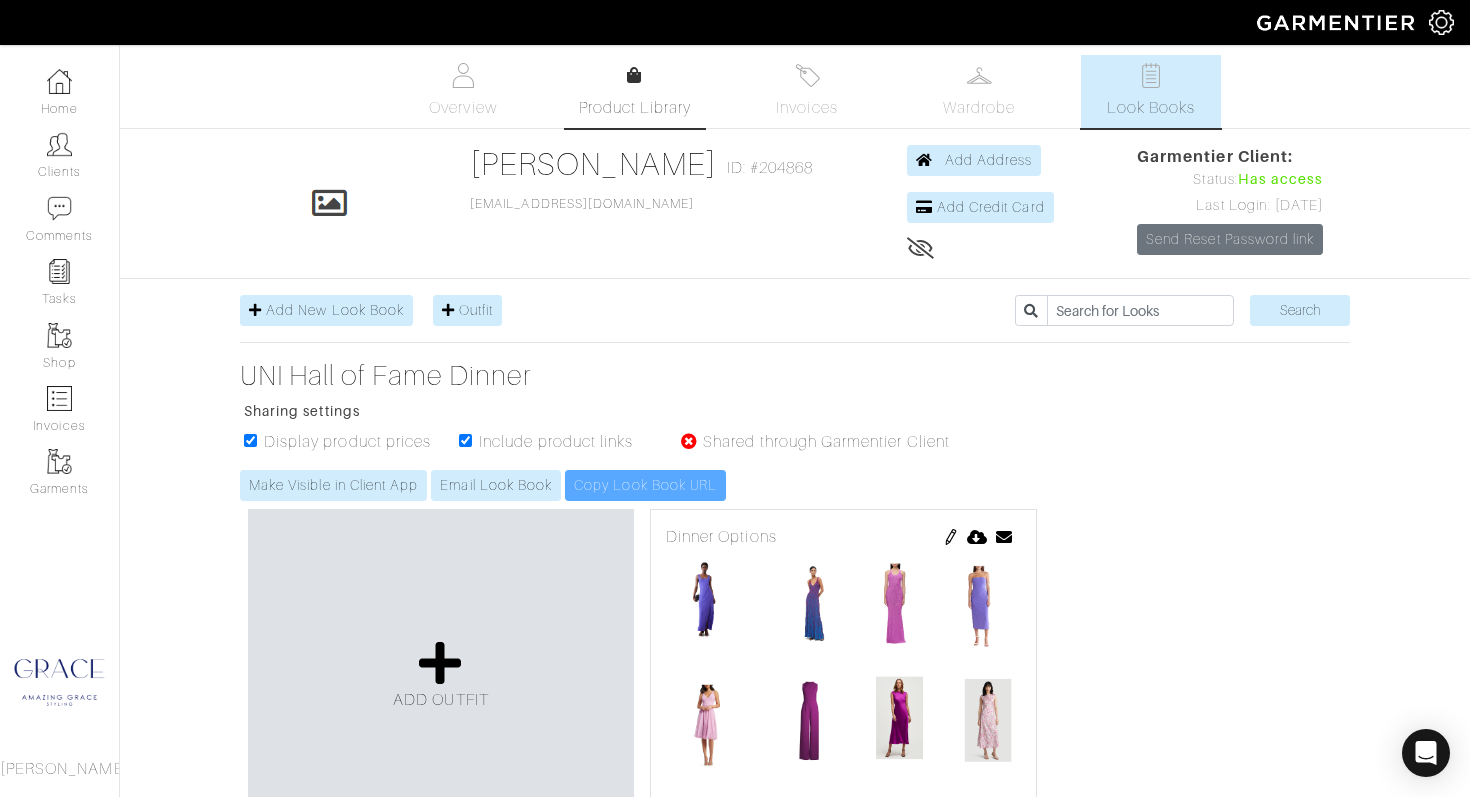 click on "Product Library" at bounding box center (635, 92) 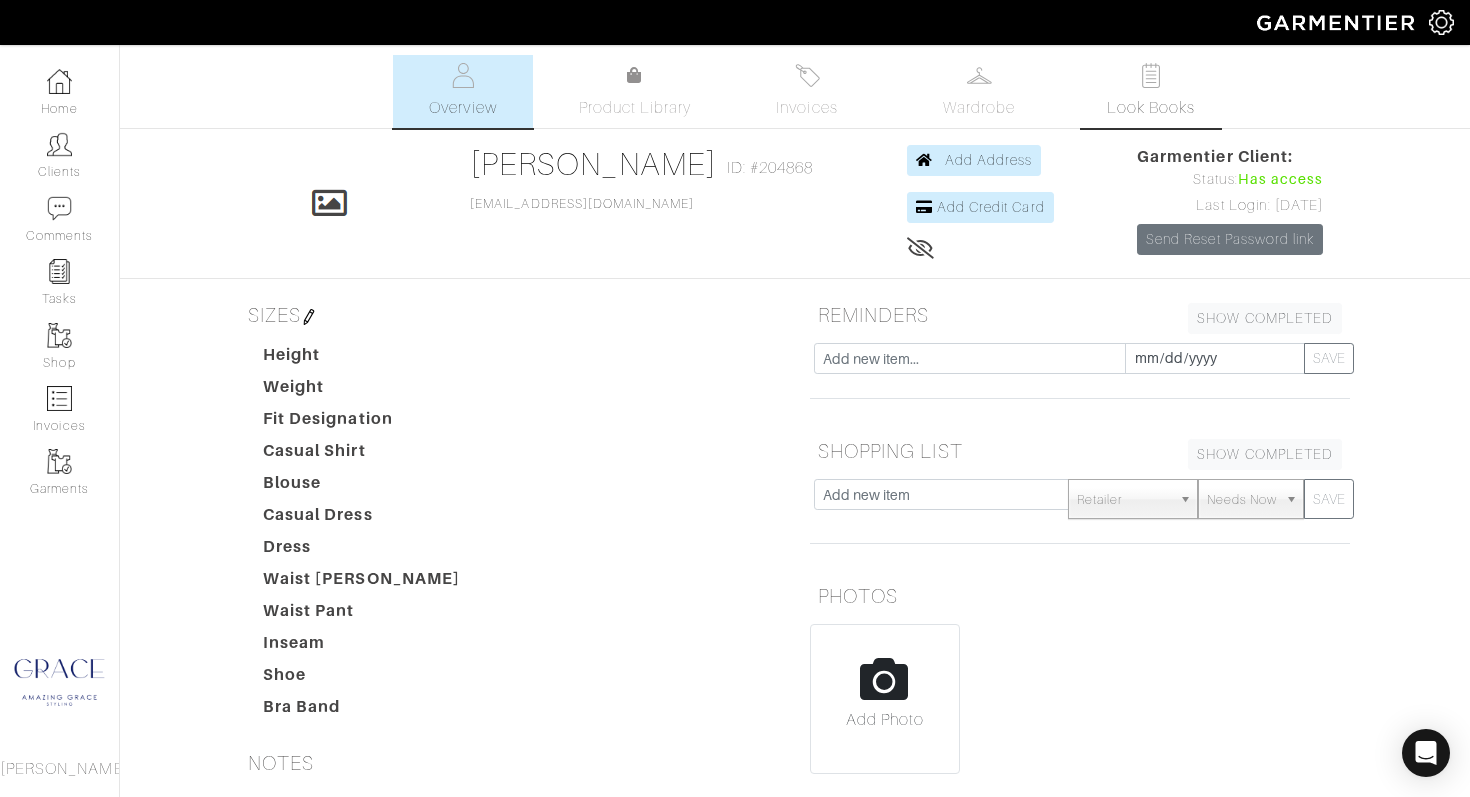 scroll, scrollTop: 0, scrollLeft: 0, axis: both 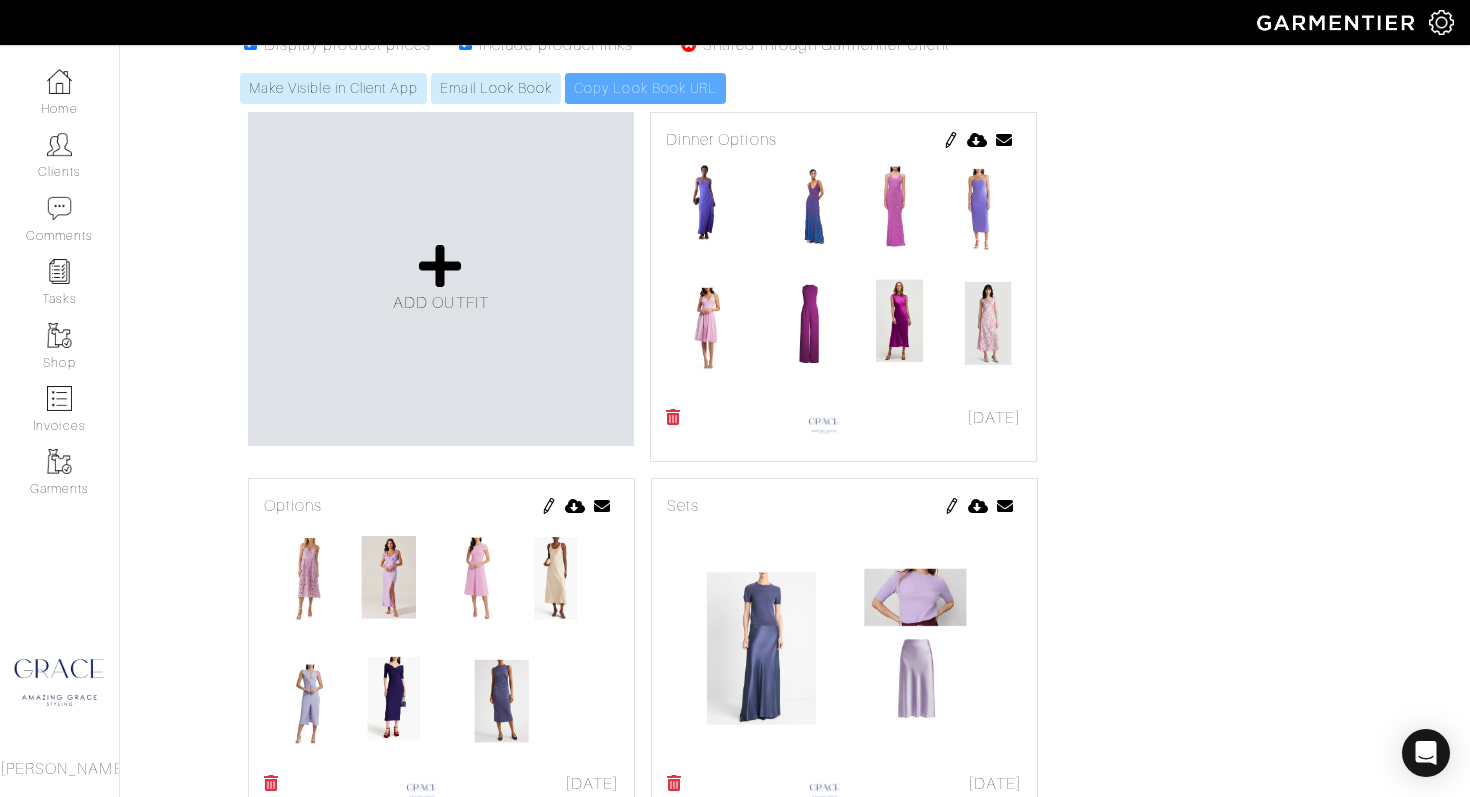 click at bounding box center [843, 277] 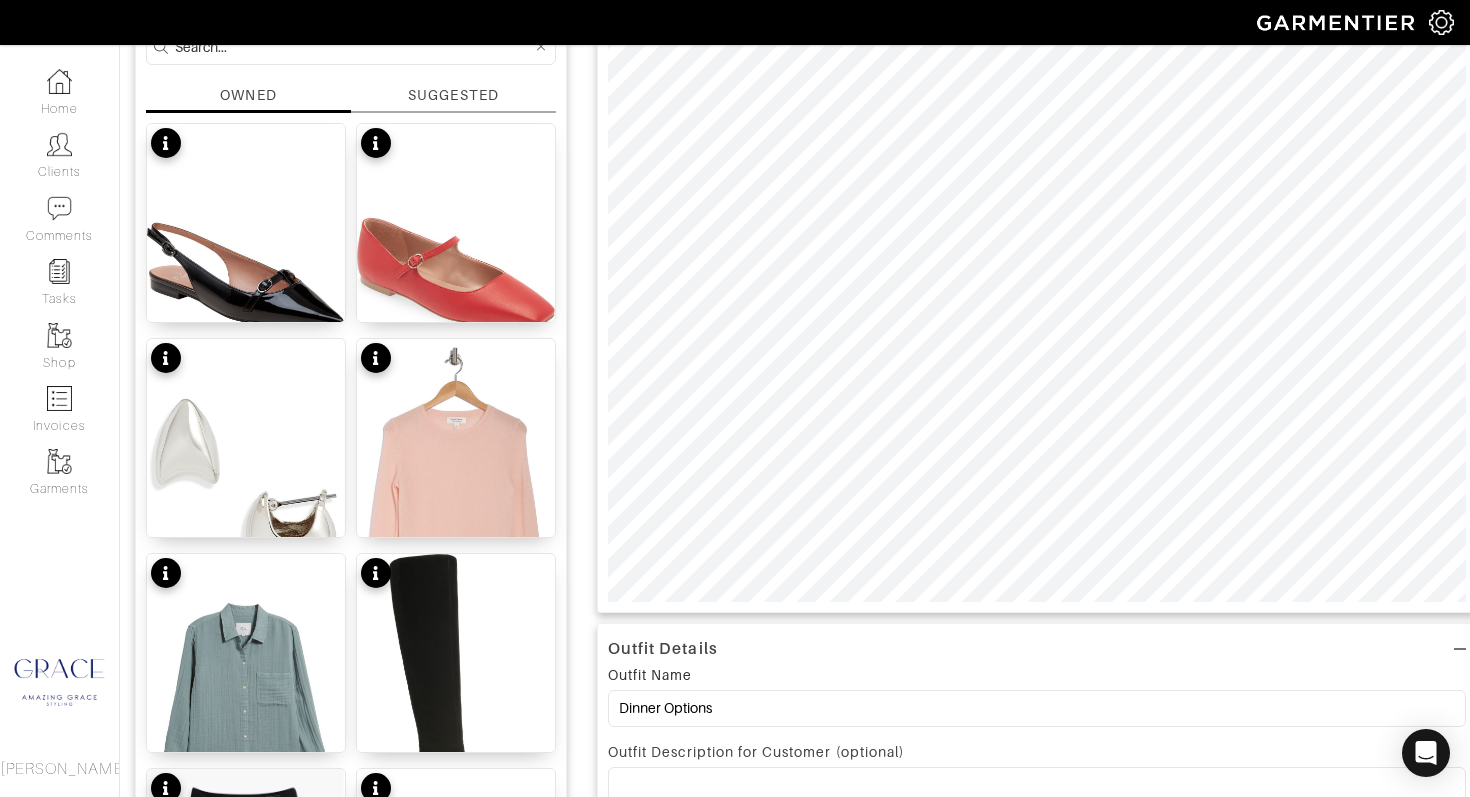 scroll, scrollTop: 334, scrollLeft: 0, axis: vertical 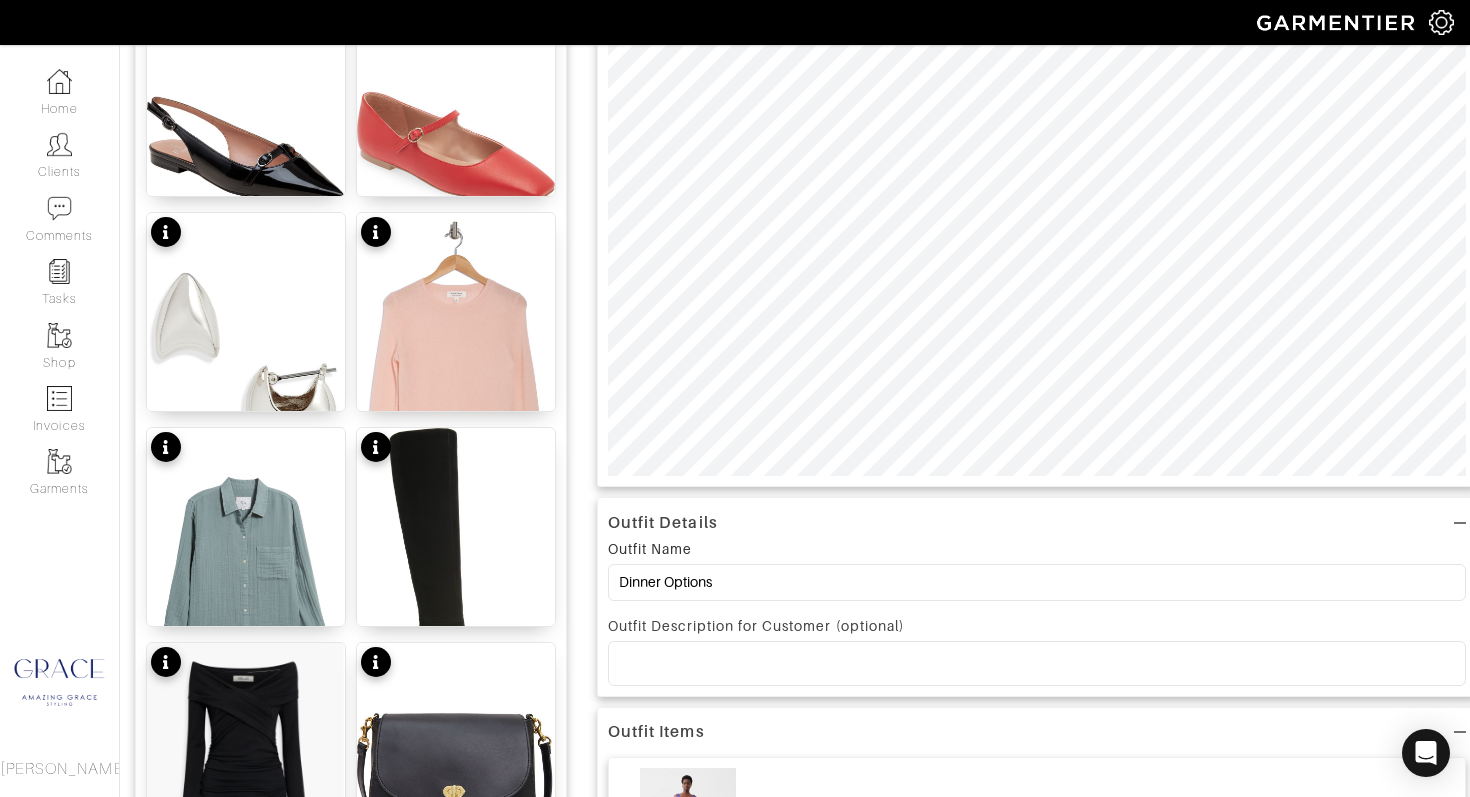 click at bounding box center (1037, 663) 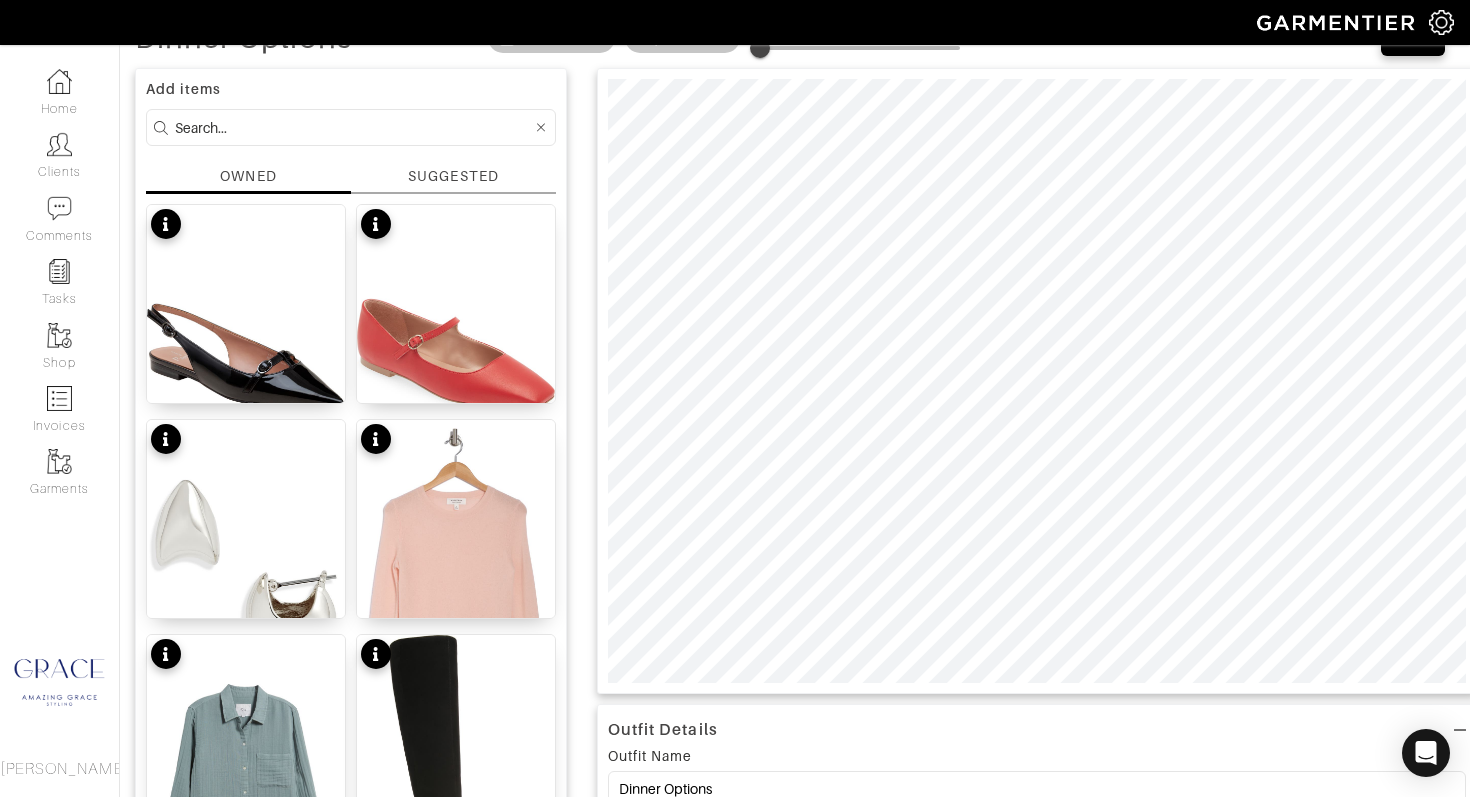 scroll, scrollTop: 104, scrollLeft: 0, axis: vertical 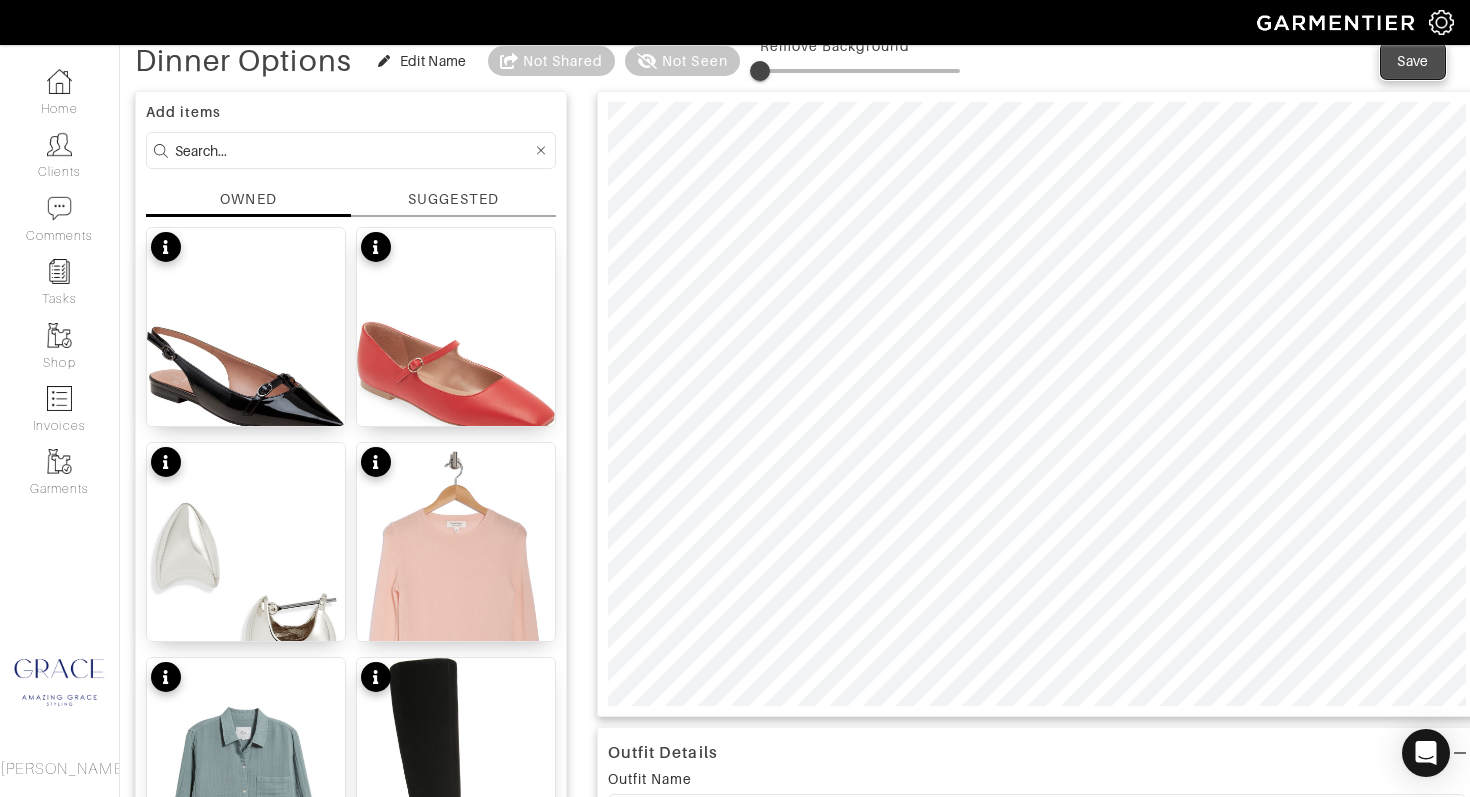 click on "Save" at bounding box center (1413, 61) 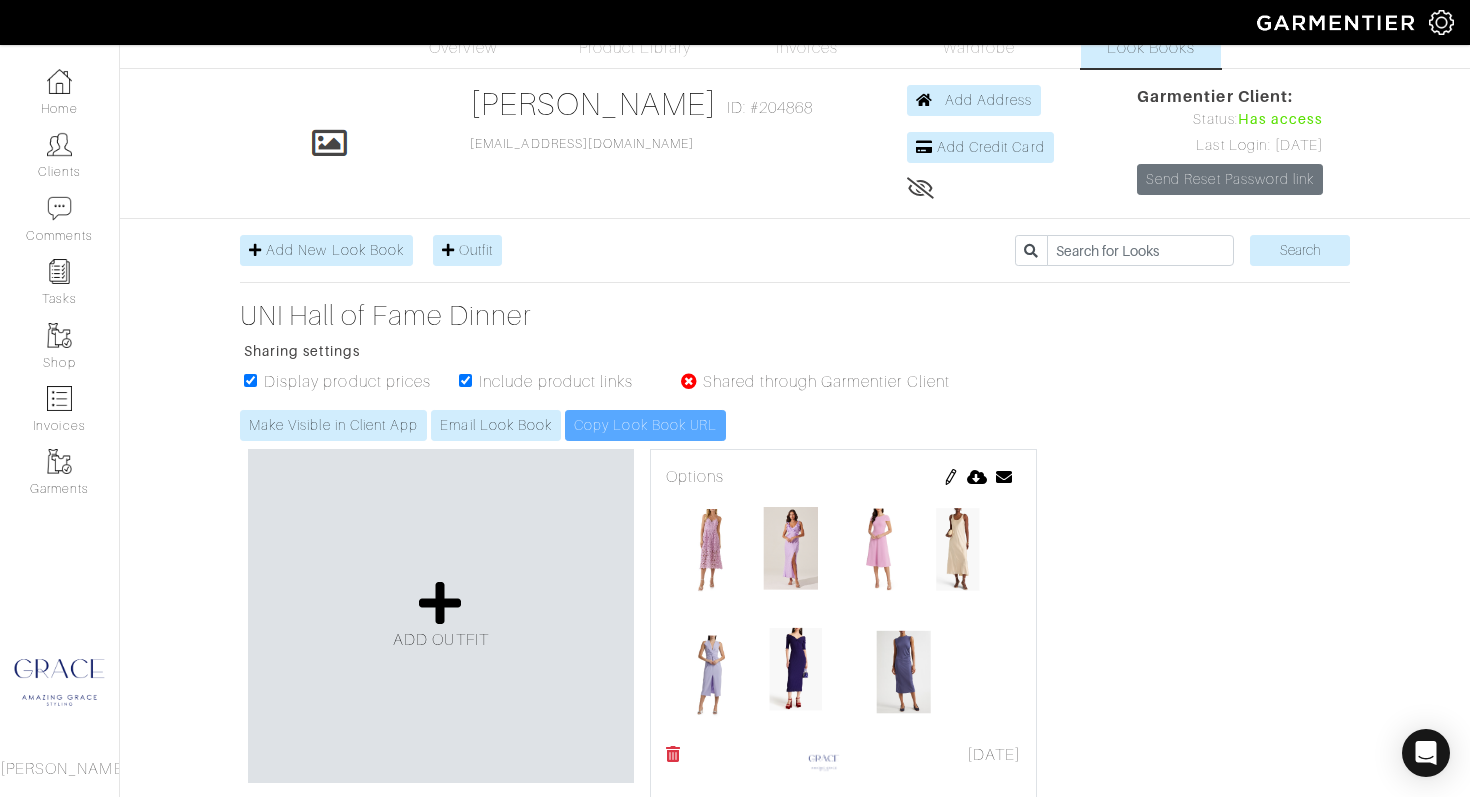 scroll, scrollTop: 58, scrollLeft: 0, axis: vertical 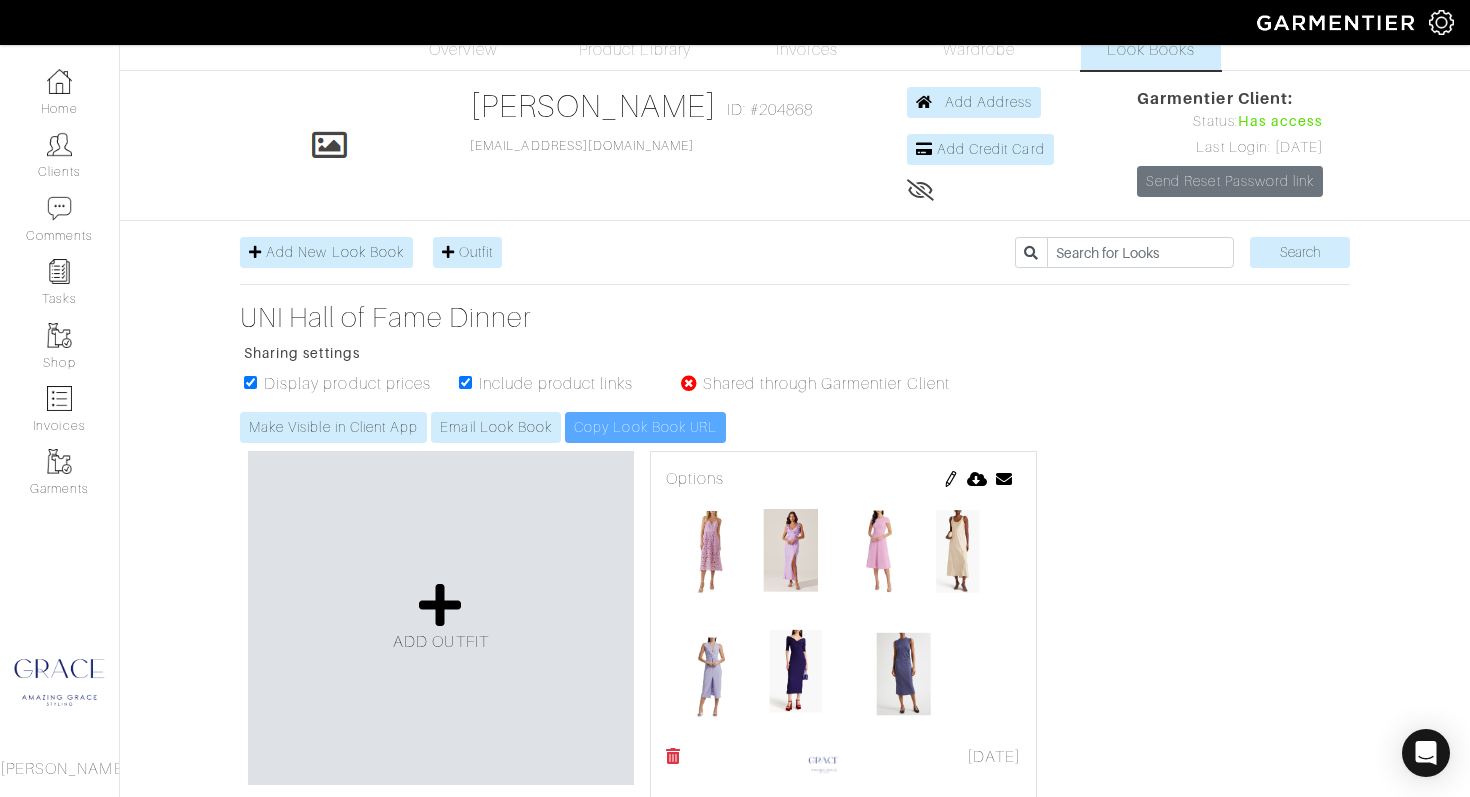 click on "Make Visible in Client App
Email Look Book
Copy Look Book URL" at bounding box center (605, 427) 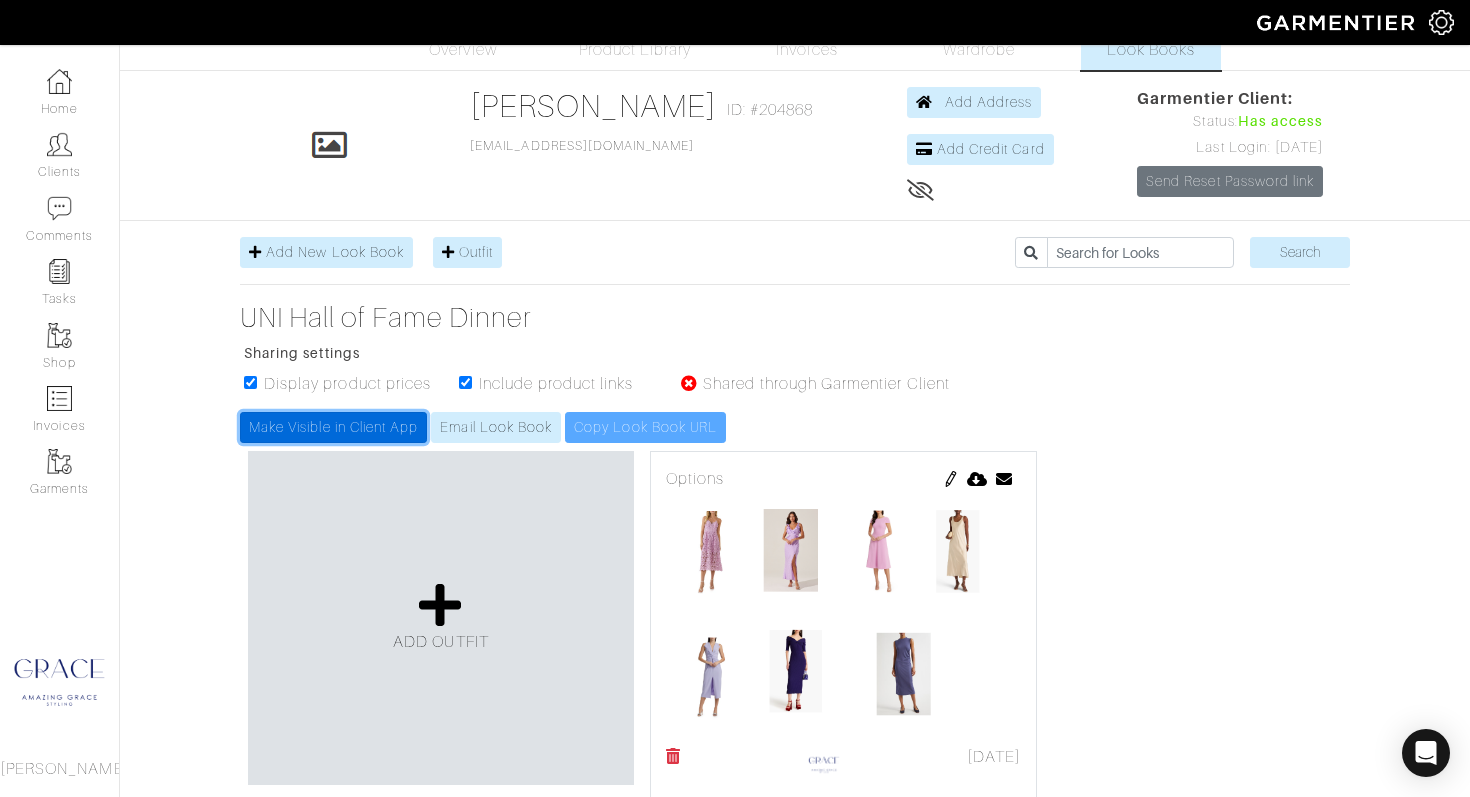 drag, startPoint x: 386, startPoint y: 421, endPoint x: 399, endPoint y: 423, distance: 13.152946 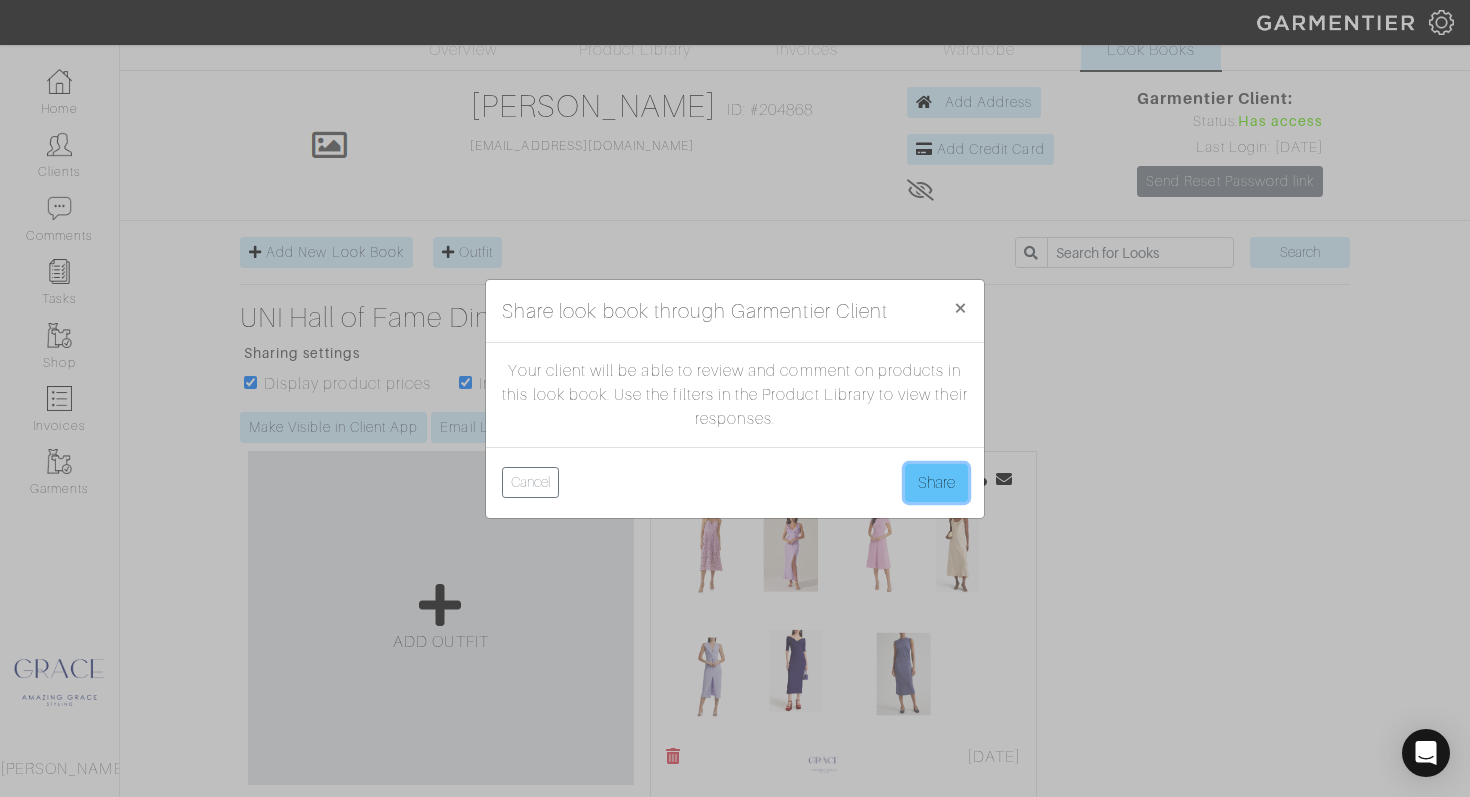 drag, startPoint x: 934, startPoint y: 475, endPoint x: 917, endPoint y: 473, distance: 17.117243 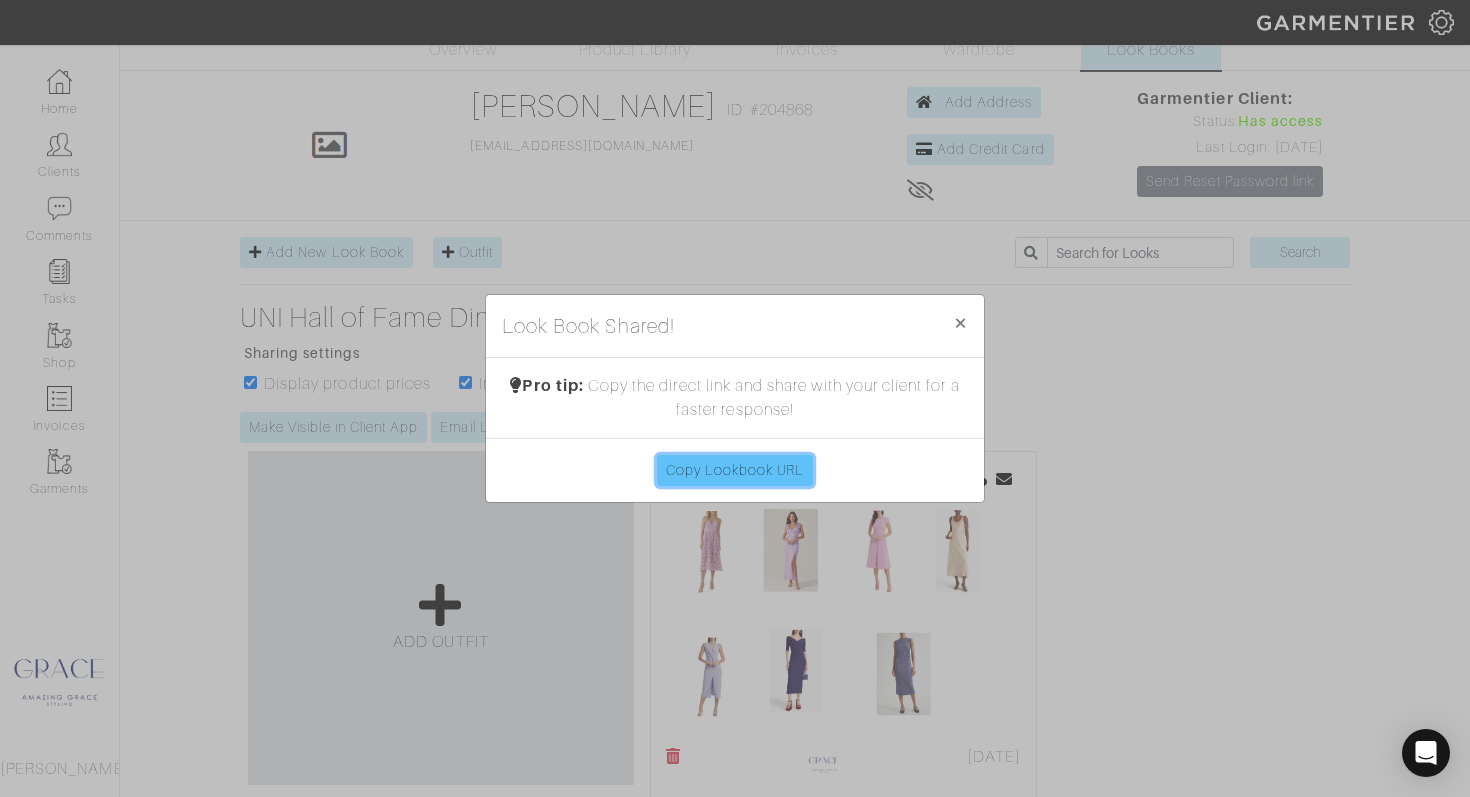 click on "Copy Lookbook URL" at bounding box center (735, 470) 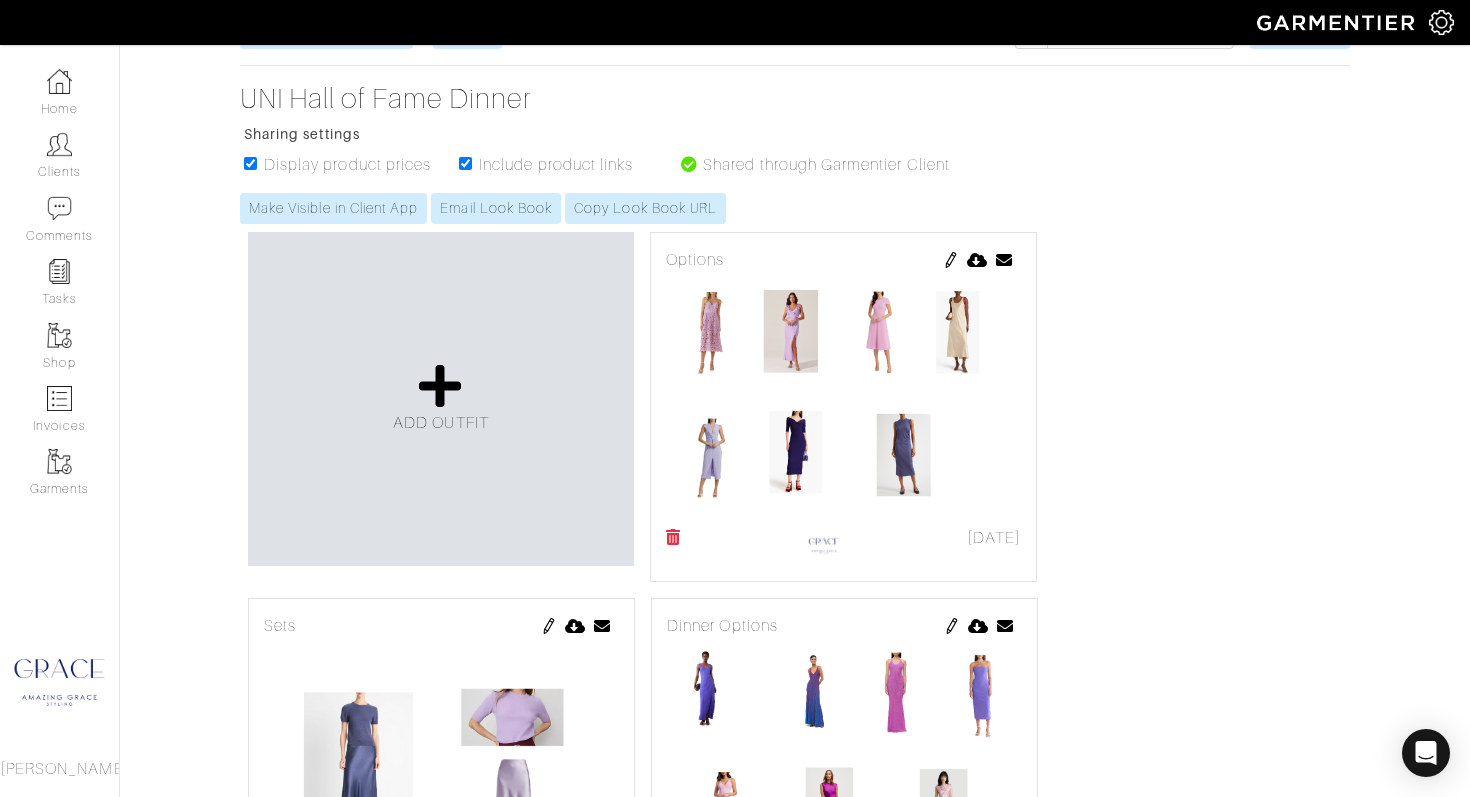 scroll, scrollTop: 322, scrollLeft: 0, axis: vertical 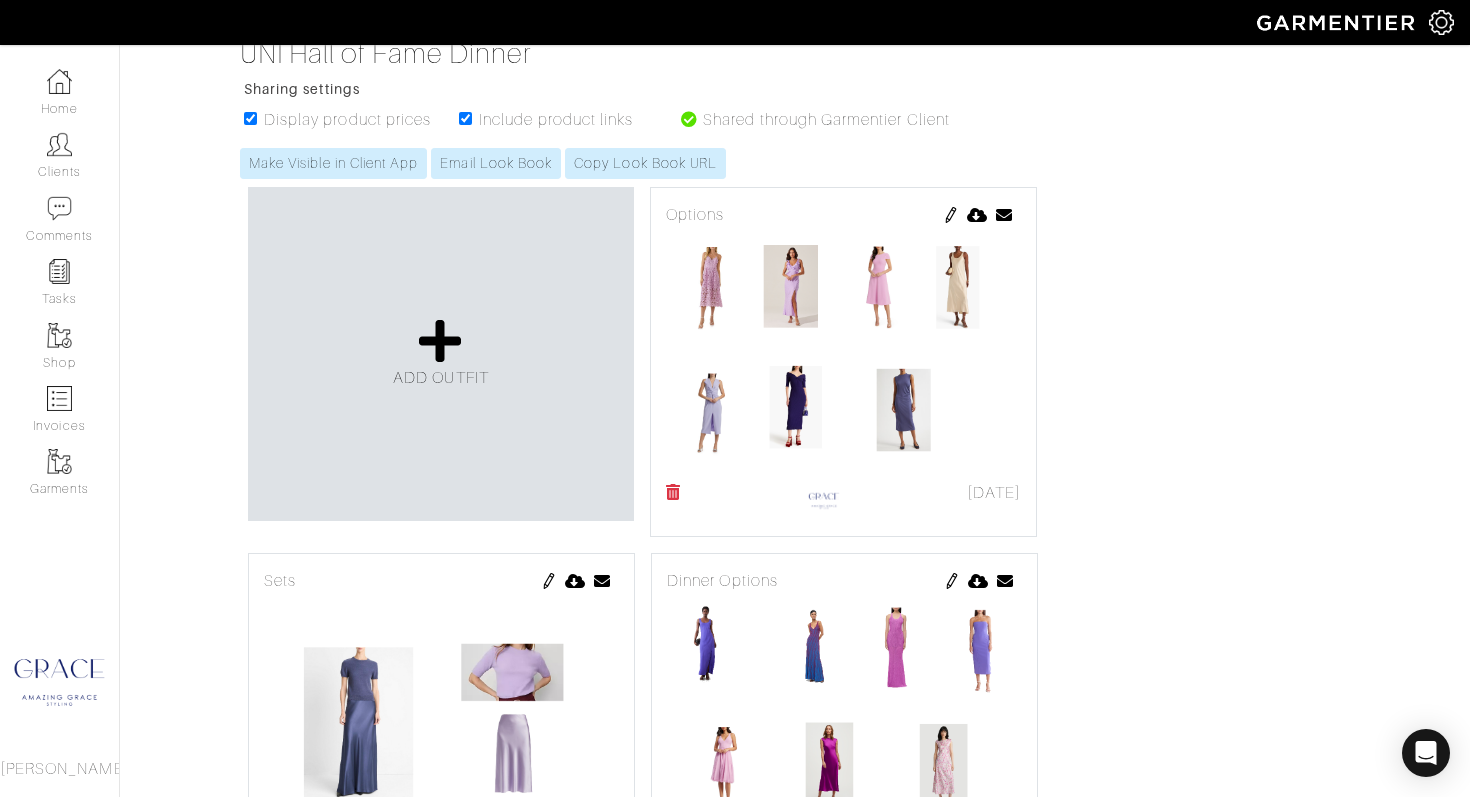 click at bounding box center (951, 215) 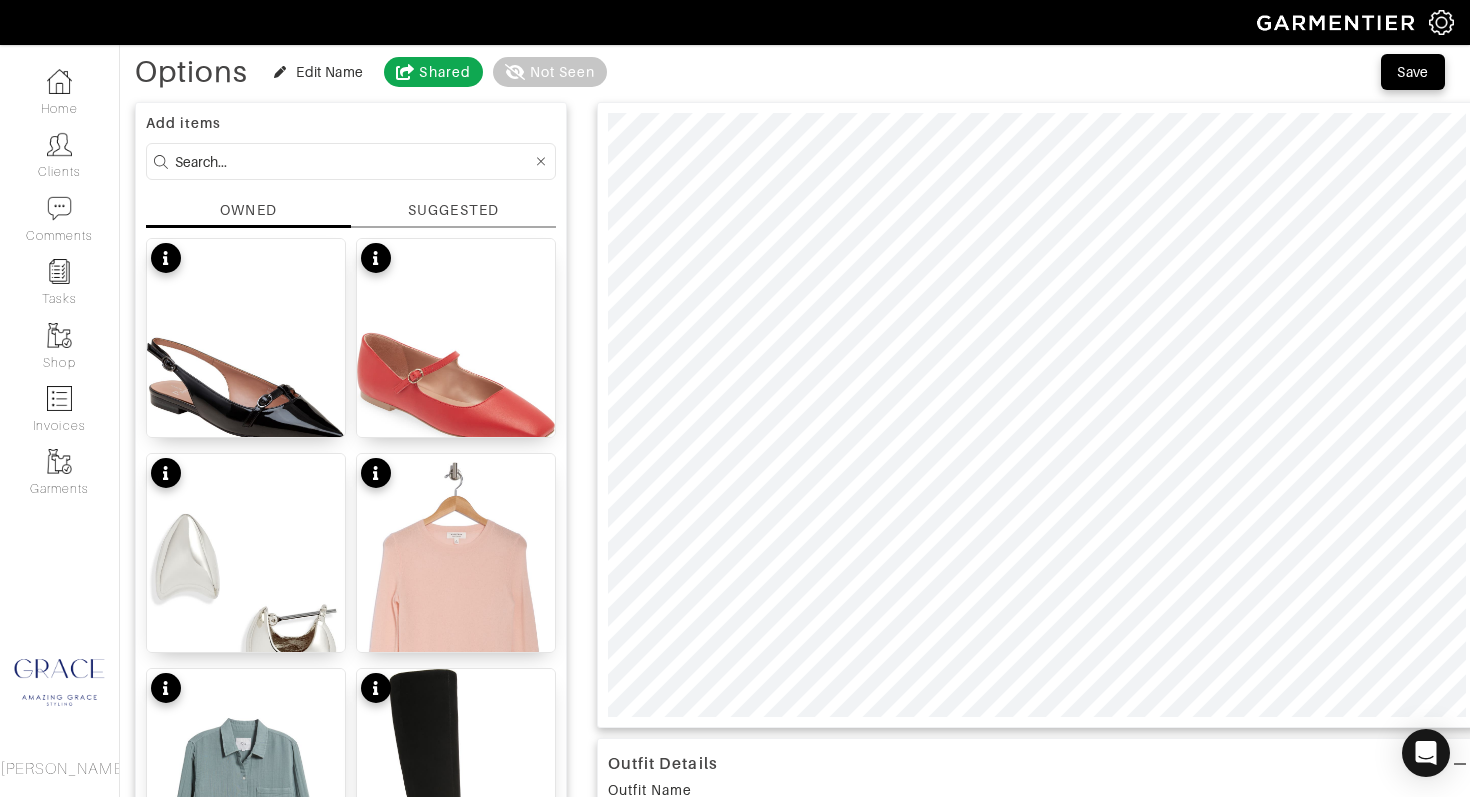 scroll, scrollTop: 85, scrollLeft: 0, axis: vertical 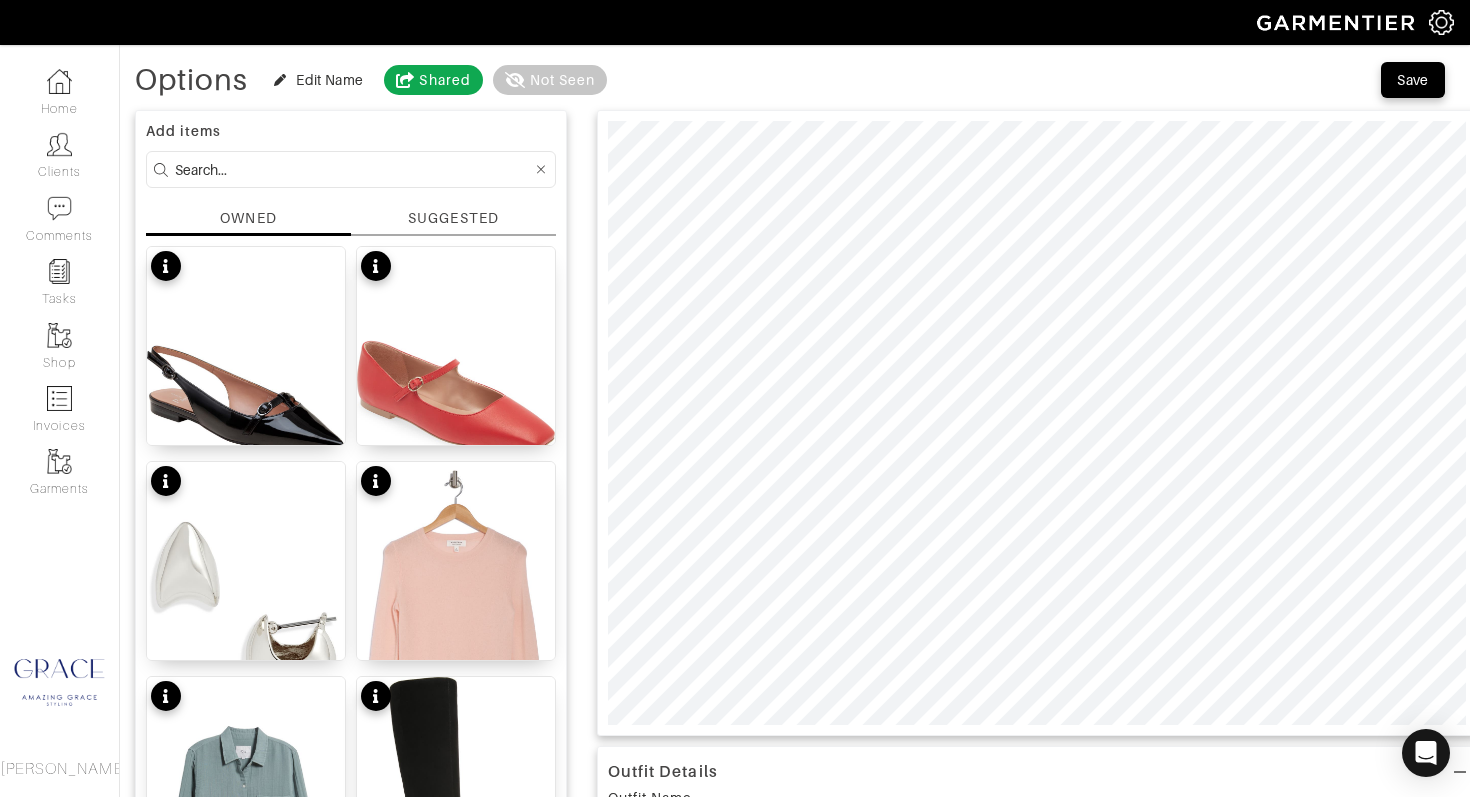 click on "SUGGESTED" at bounding box center [453, 218] 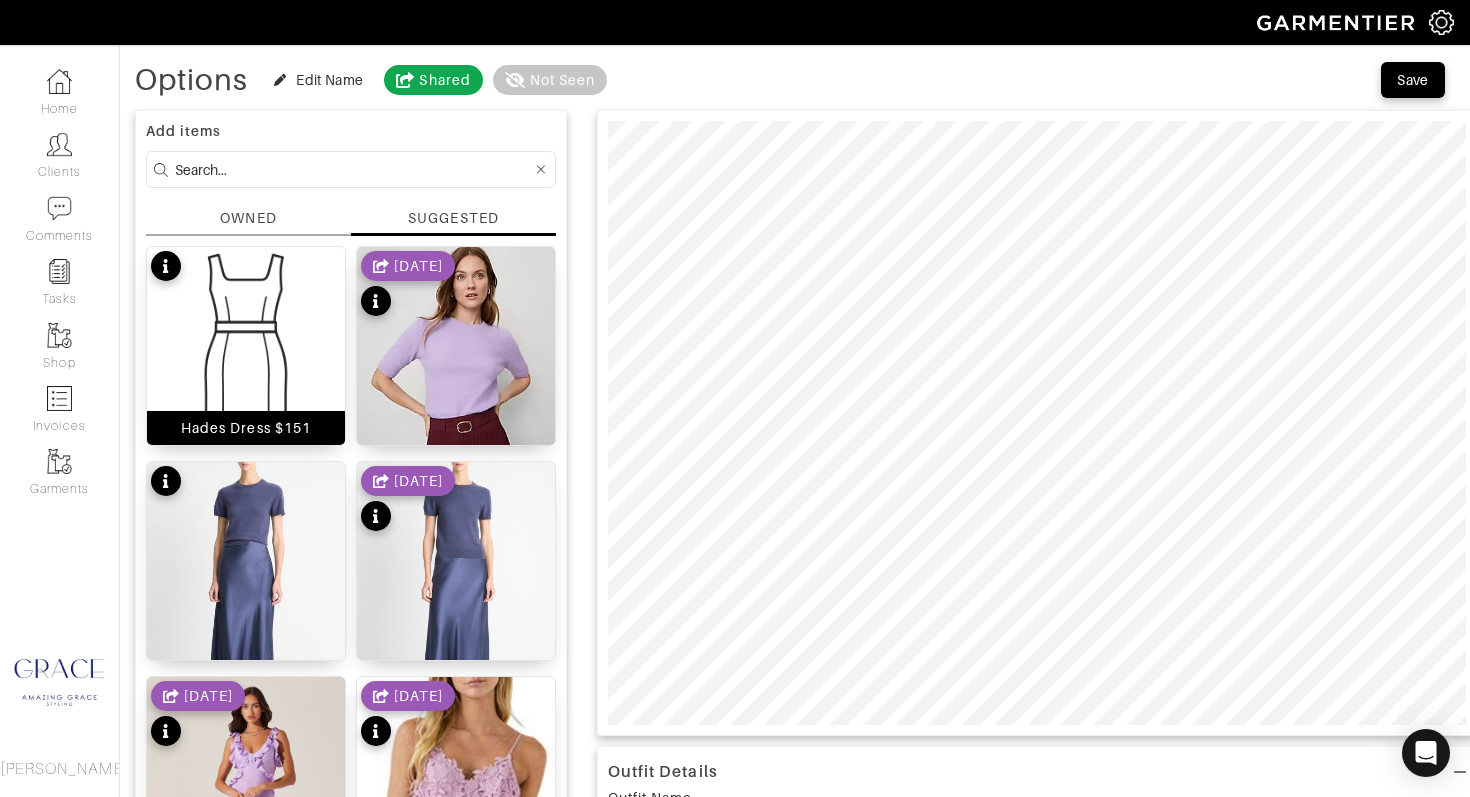 click at bounding box center (246, 346) 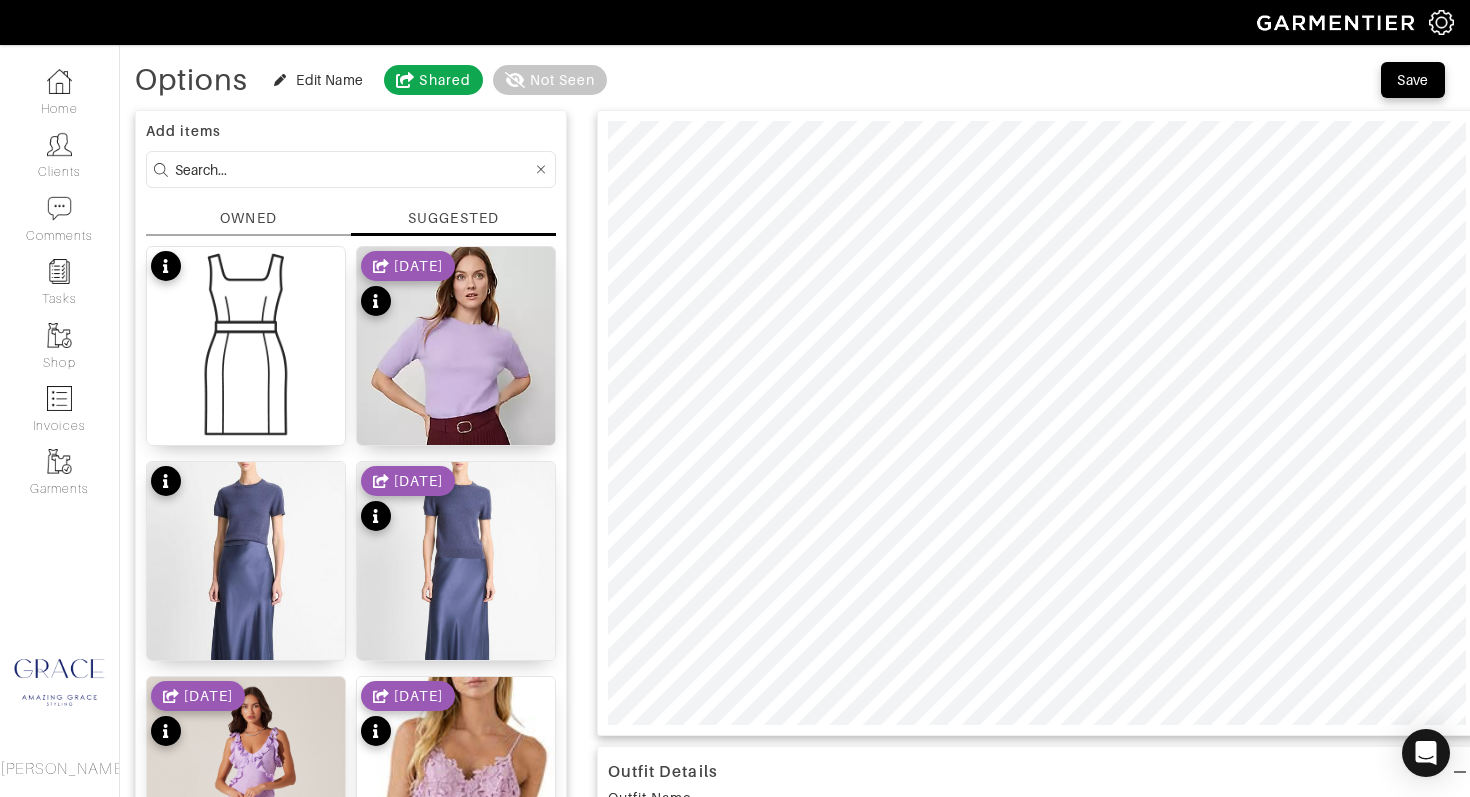 scroll, scrollTop: 0, scrollLeft: 0, axis: both 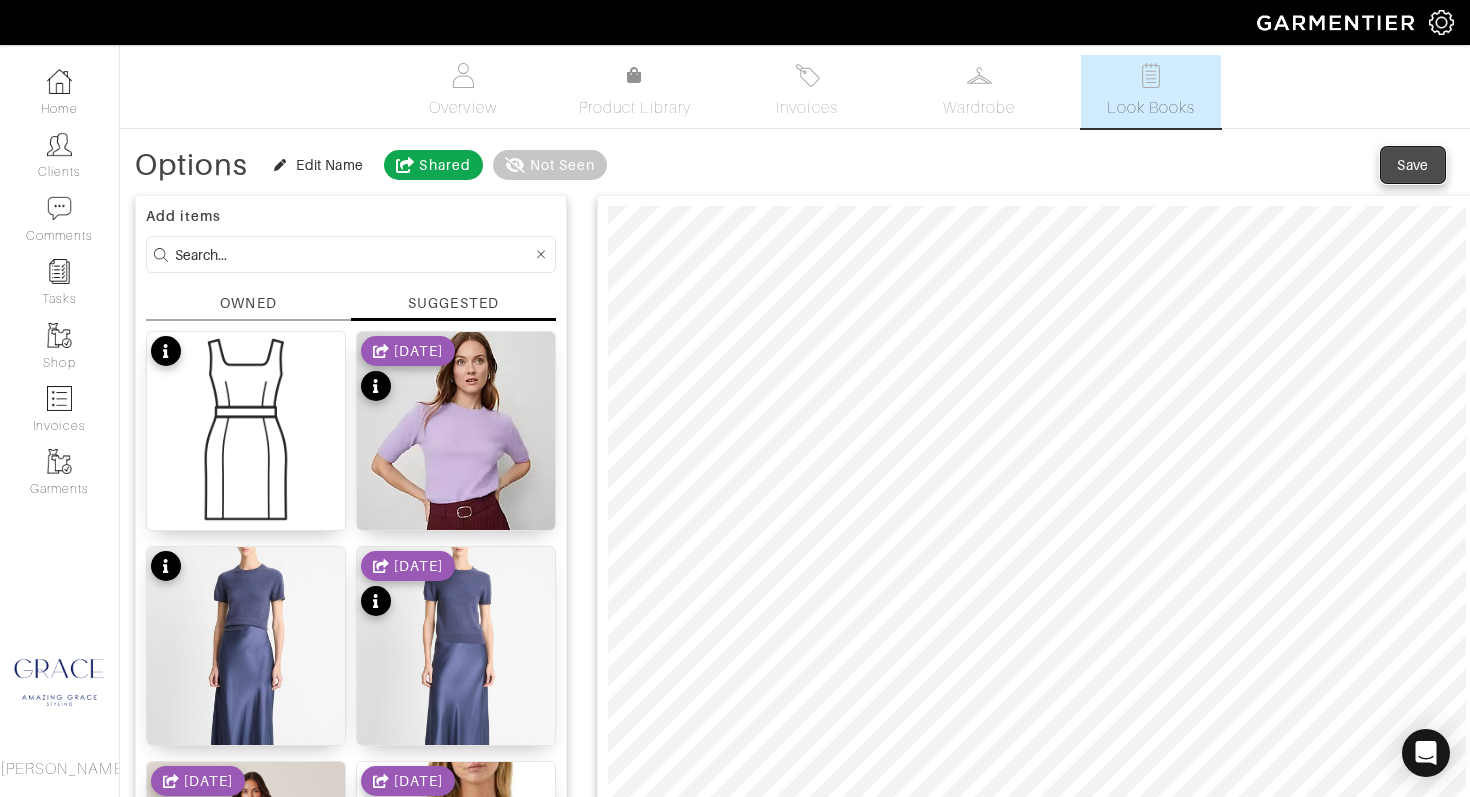 drag, startPoint x: 1408, startPoint y: 158, endPoint x: 1350, endPoint y: 159, distance: 58.00862 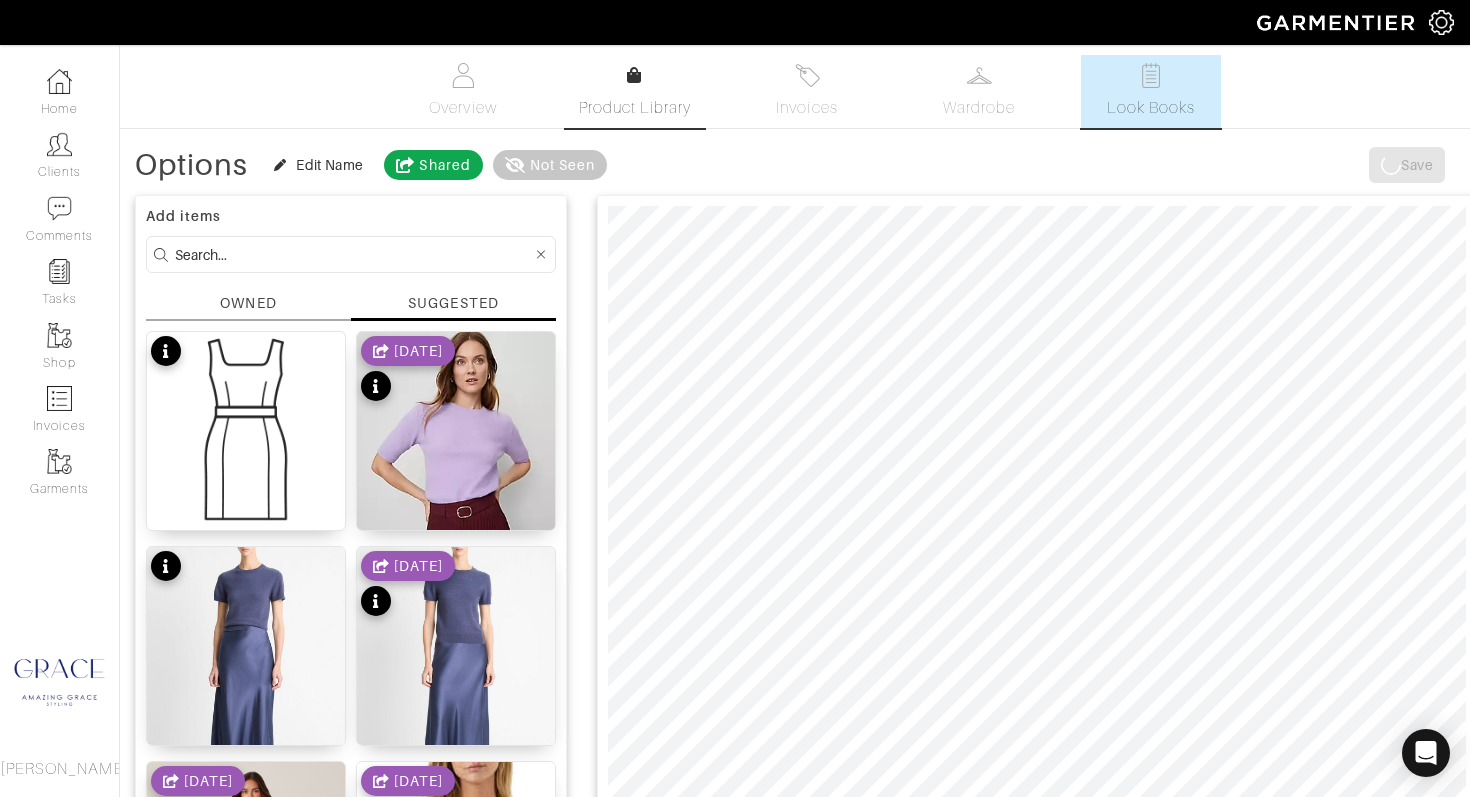 click on "Product Library" at bounding box center [635, 92] 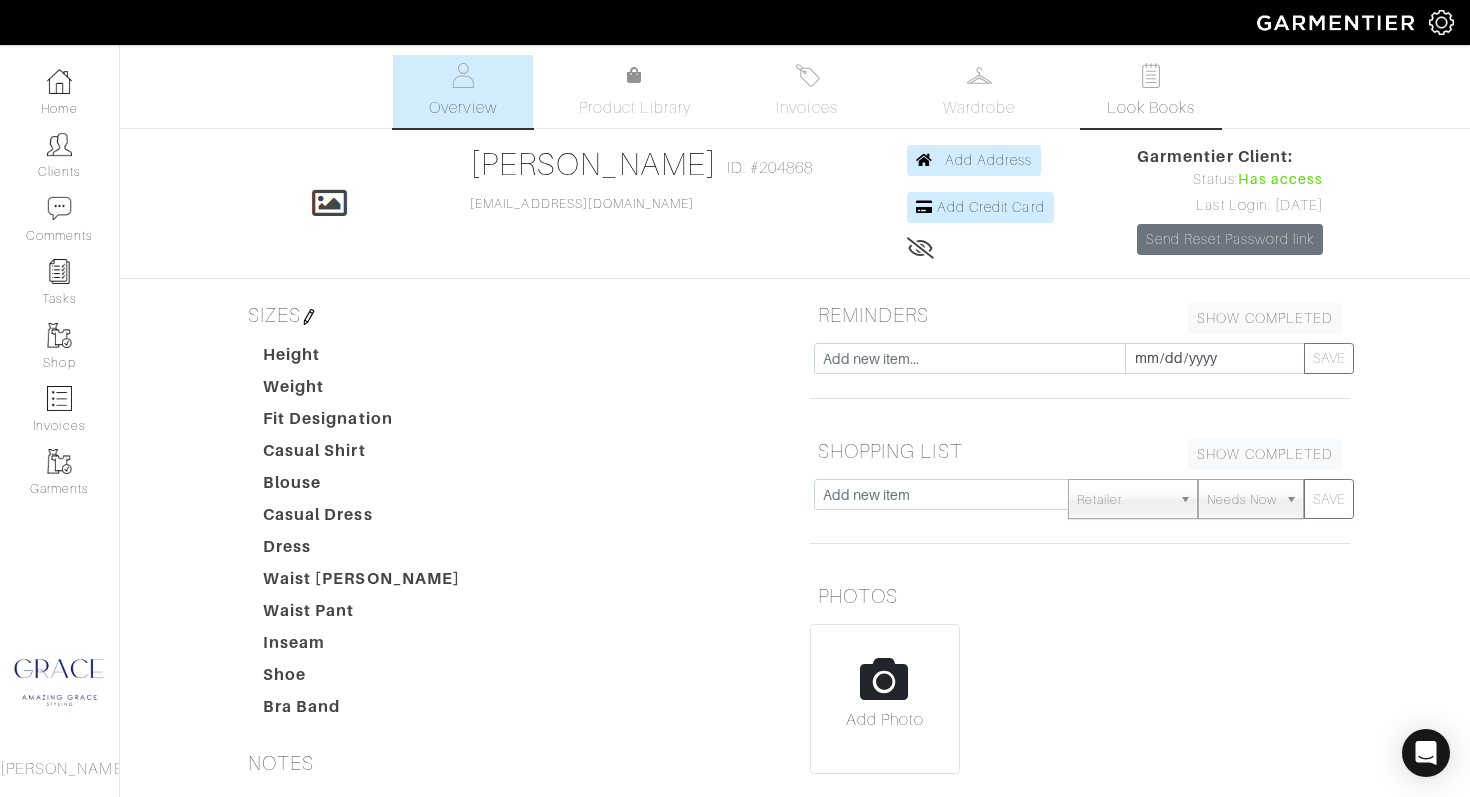scroll, scrollTop: 0, scrollLeft: 0, axis: both 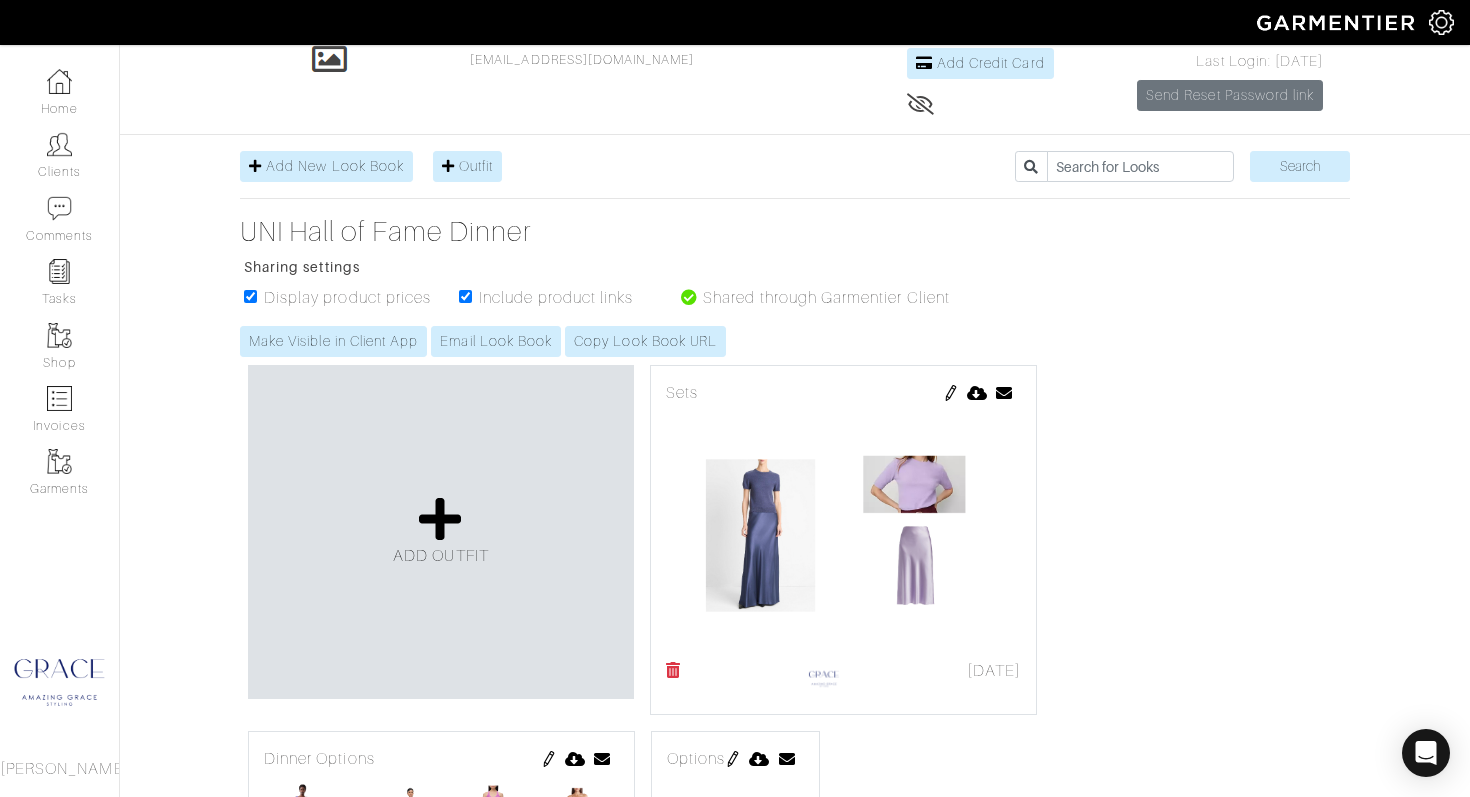 click at bounding box center (951, 393) 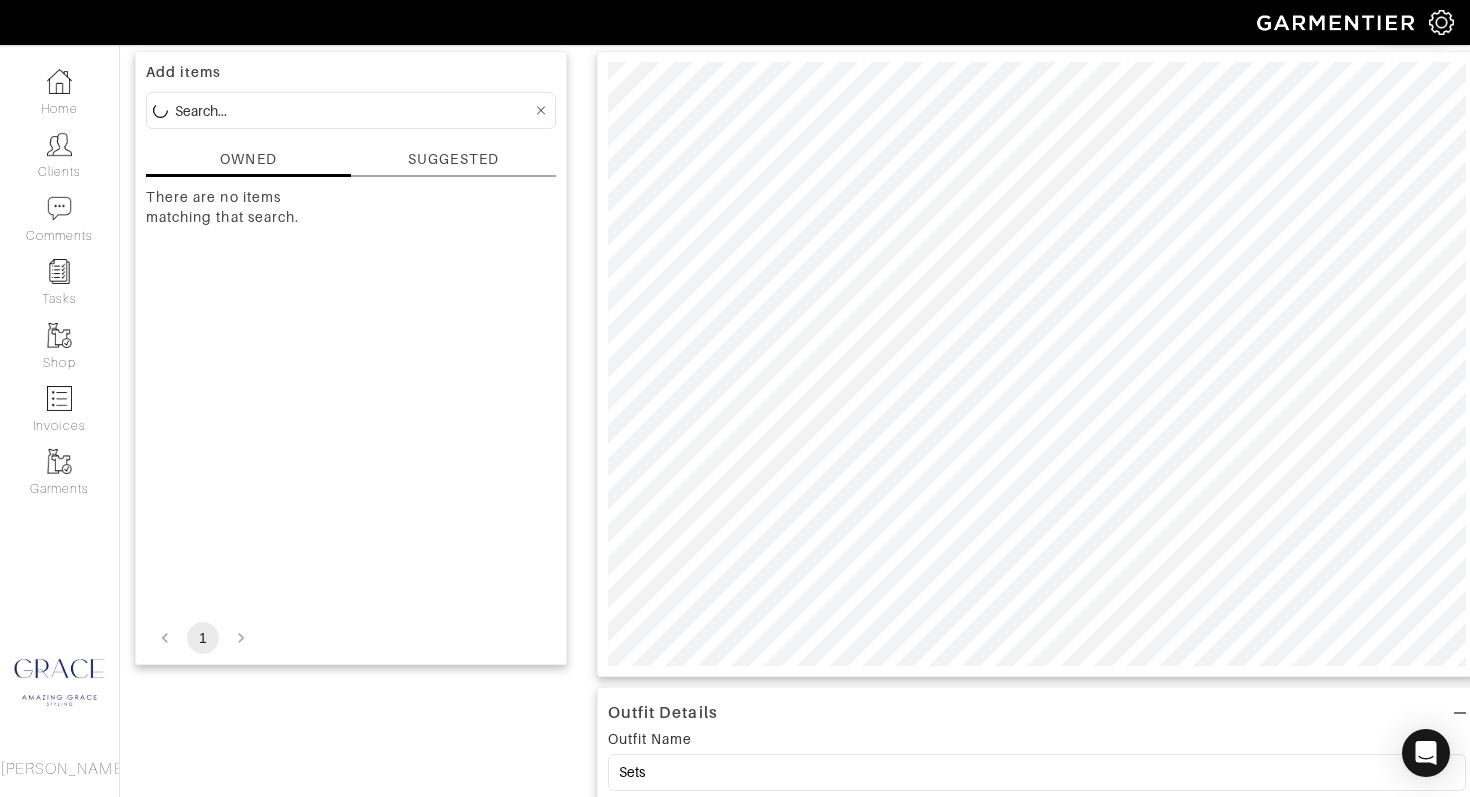 scroll, scrollTop: 0, scrollLeft: 0, axis: both 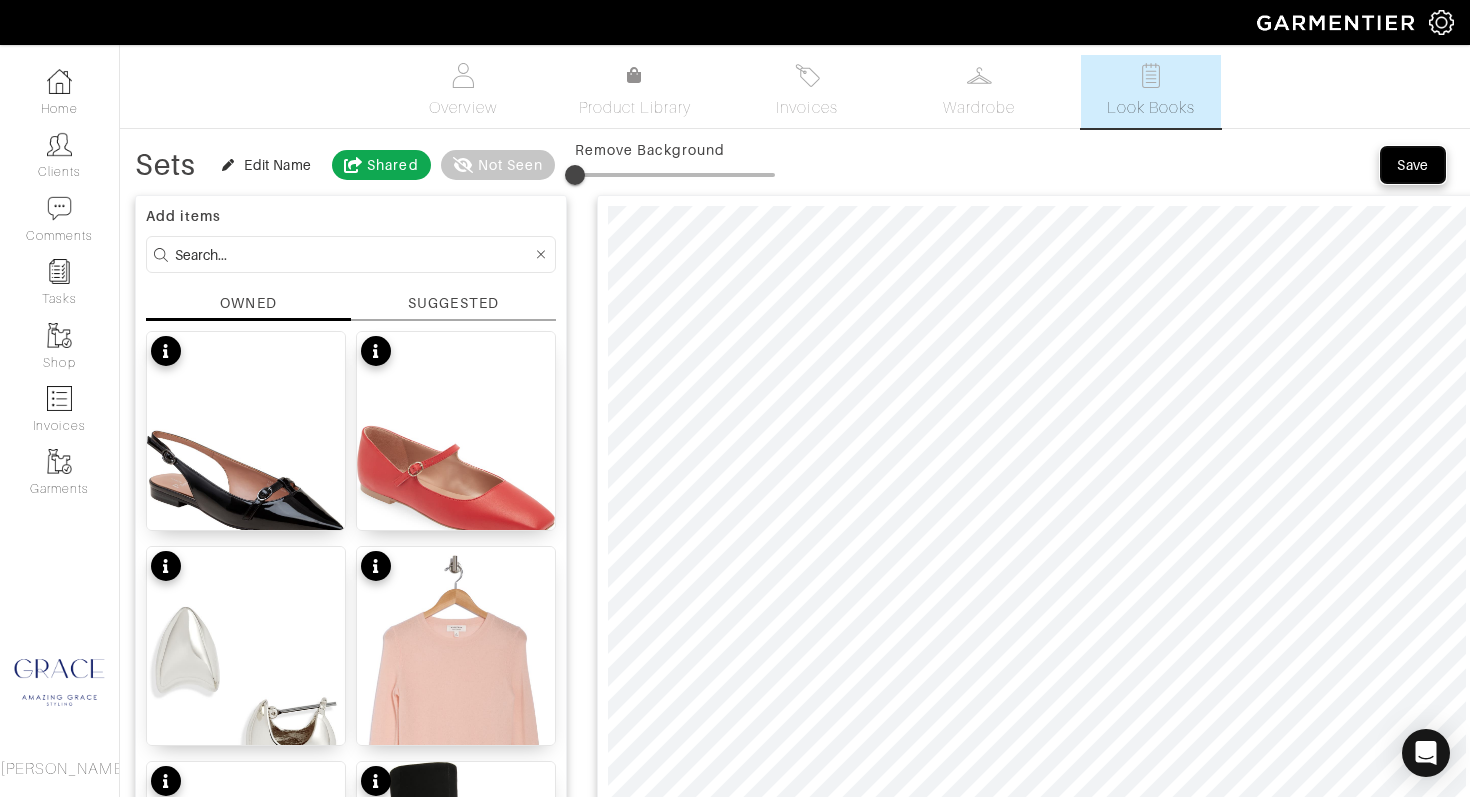 click on "Save" at bounding box center [1413, 165] 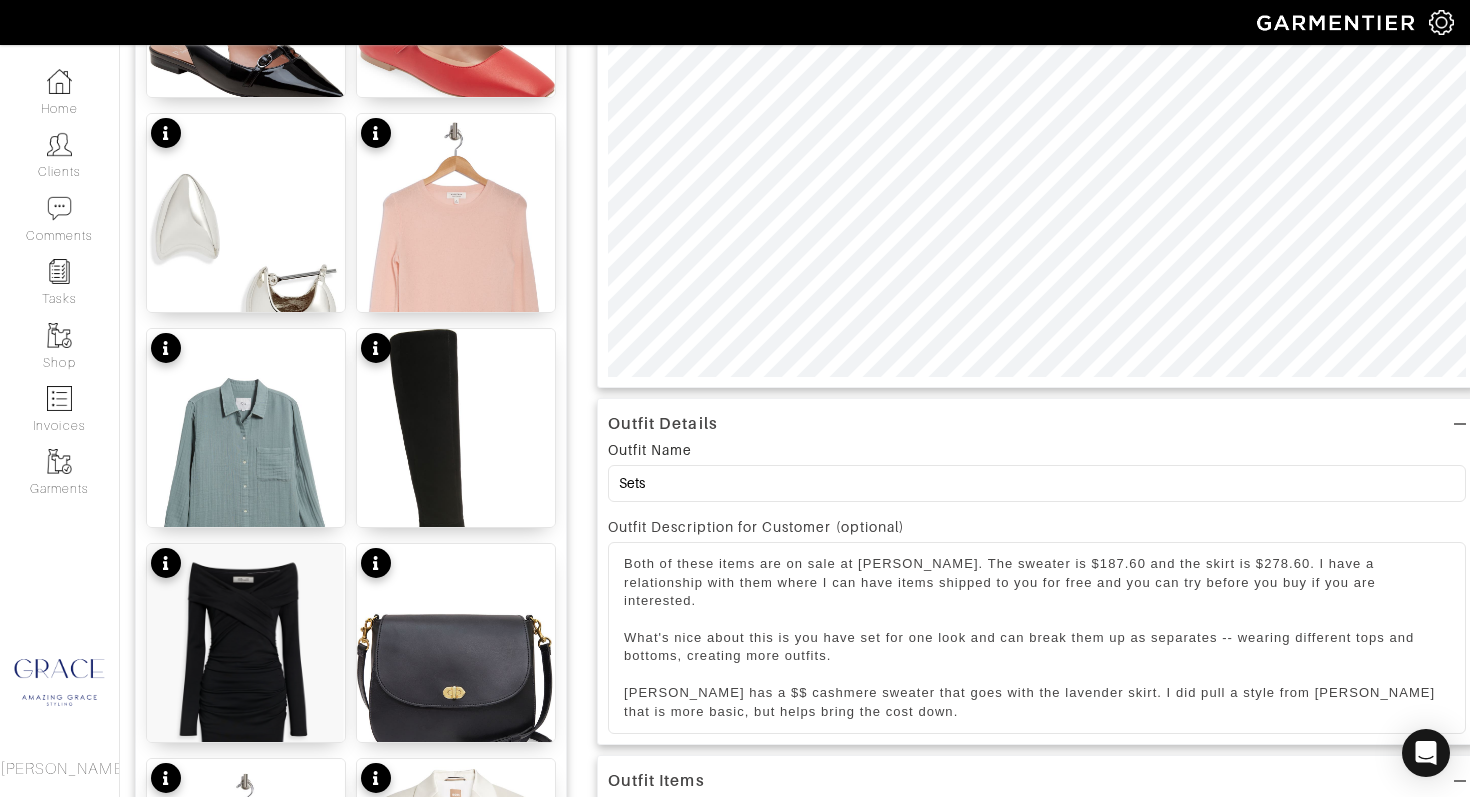 scroll, scrollTop: 445, scrollLeft: 0, axis: vertical 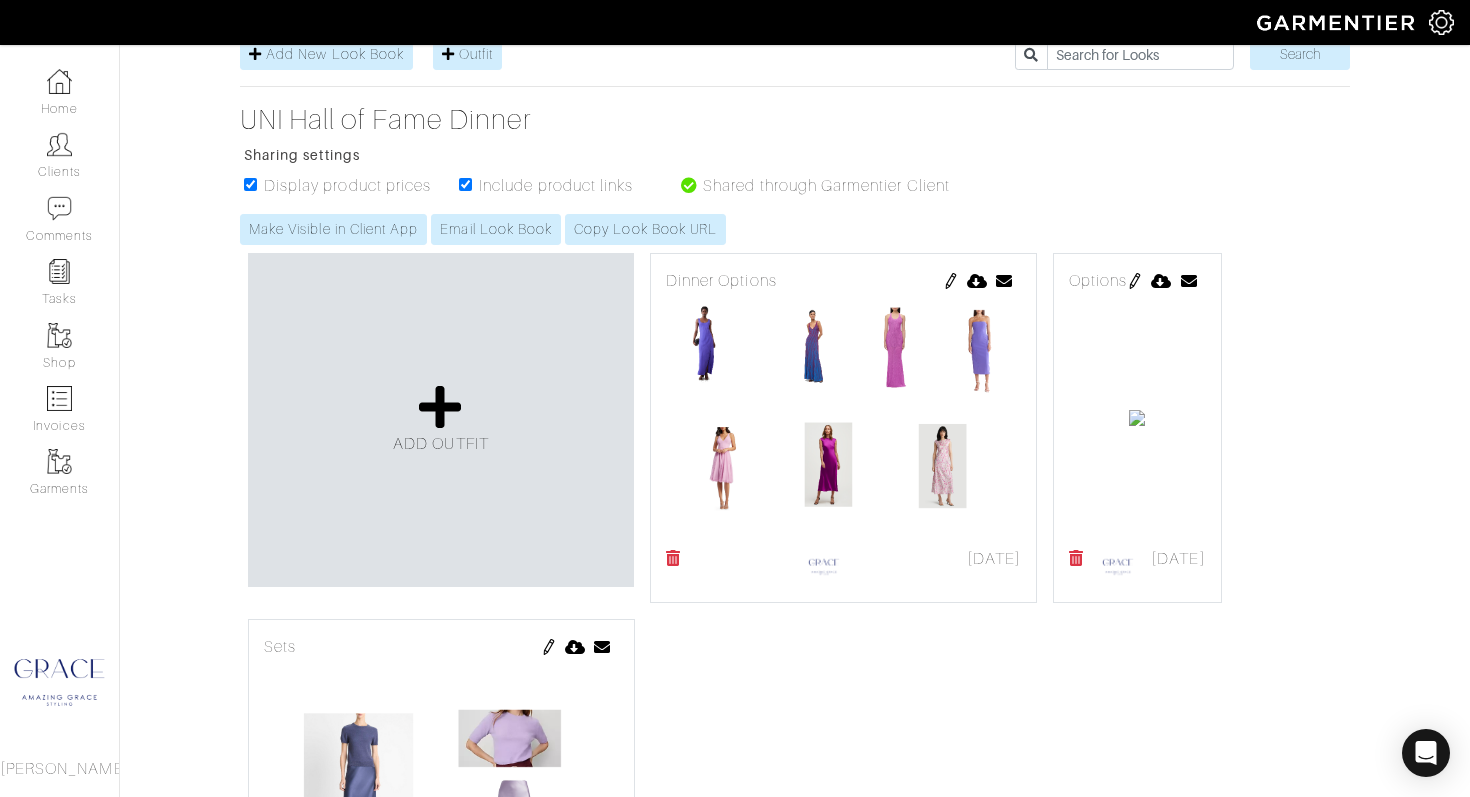 click at bounding box center (951, 281) 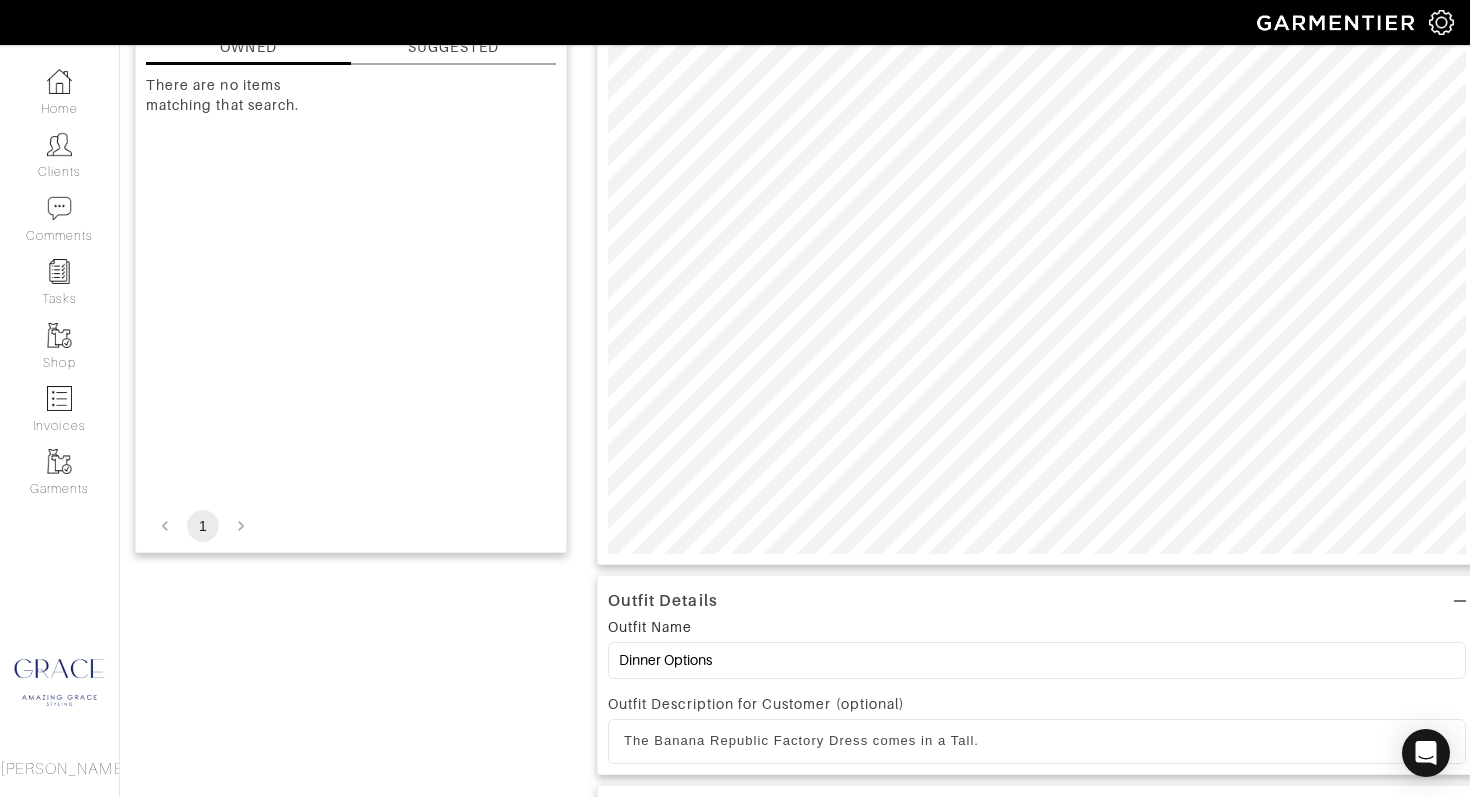 scroll, scrollTop: 0, scrollLeft: 0, axis: both 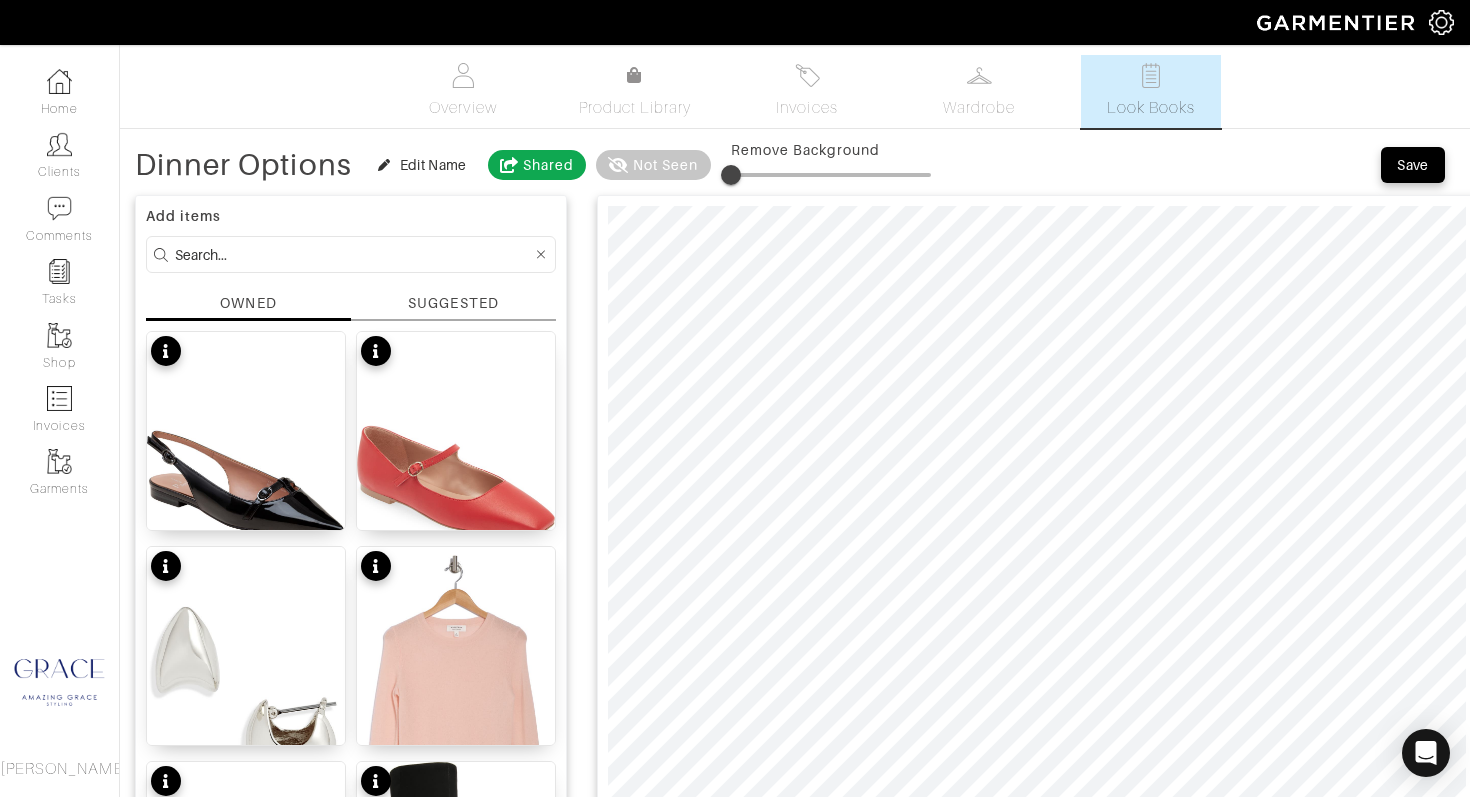 click at bounding box center (353, 254) 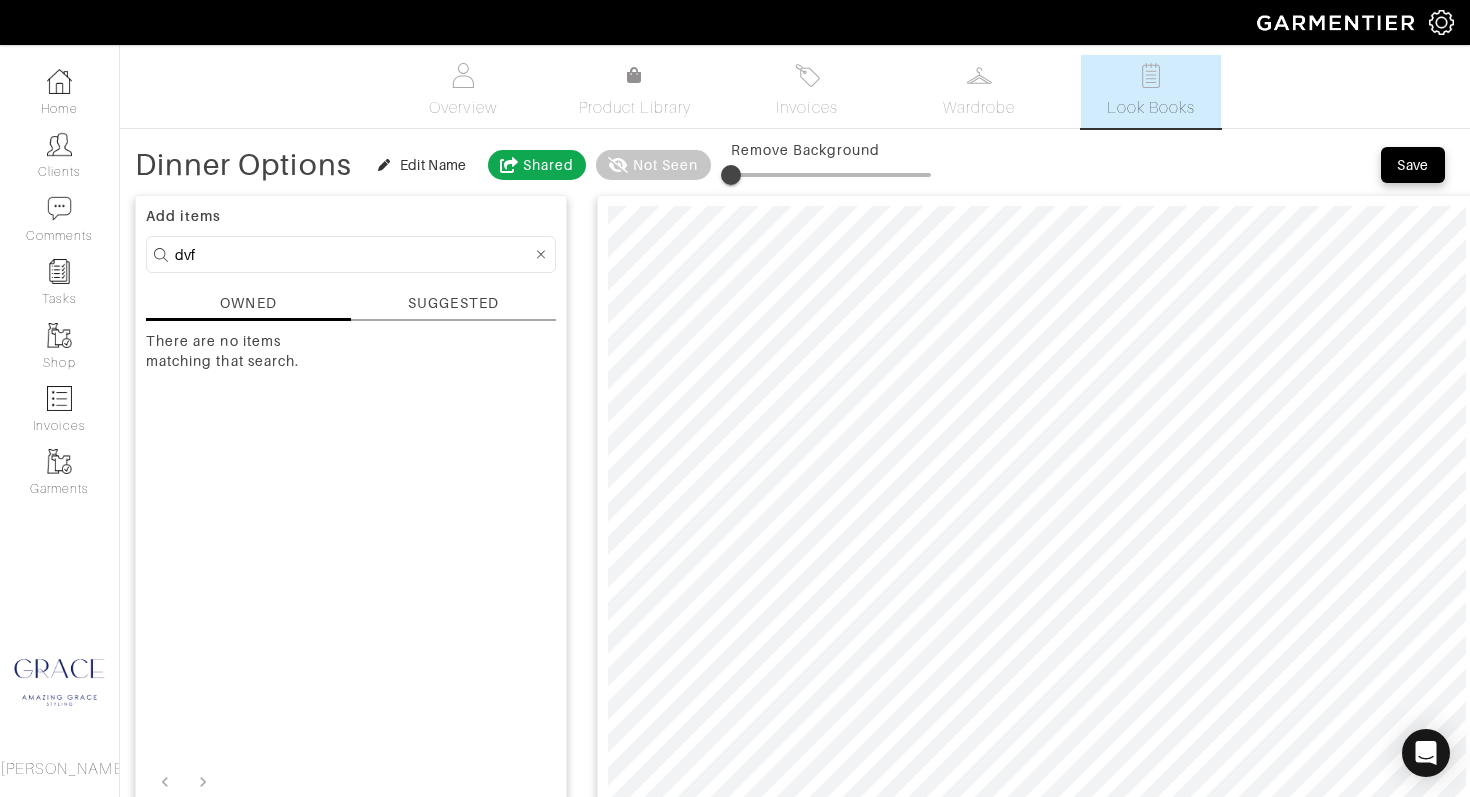 click on "SUGGESTED" at bounding box center (453, 303) 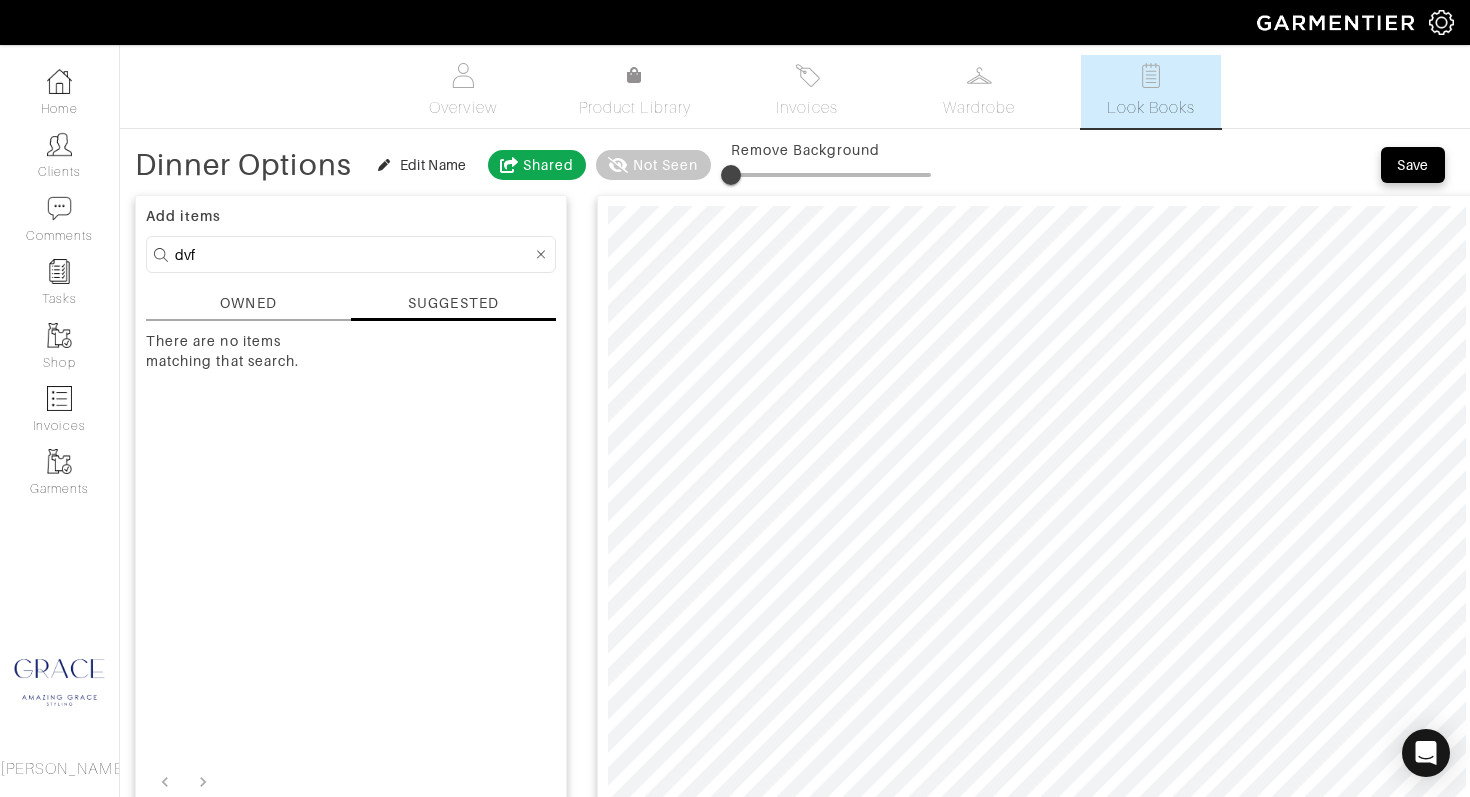 drag, startPoint x: 462, startPoint y: 299, endPoint x: 395, endPoint y: 299, distance: 67 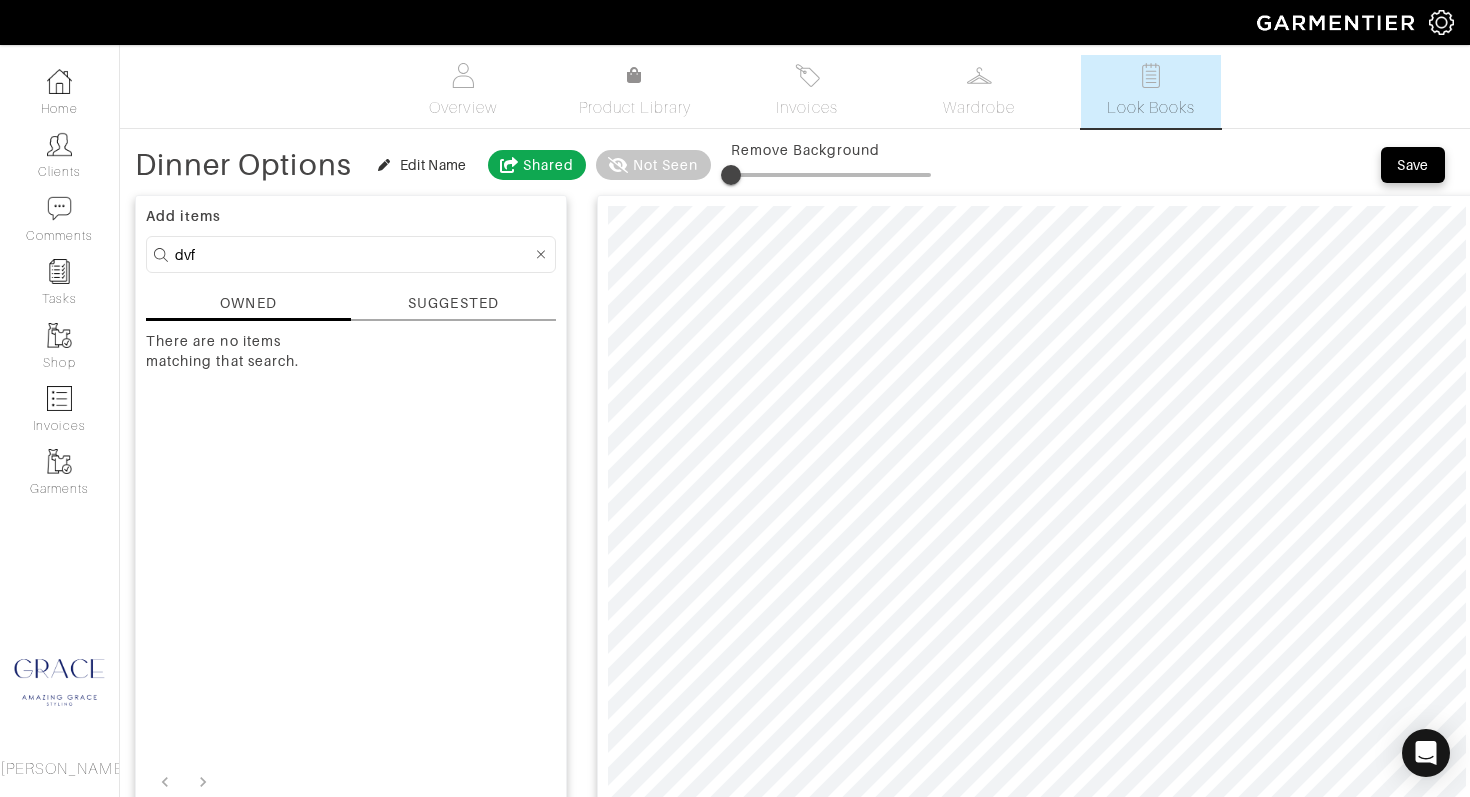 drag, startPoint x: 208, startPoint y: 243, endPoint x: 137, endPoint y: 241, distance: 71.02816 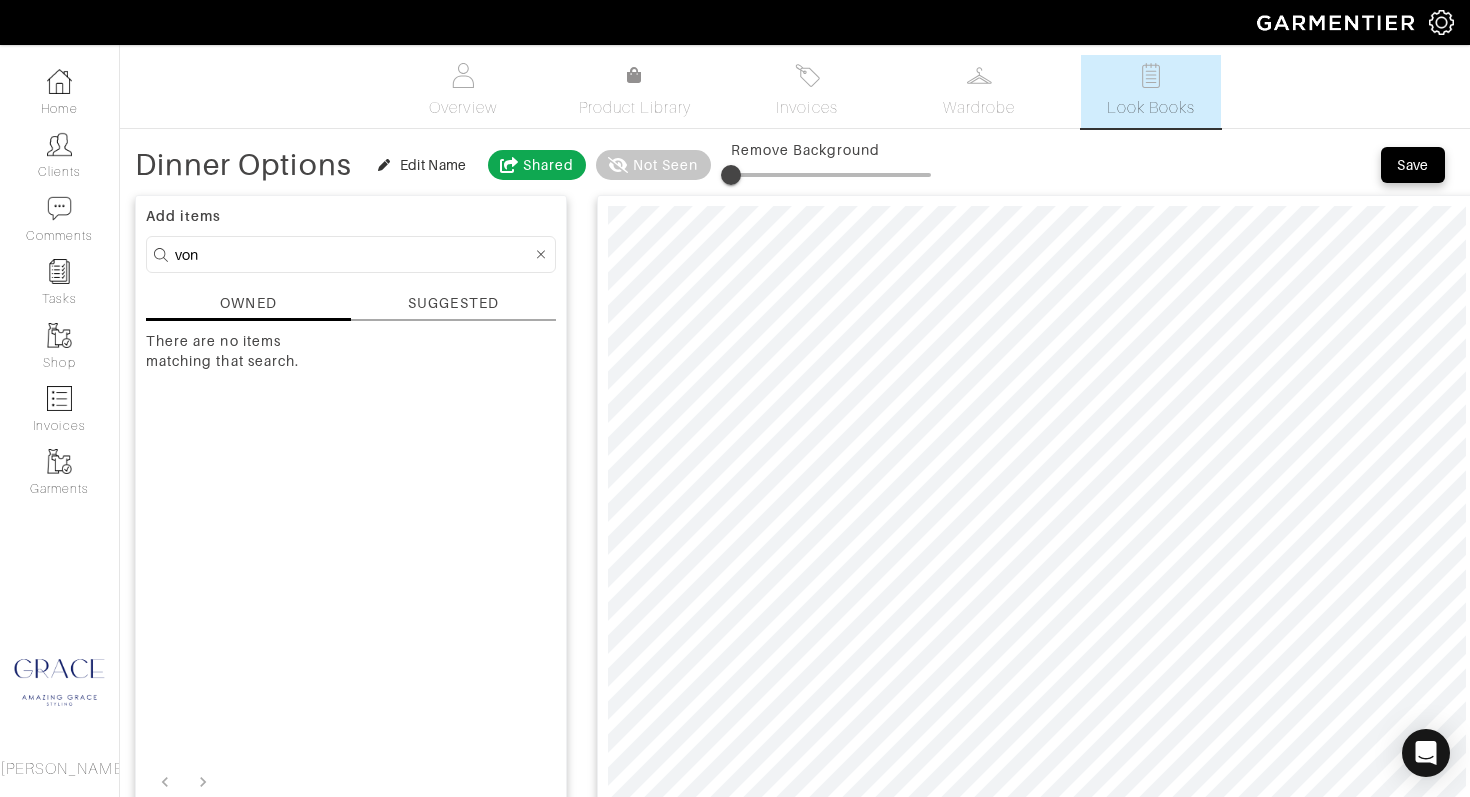 click on "Add items von OWNED SUGGESTED There are no items matching that search." at bounding box center (351, 502) 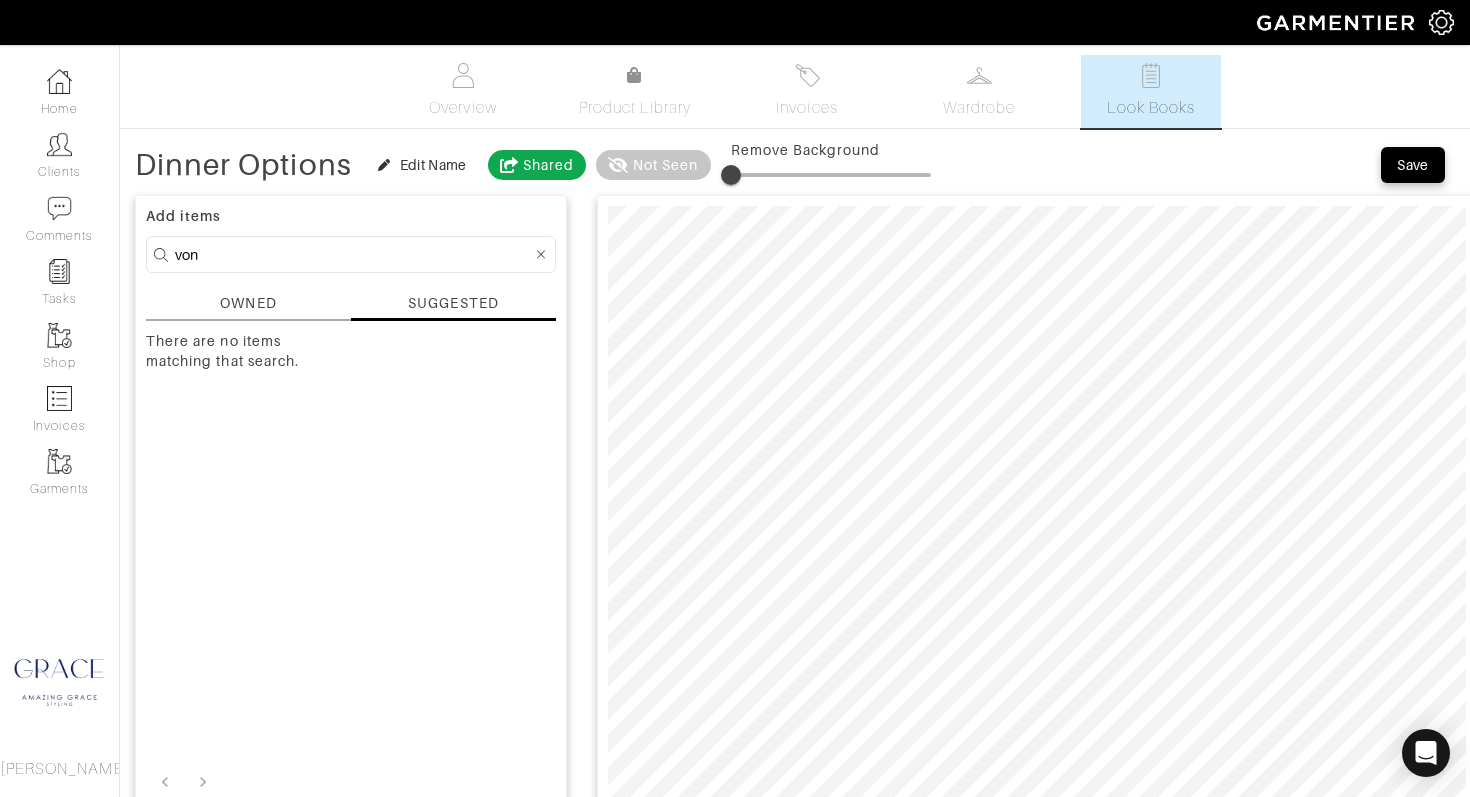 drag, startPoint x: 216, startPoint y: 255, endPoint x: 120, endPoint y: 252, distance: 96.04687 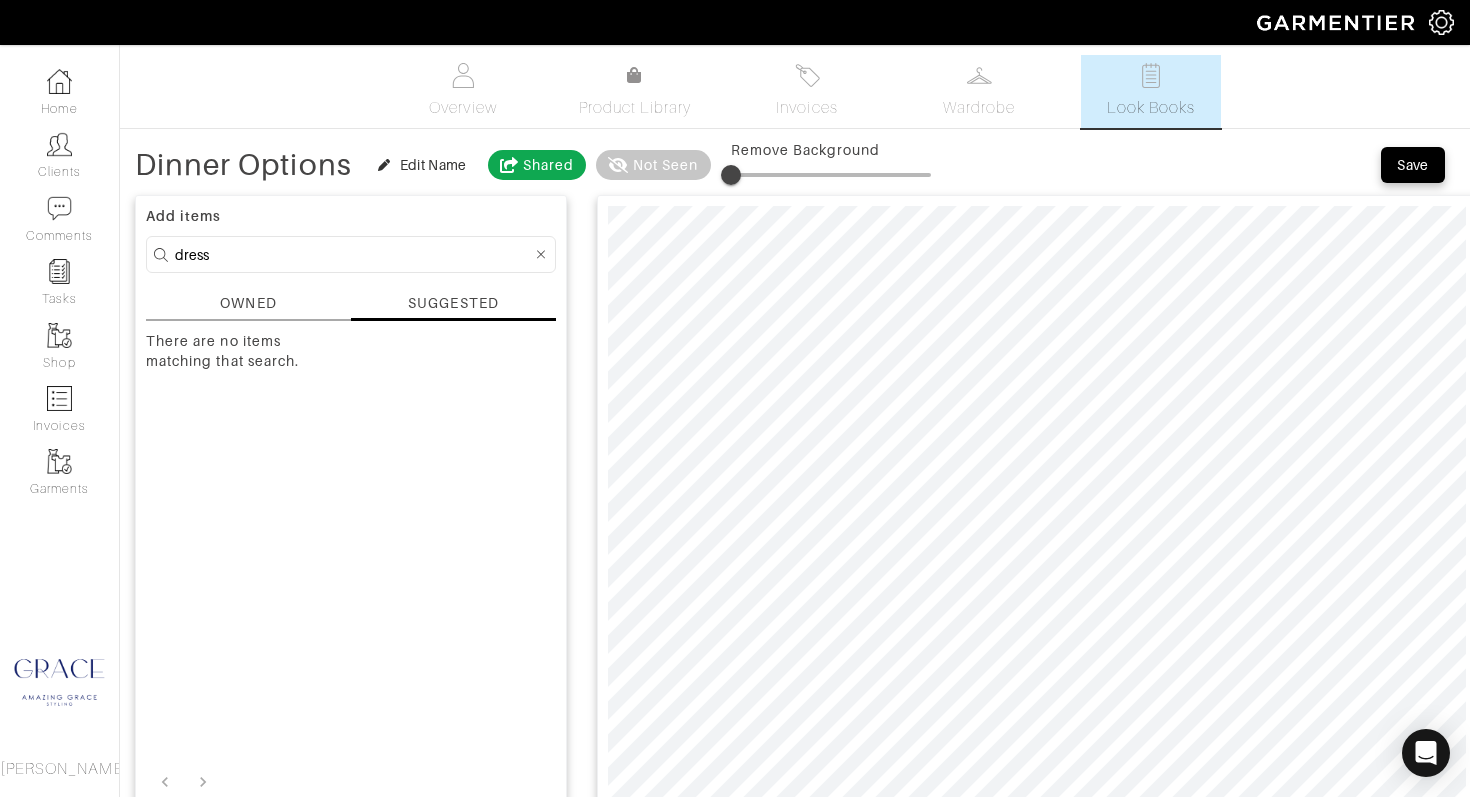 type on "dress" 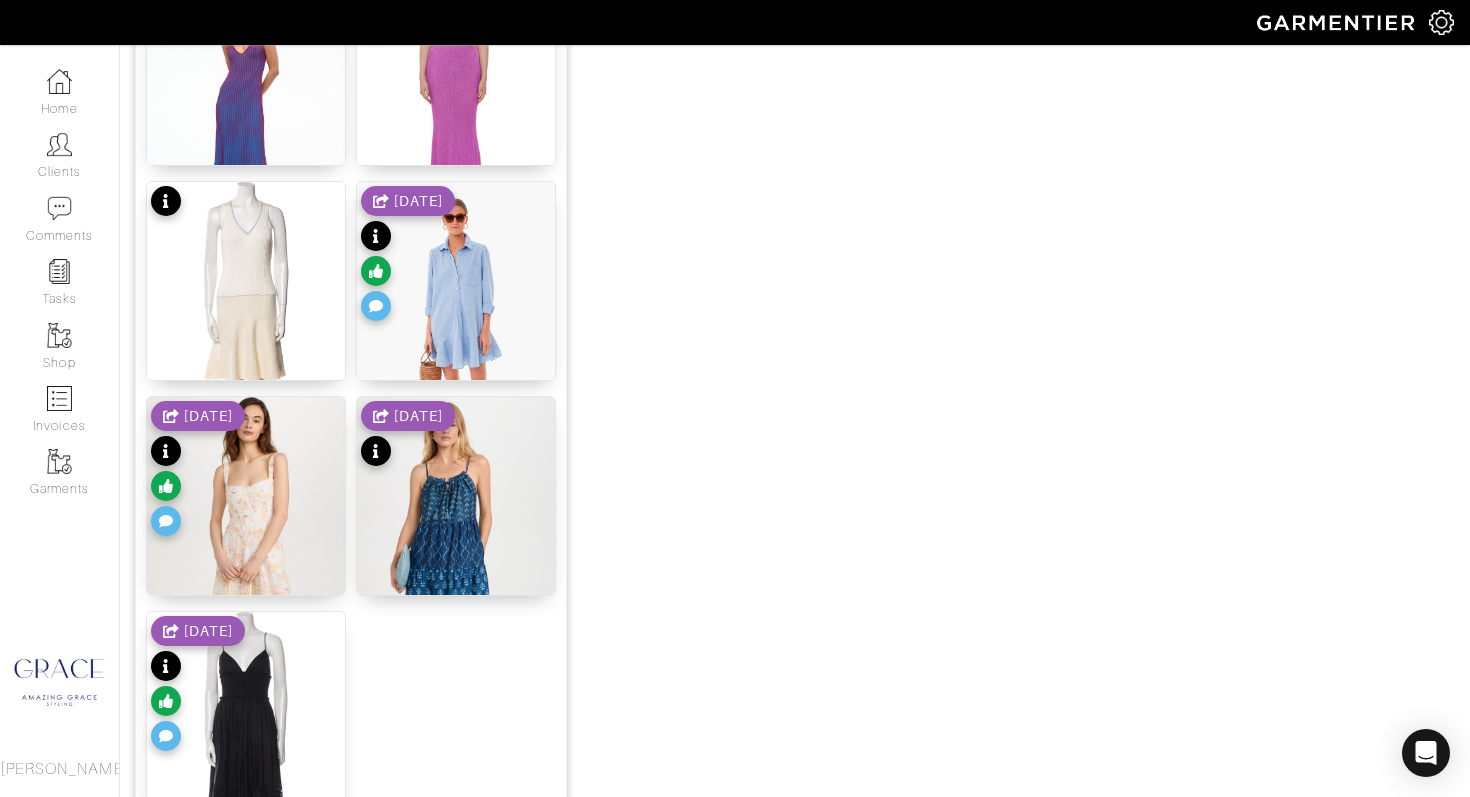 scroll, scrollTop: 2473, scrollLeft: 0, axis: vertical 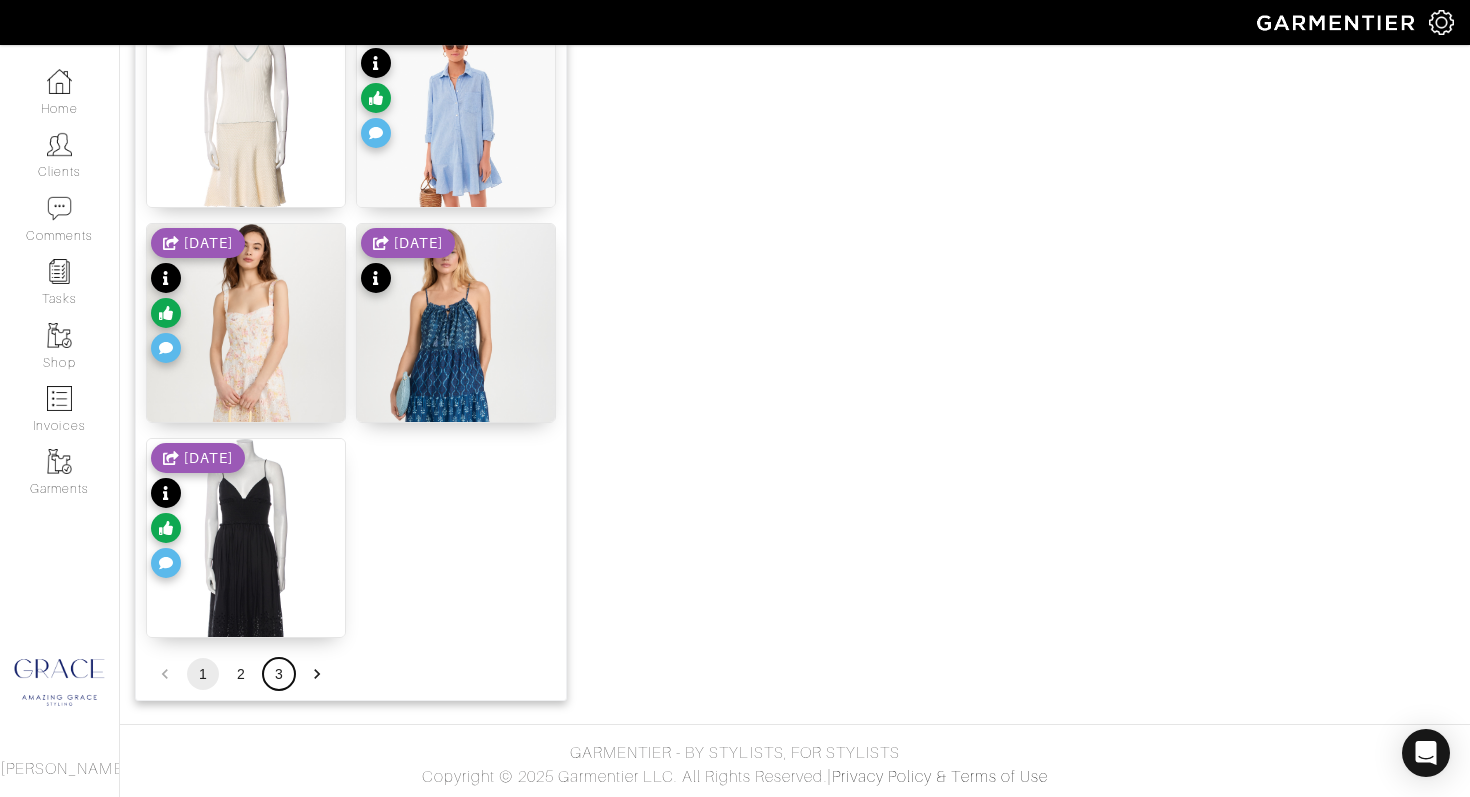 click on "3" at bounding box center [279, 674] 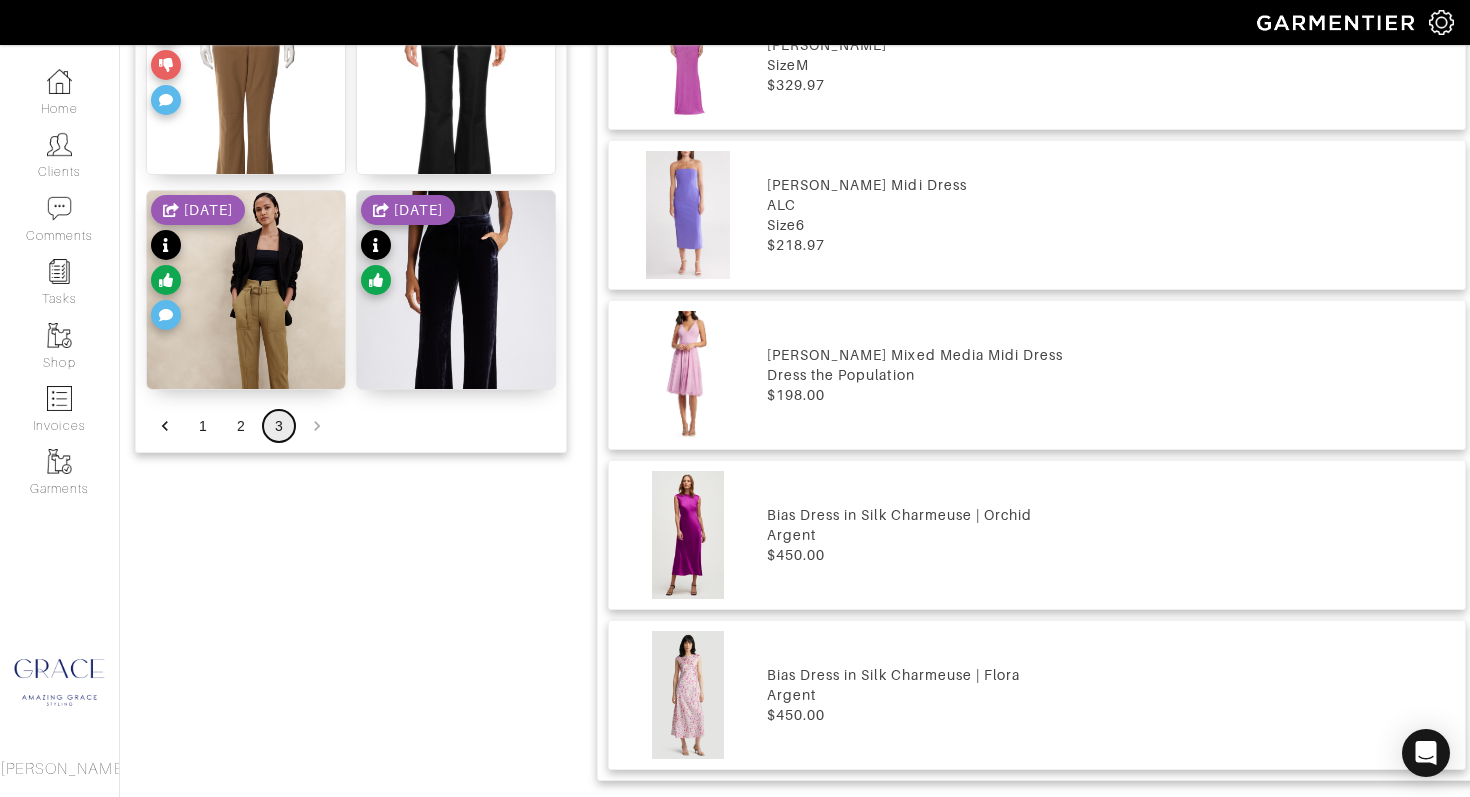 scroll, scrollTop: 1448, scrollLeft: 0, axis: vertical 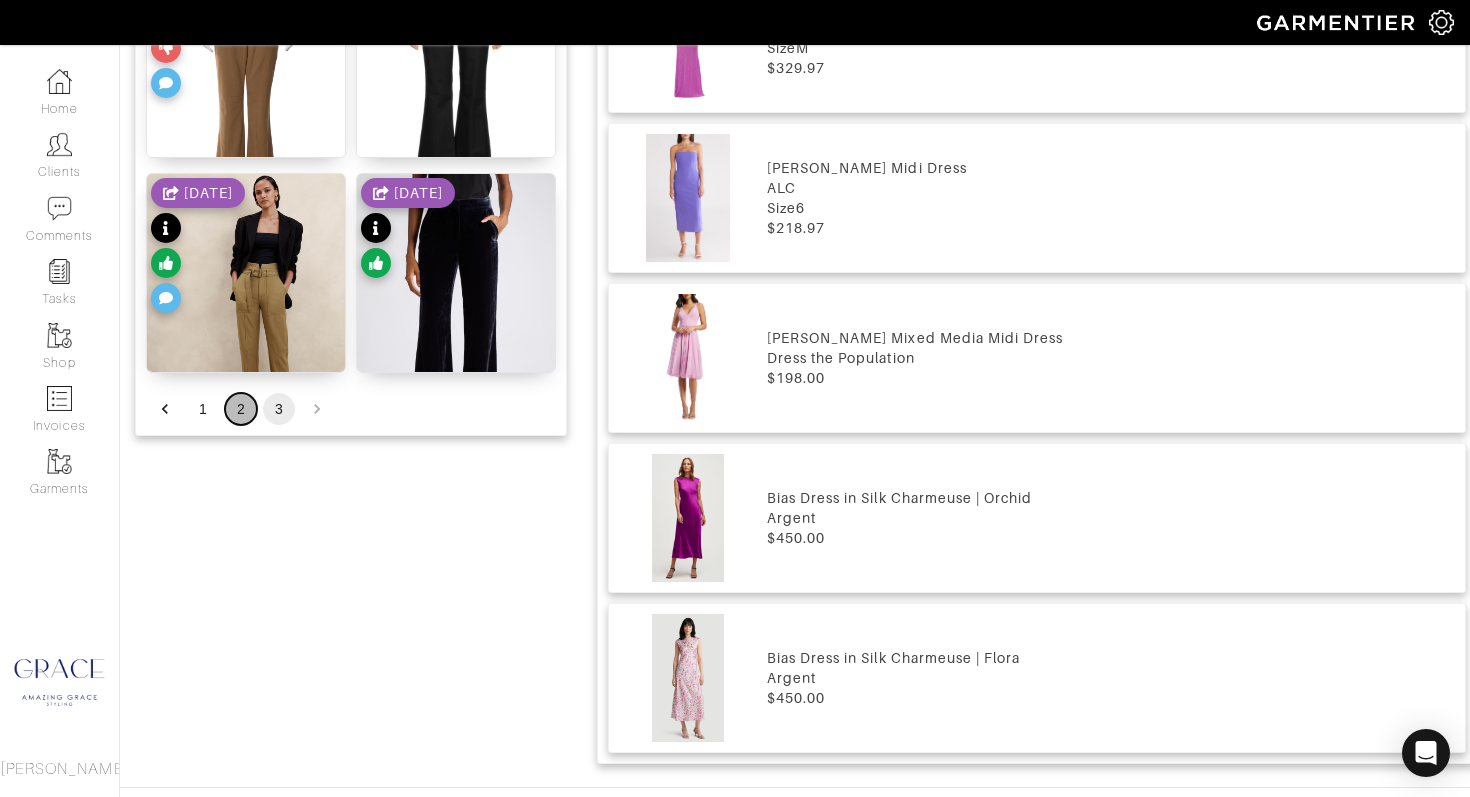 click on "2" at bounding box center [241, 409] 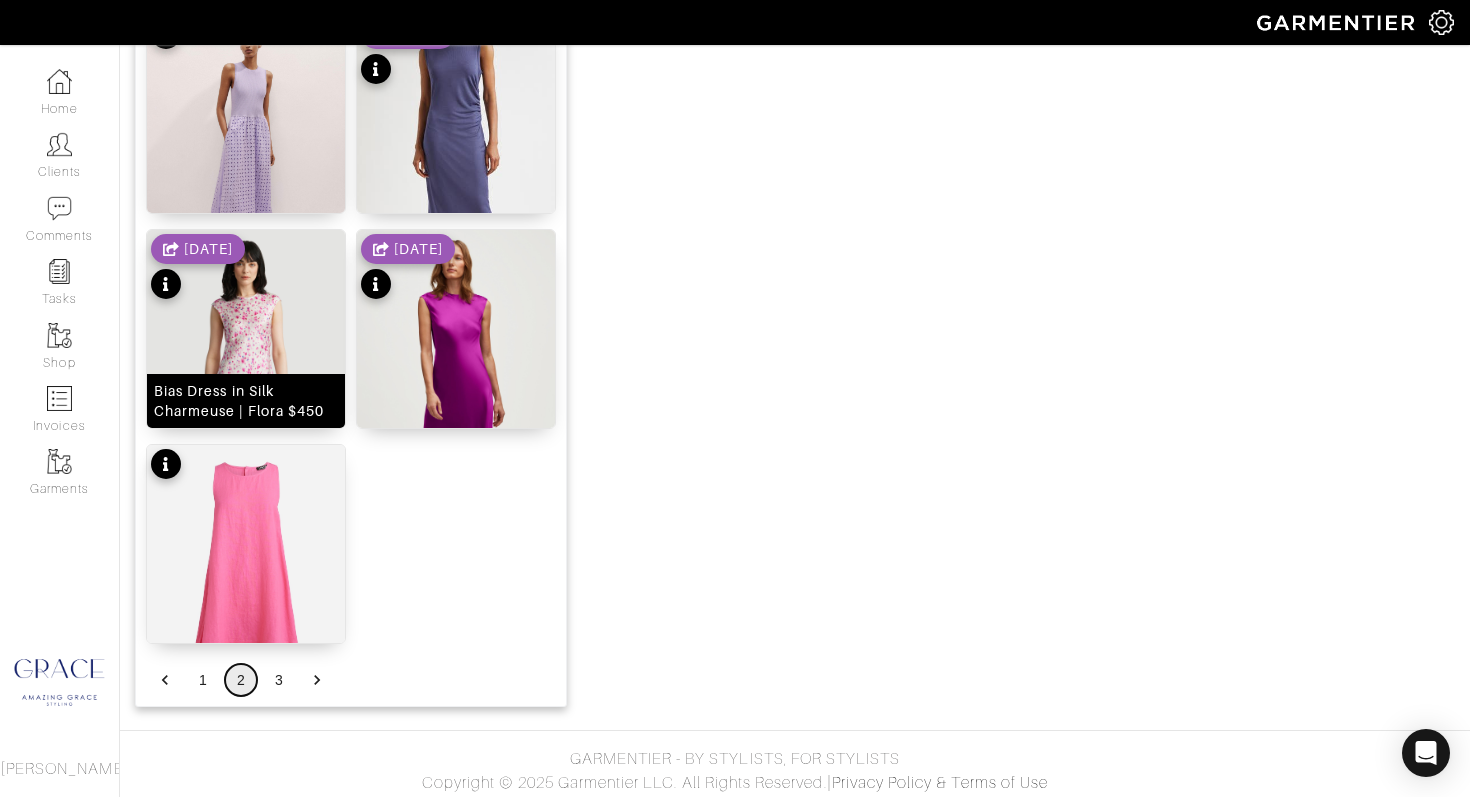 scroll, scrollTop: 2473, scrollLeft: 0, axis: vertical 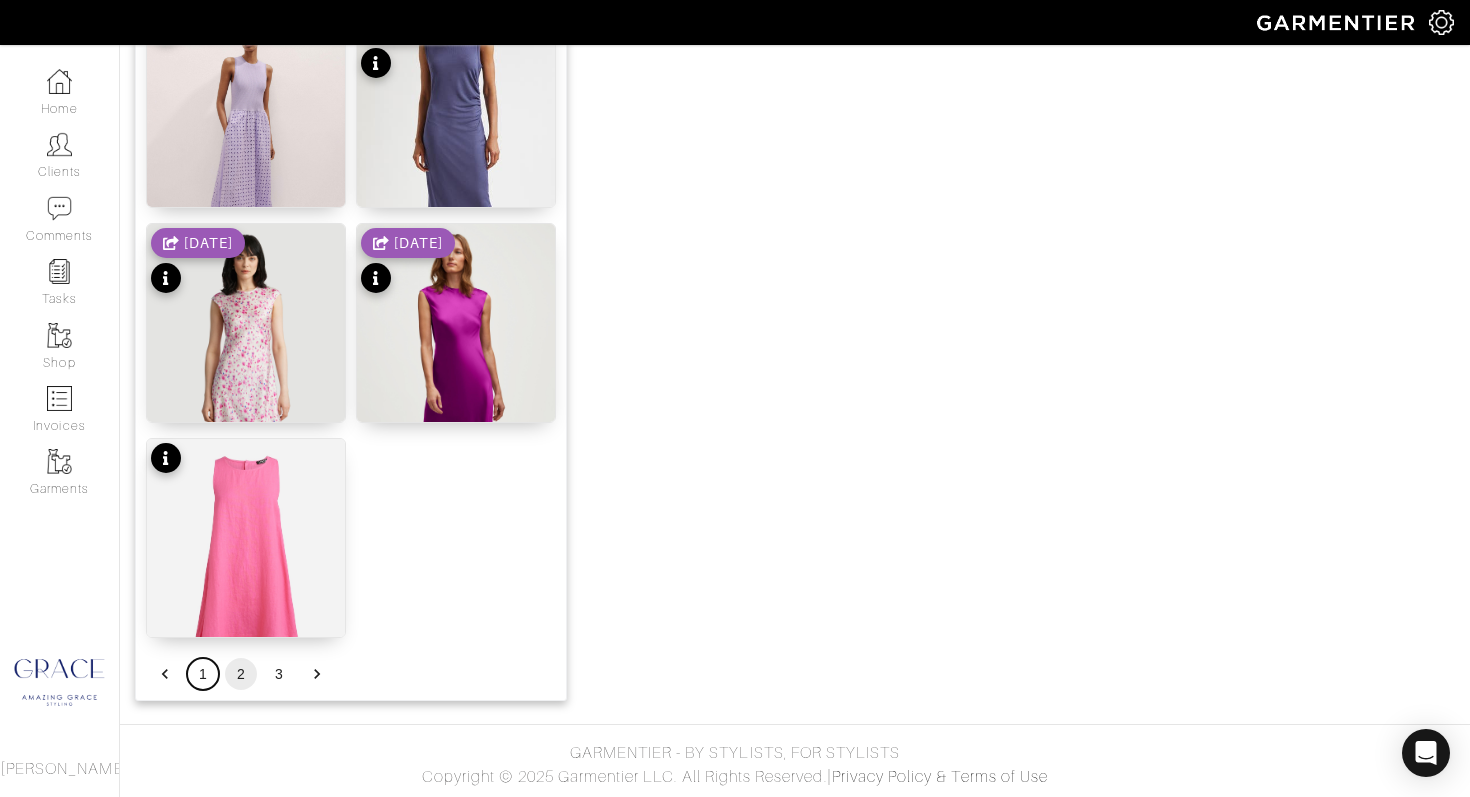 click on "1" at bounding box center (203, 674) 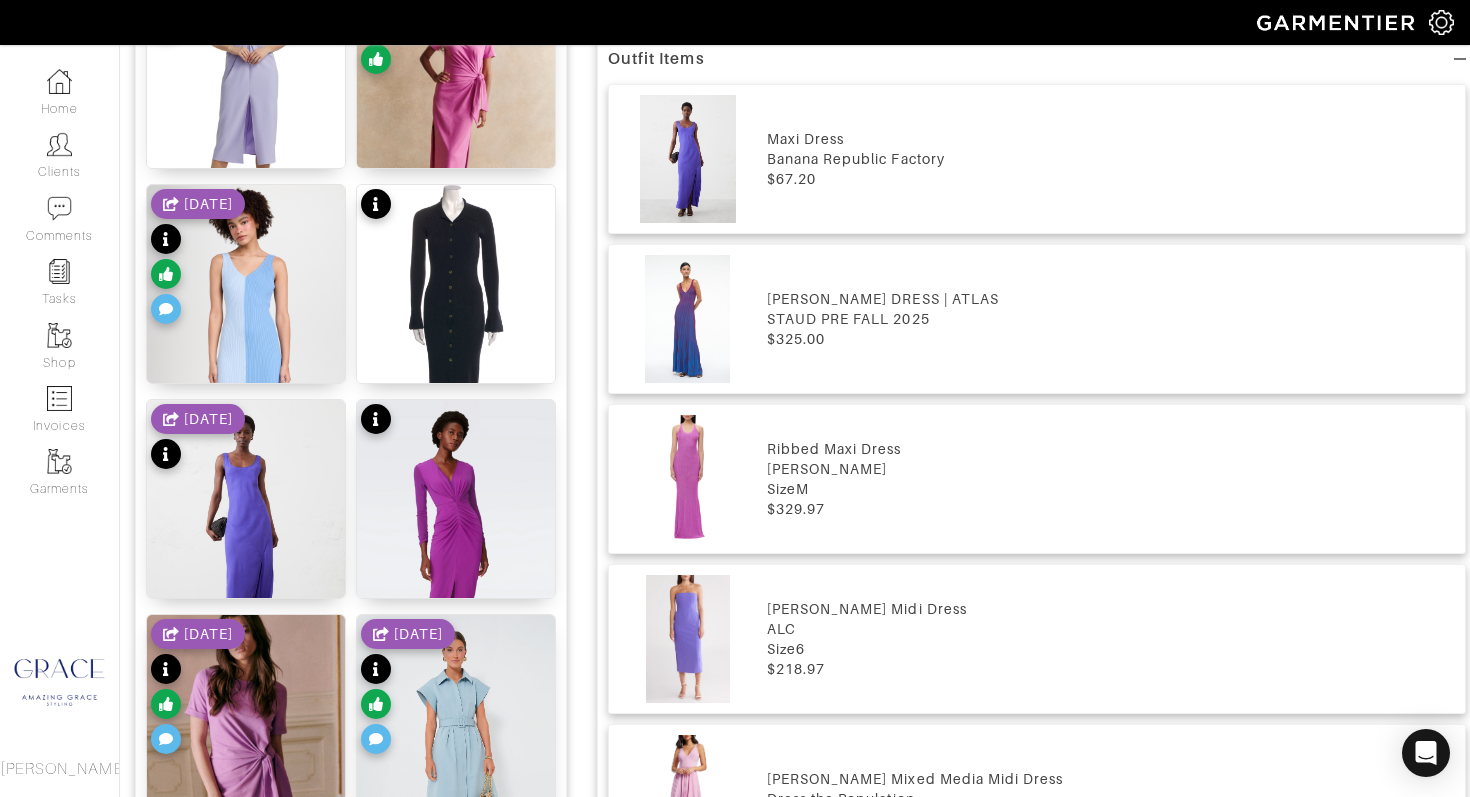 scroll, scrollTop: 956, scrollLeft: 0, axis: vertical 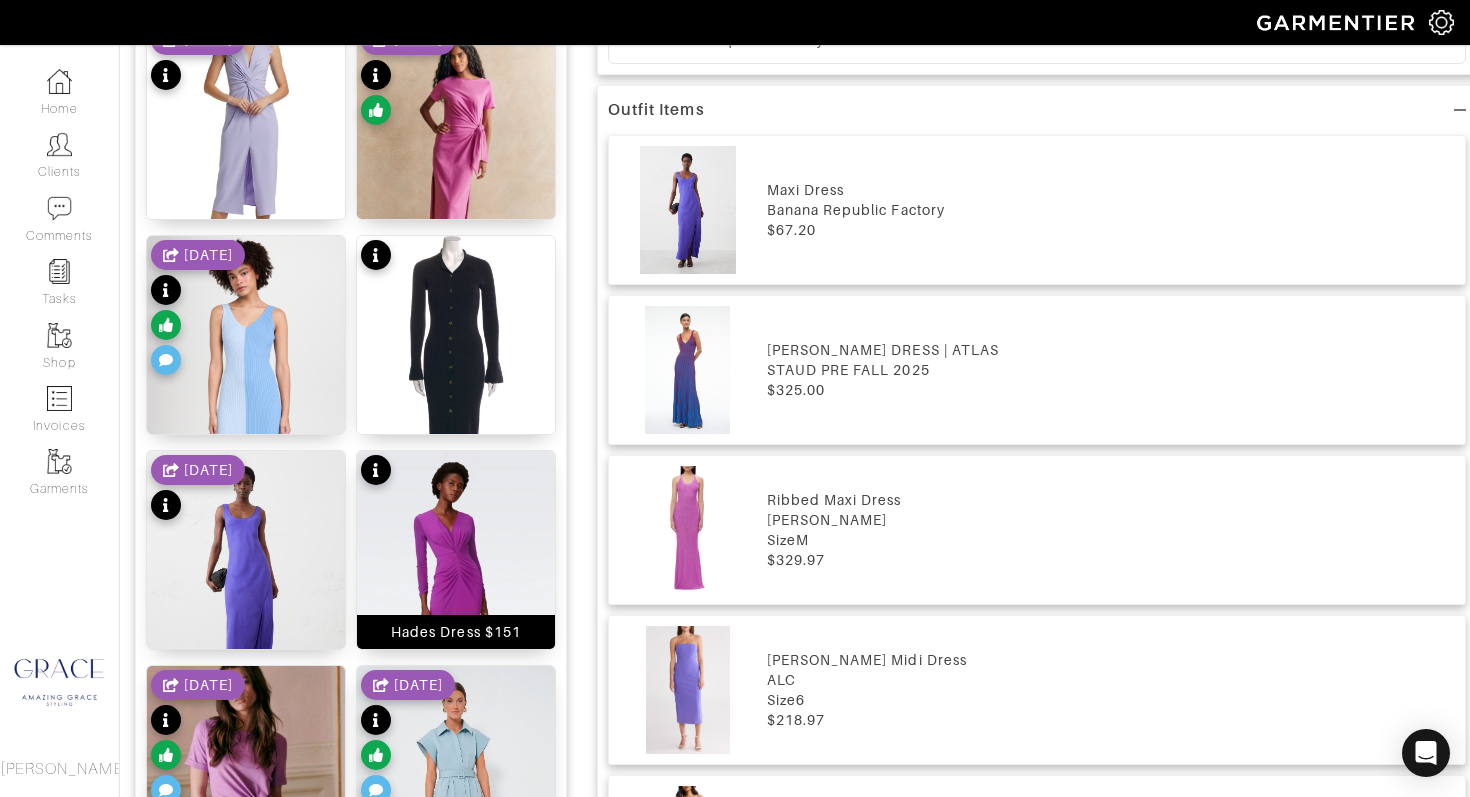 click on "Hades Dress   $151" at bounding box center [456, 632] 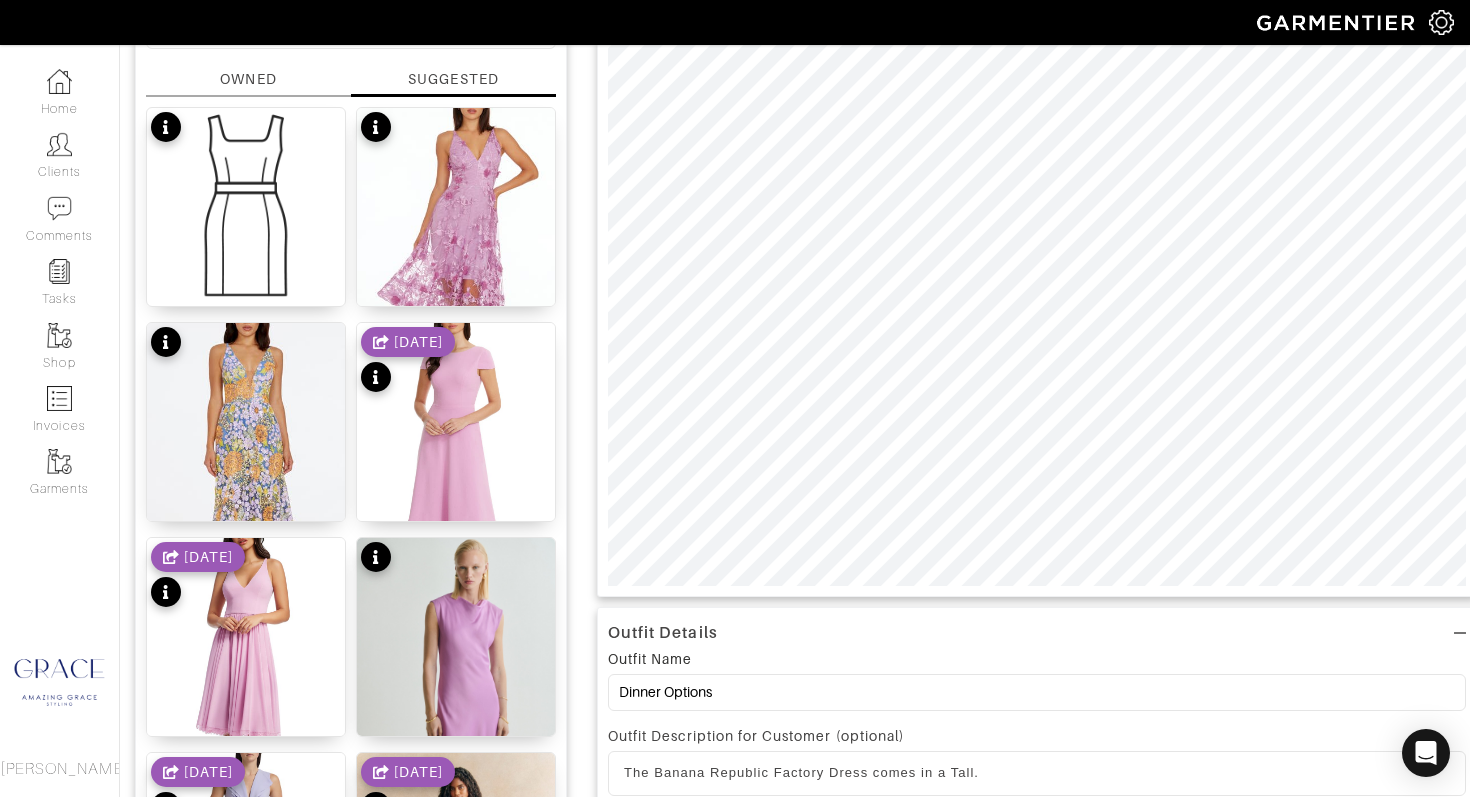 scroll, scrollTop: 0, scrollLeft: 0, axis: both 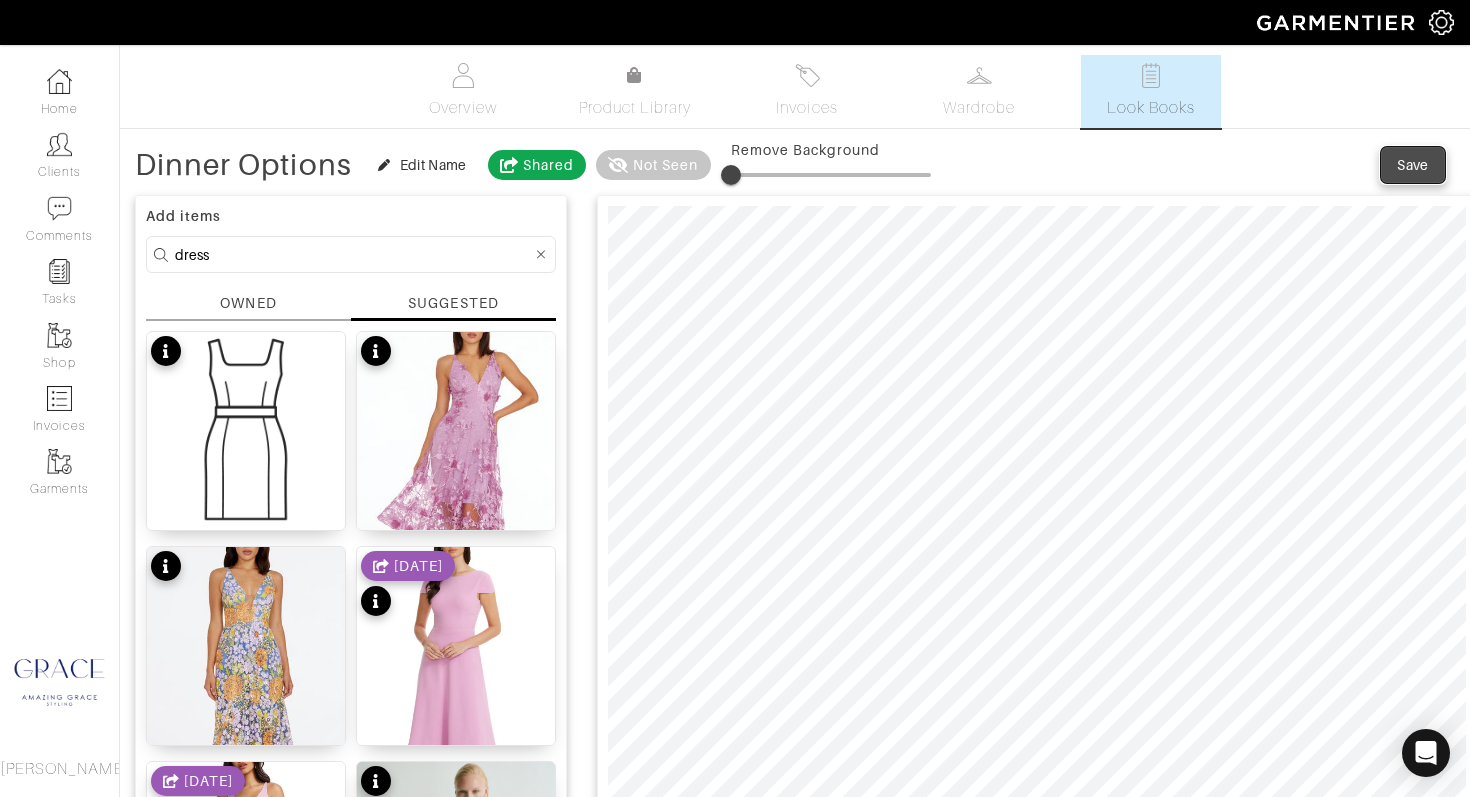 drag, startPoint x: 1437, startPoint y: 164, endPoint x: 1407, endPoint y: 171, distance: 30.805843 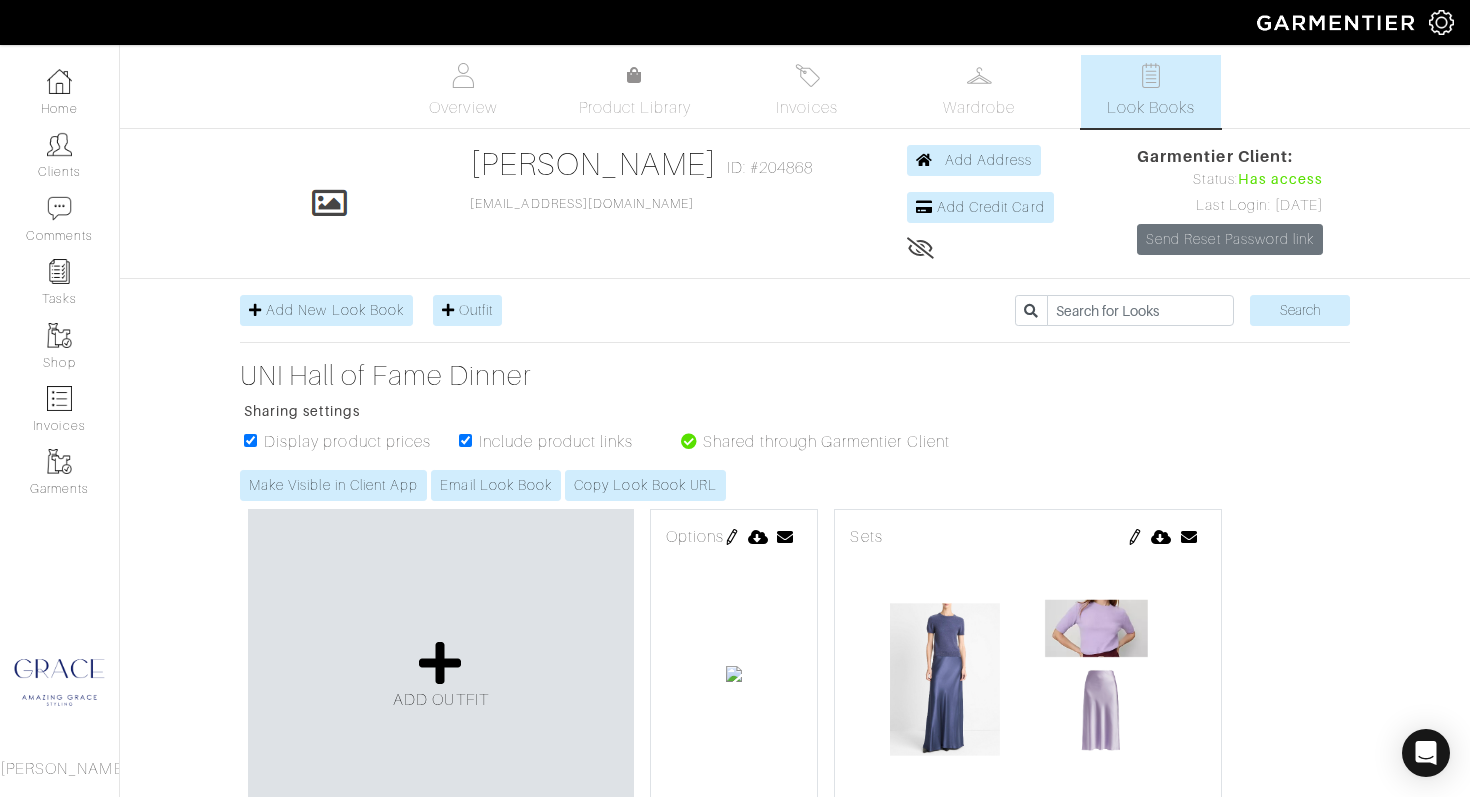 scroll, scrollTop: 0, scrollLeft: 0, axis: both 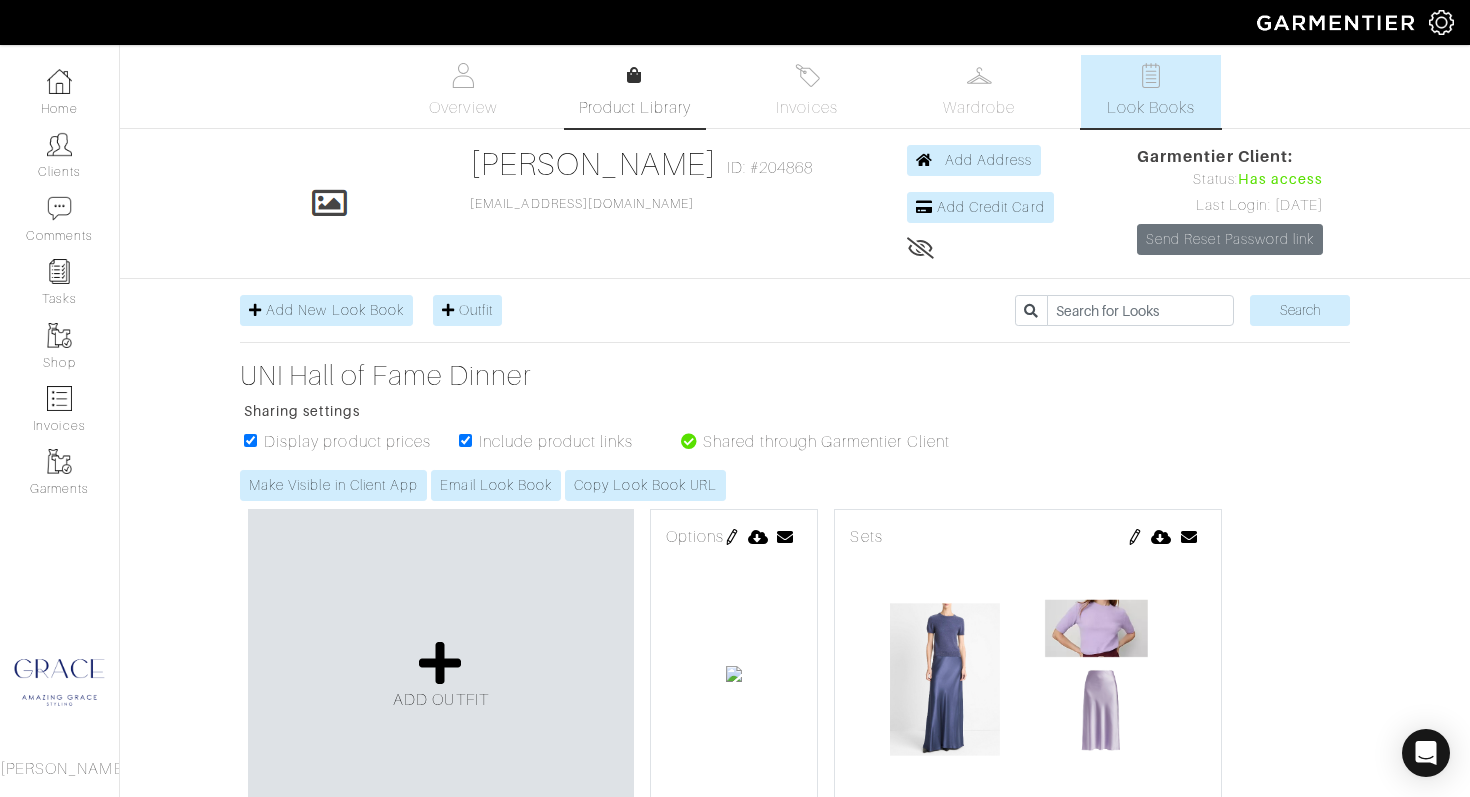 click on "Product Library" at bounding box center (635, 108) 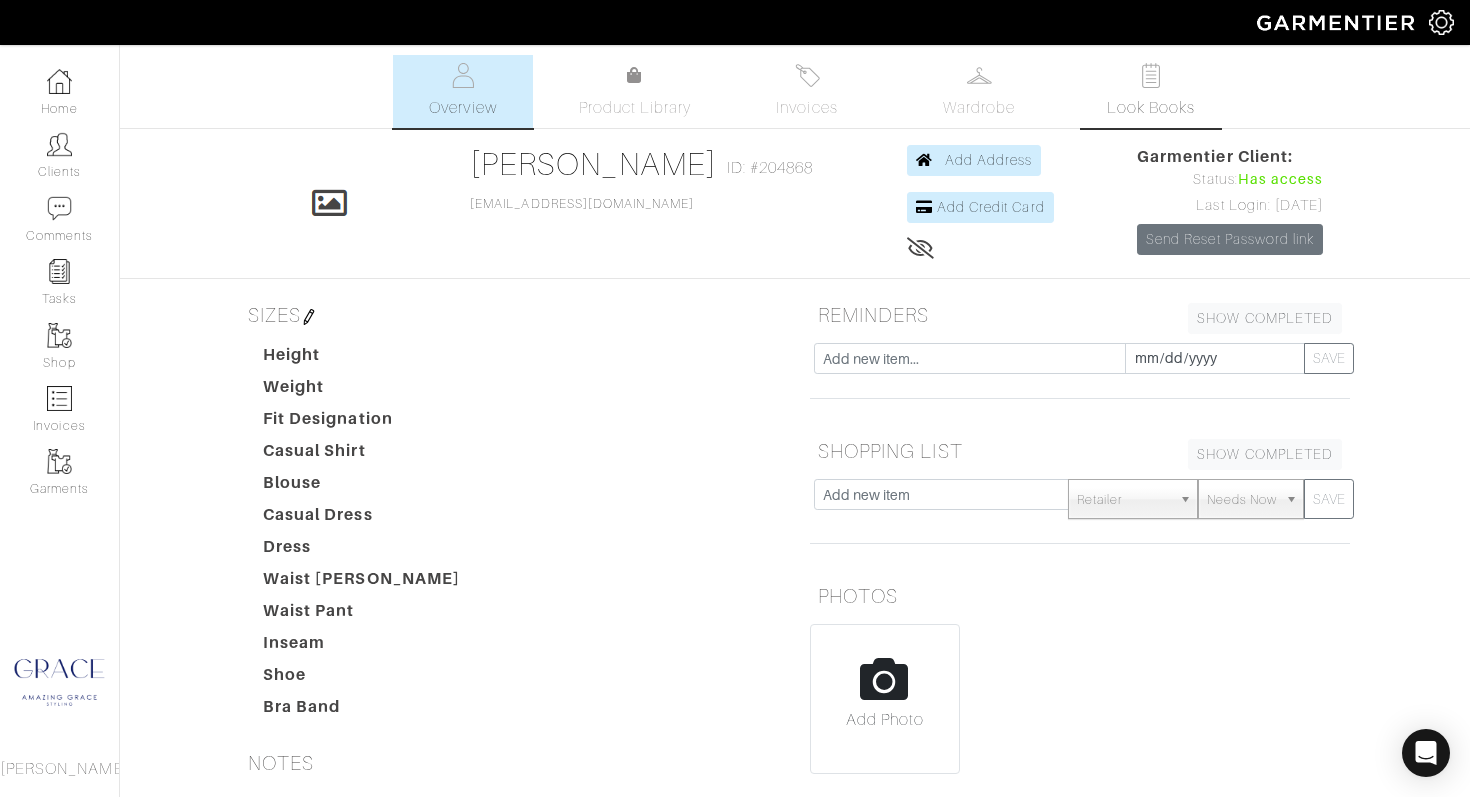 scroll, scrollTop: 0, scrollLeft: 0, axis: both 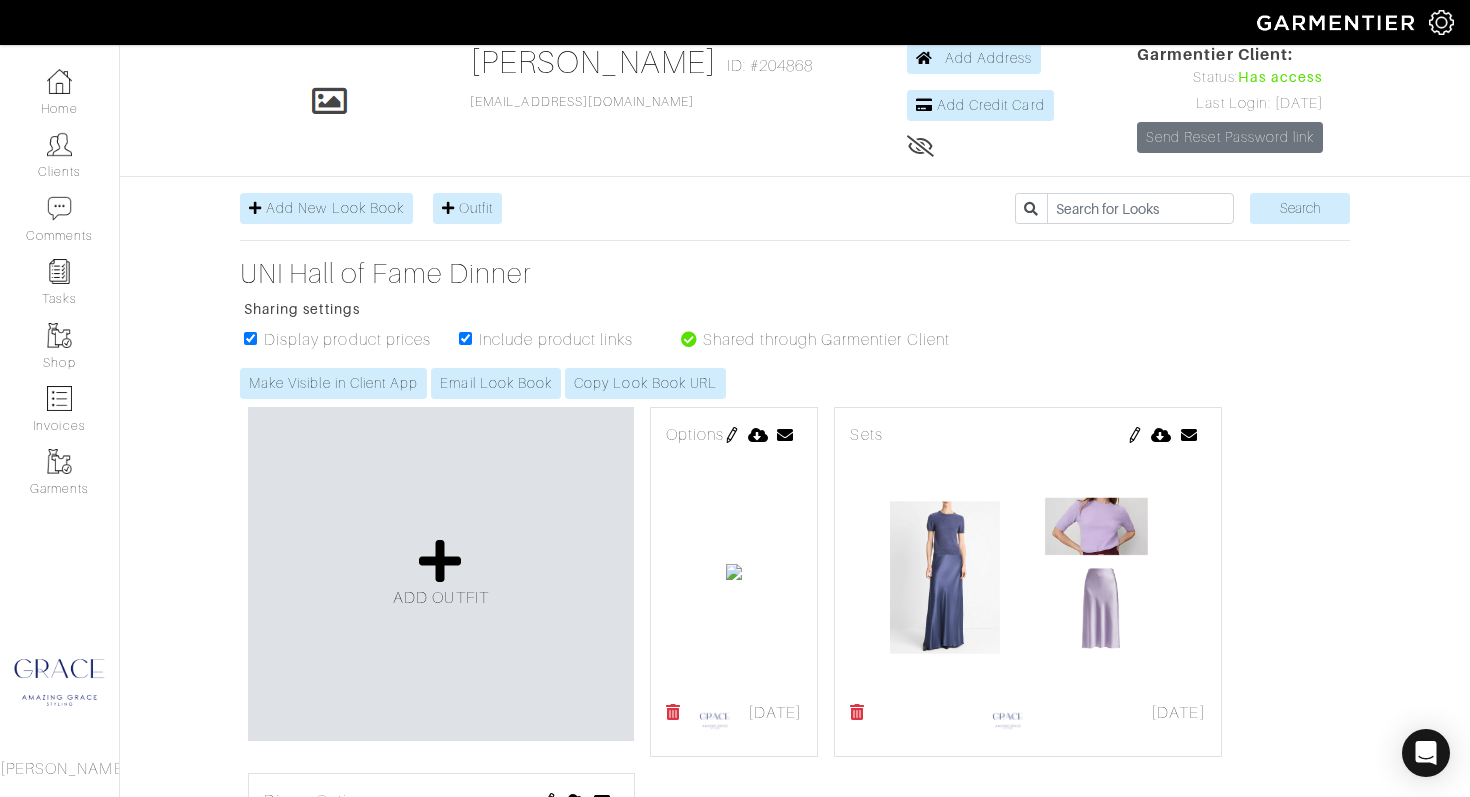 click at bounding box center (732, 435) 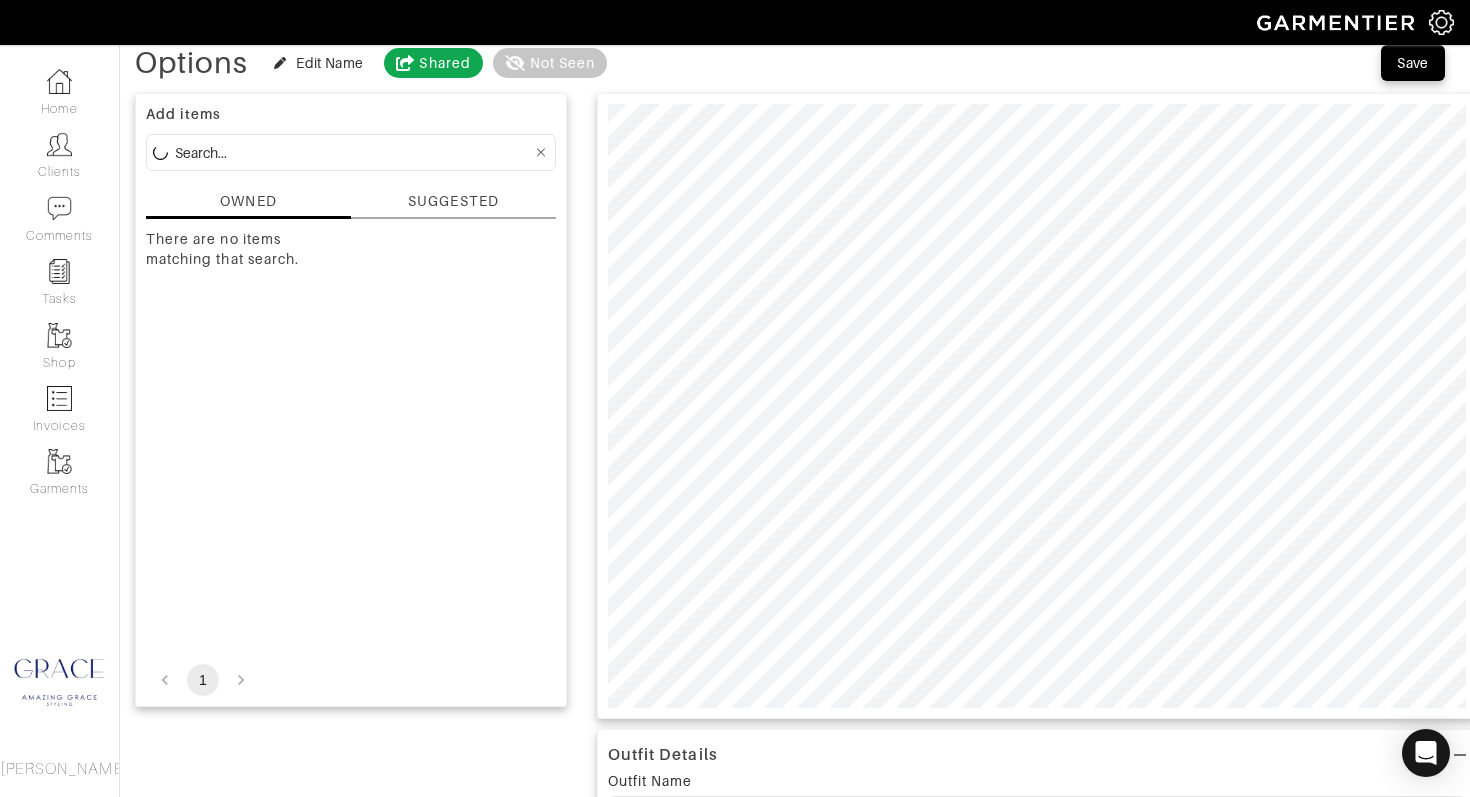 scroll, scrollTop: 0, scrollLeft: 0, axis: both 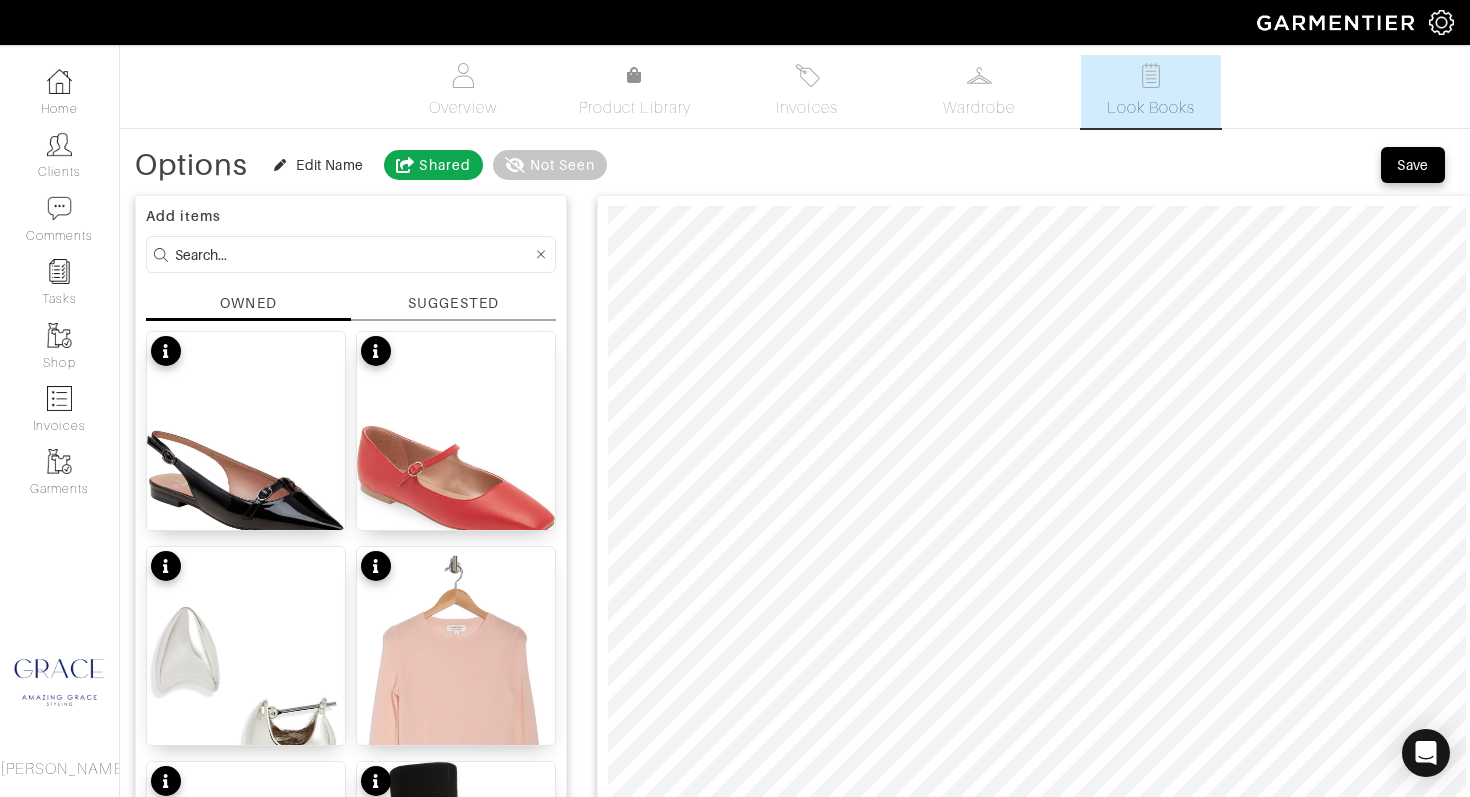 click on "SUGGESTED" at bounding box center [453, 303] 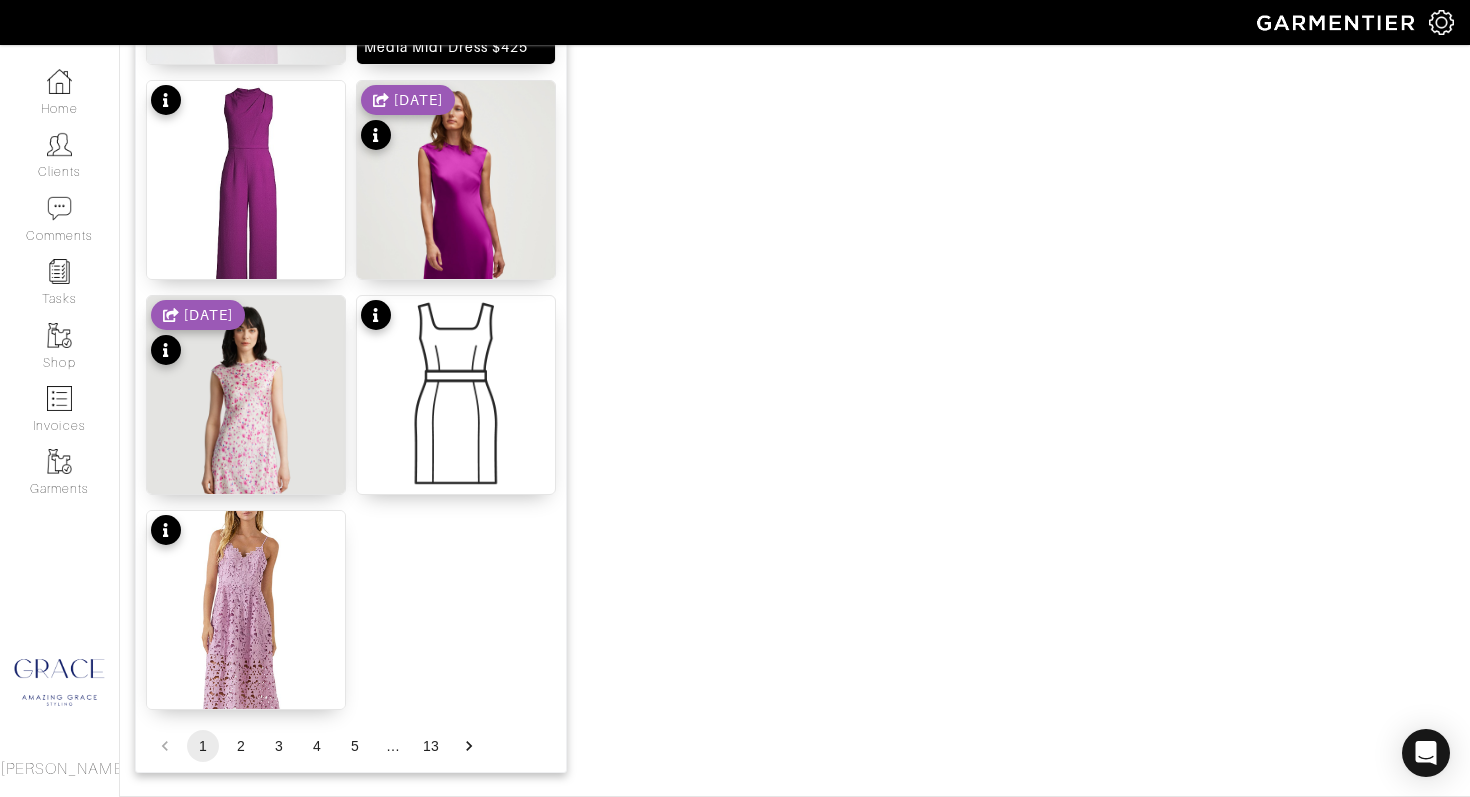 scroll, scrollTop: 2473, scrollLeft: 0, axis: vertical 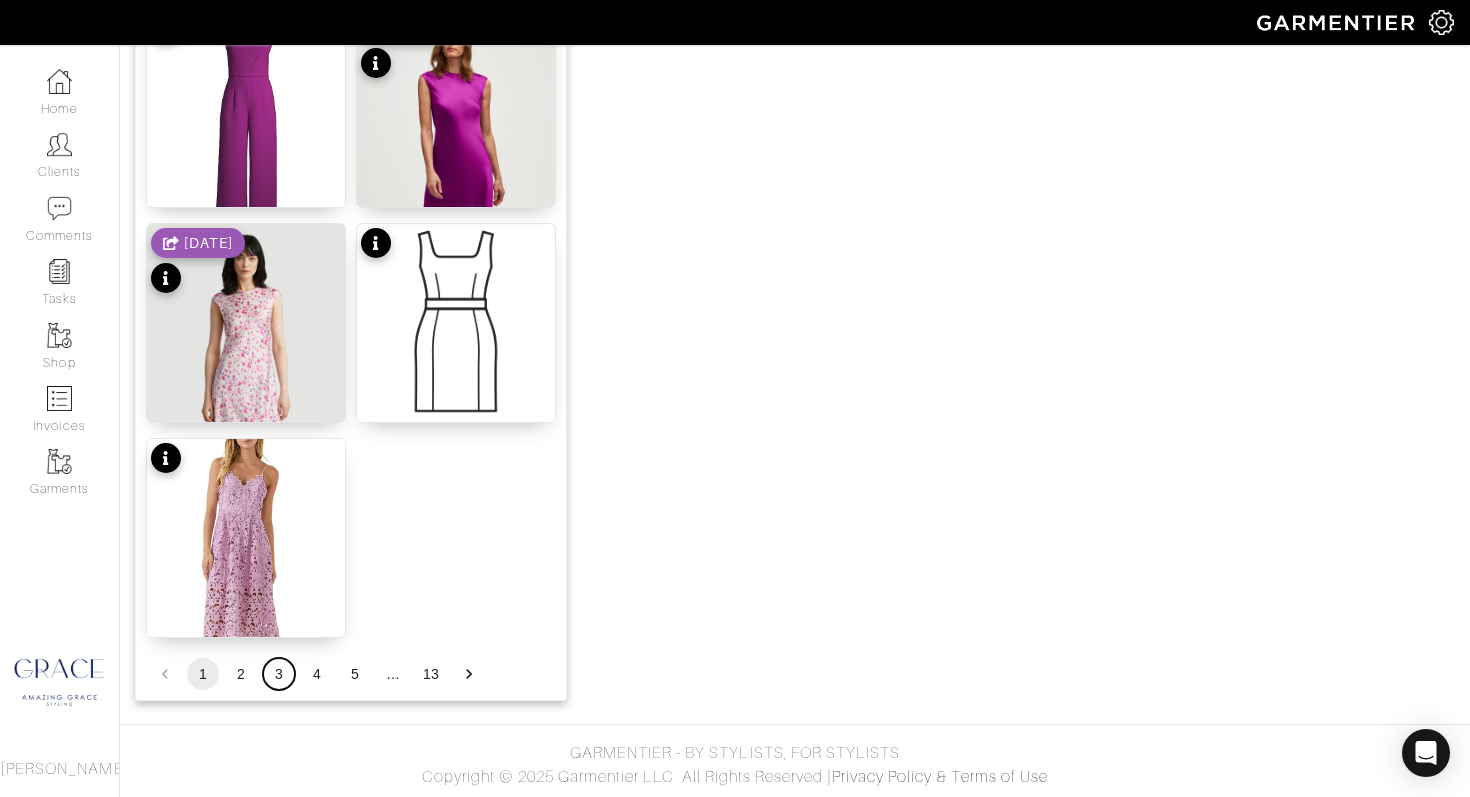 click on "3" at bounding box center [279, 674] 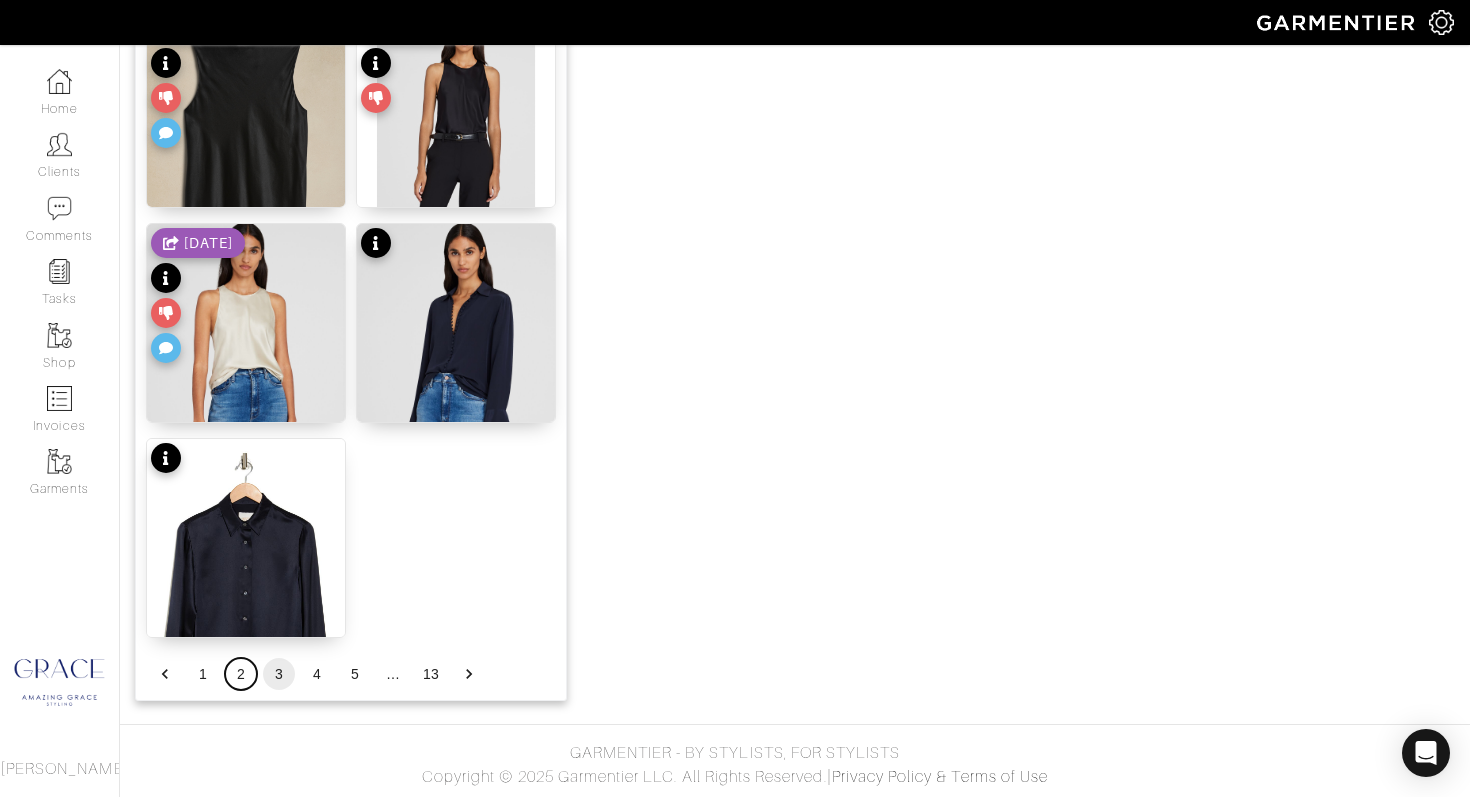 click on "2" at bounding box center (241, 674) 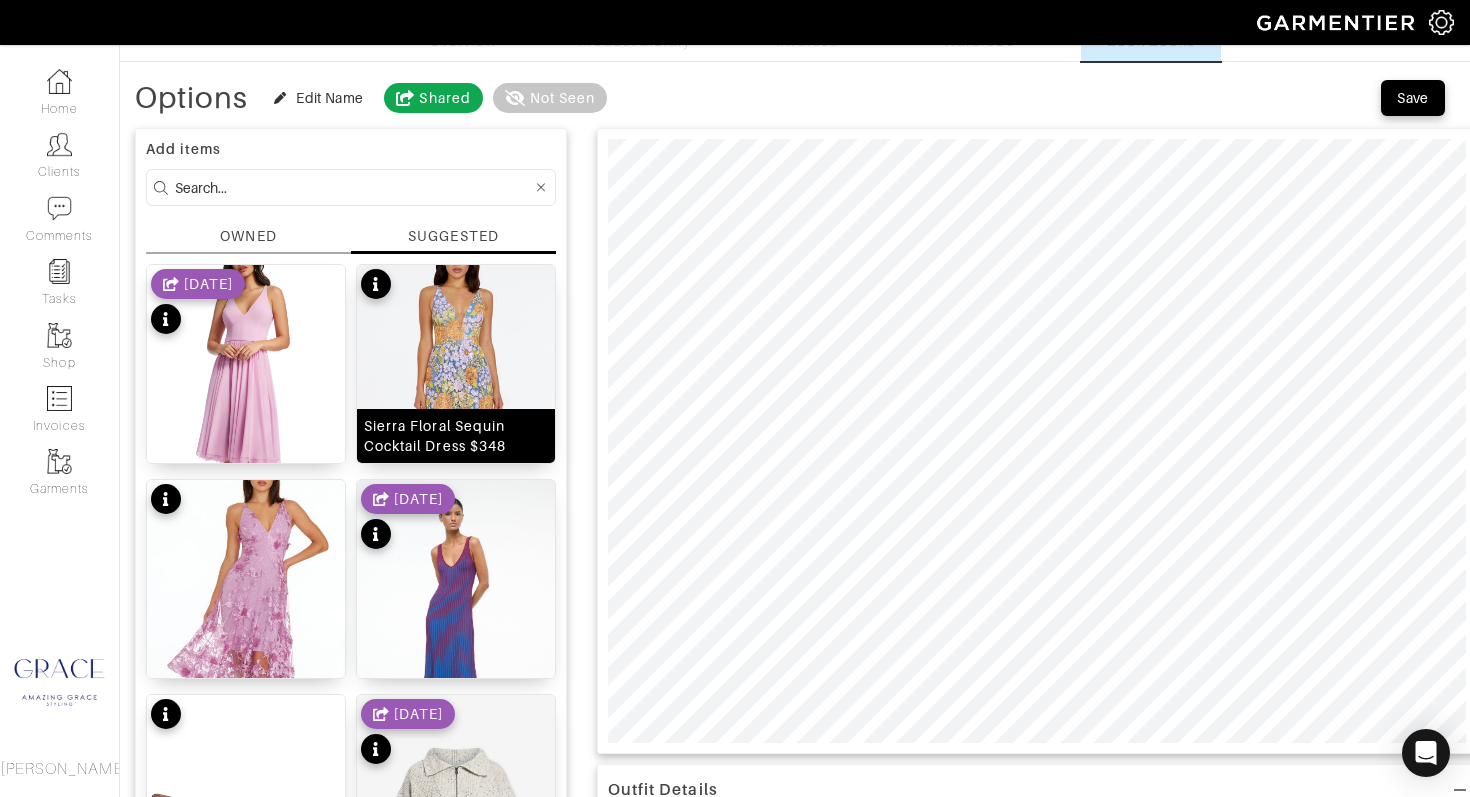 scroll, scrollTop: 76, scrollLeft: 0, axis: vertical 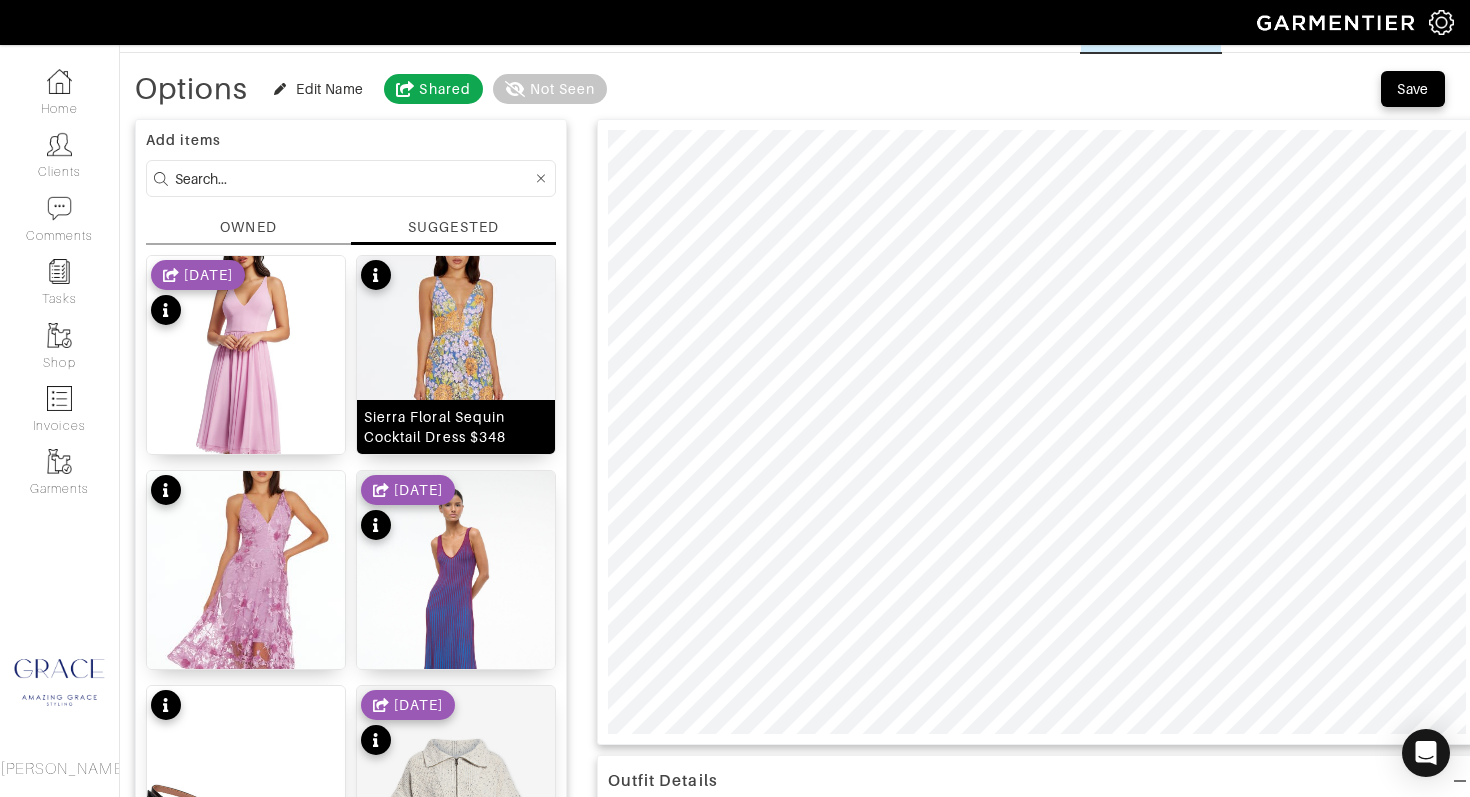 click on "Sierra Floral Sequin Cocktail Dress   $348" at bounding box center [456, 427] 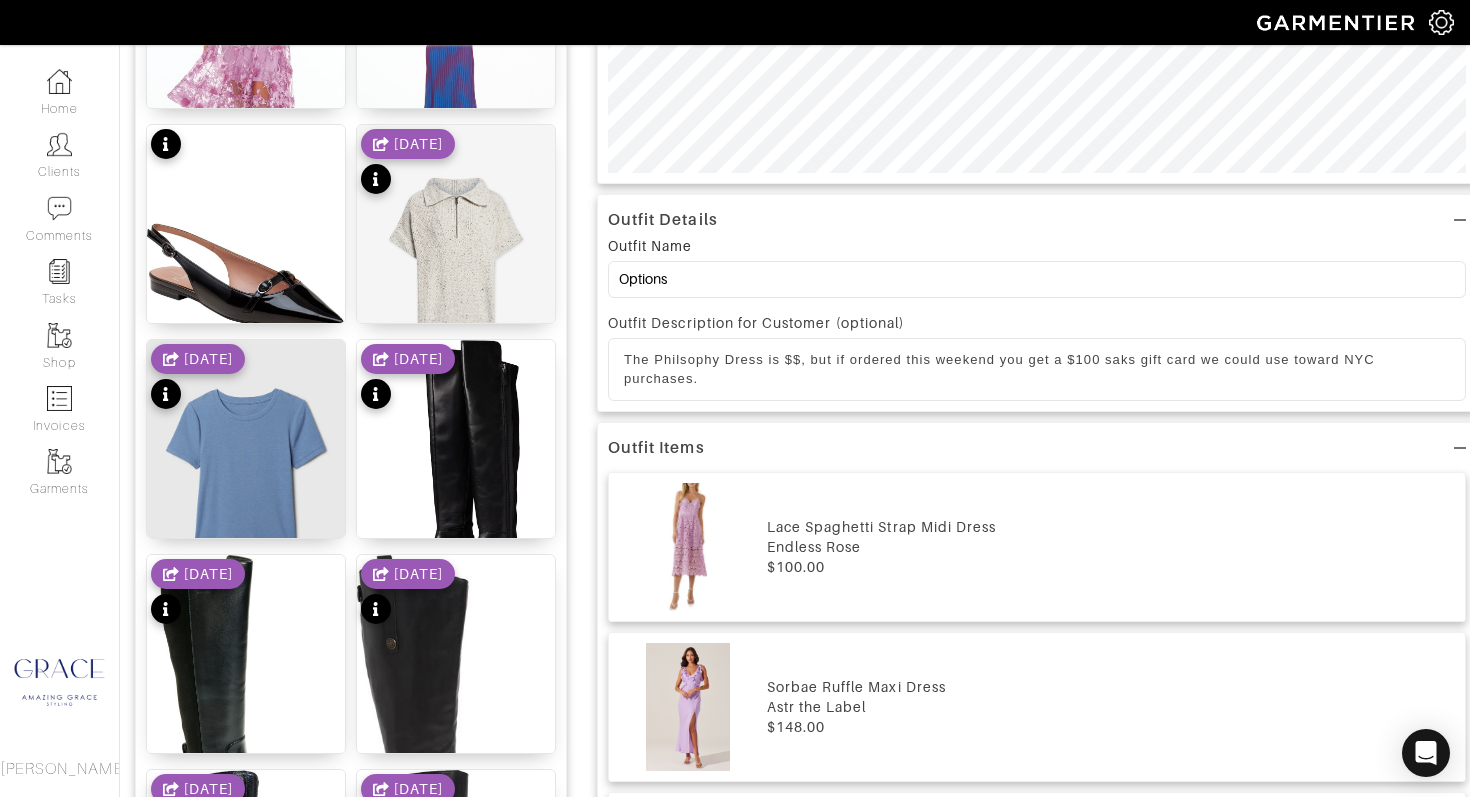scroll, scrollTop: 635, scrollLeft: 0, axis: vertical 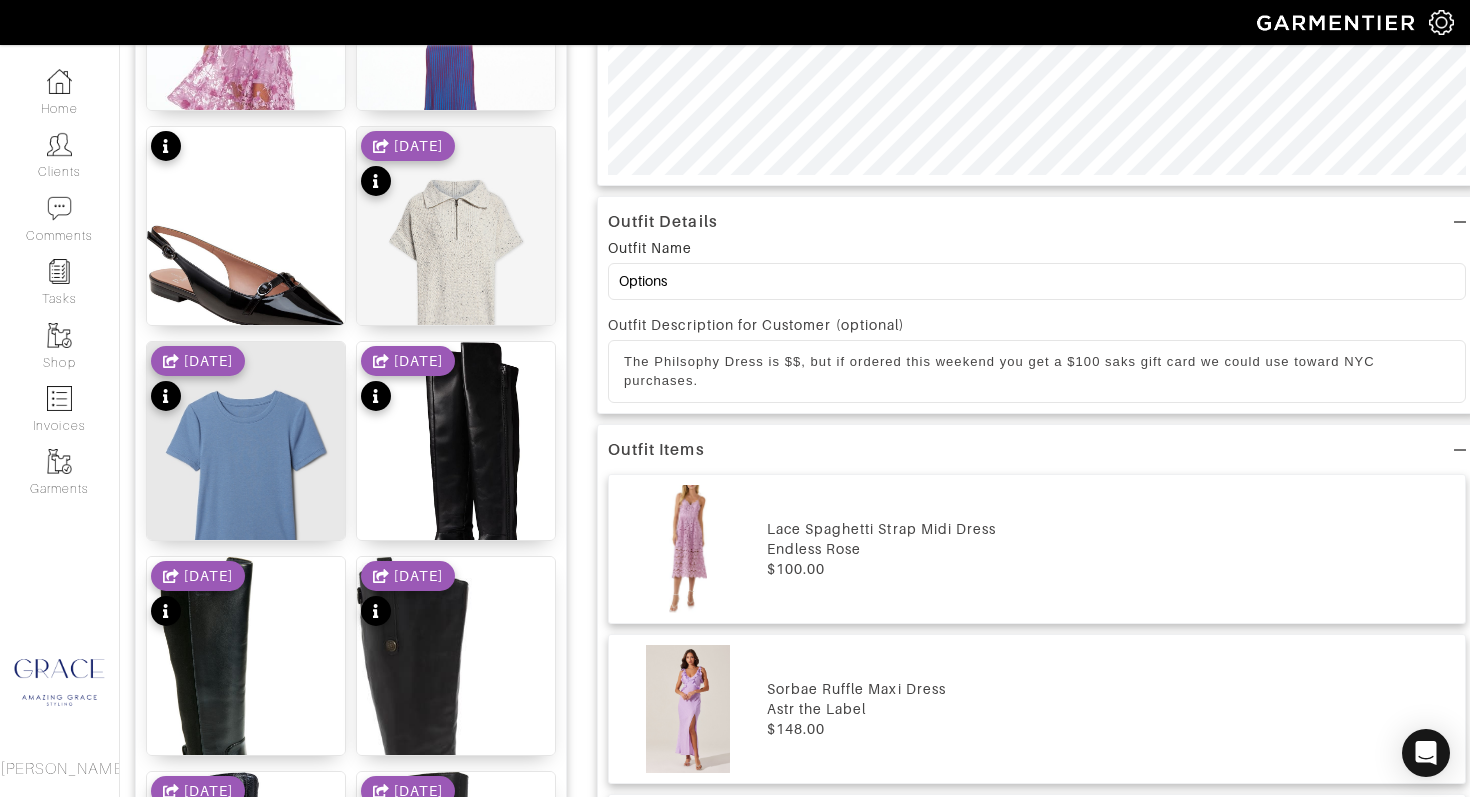 click on "The Philsophy Dress is $$, but if ordered this weekend you get a $100 saks gift card we could use toward NYC purchases." at bounding box center [1037, 371] 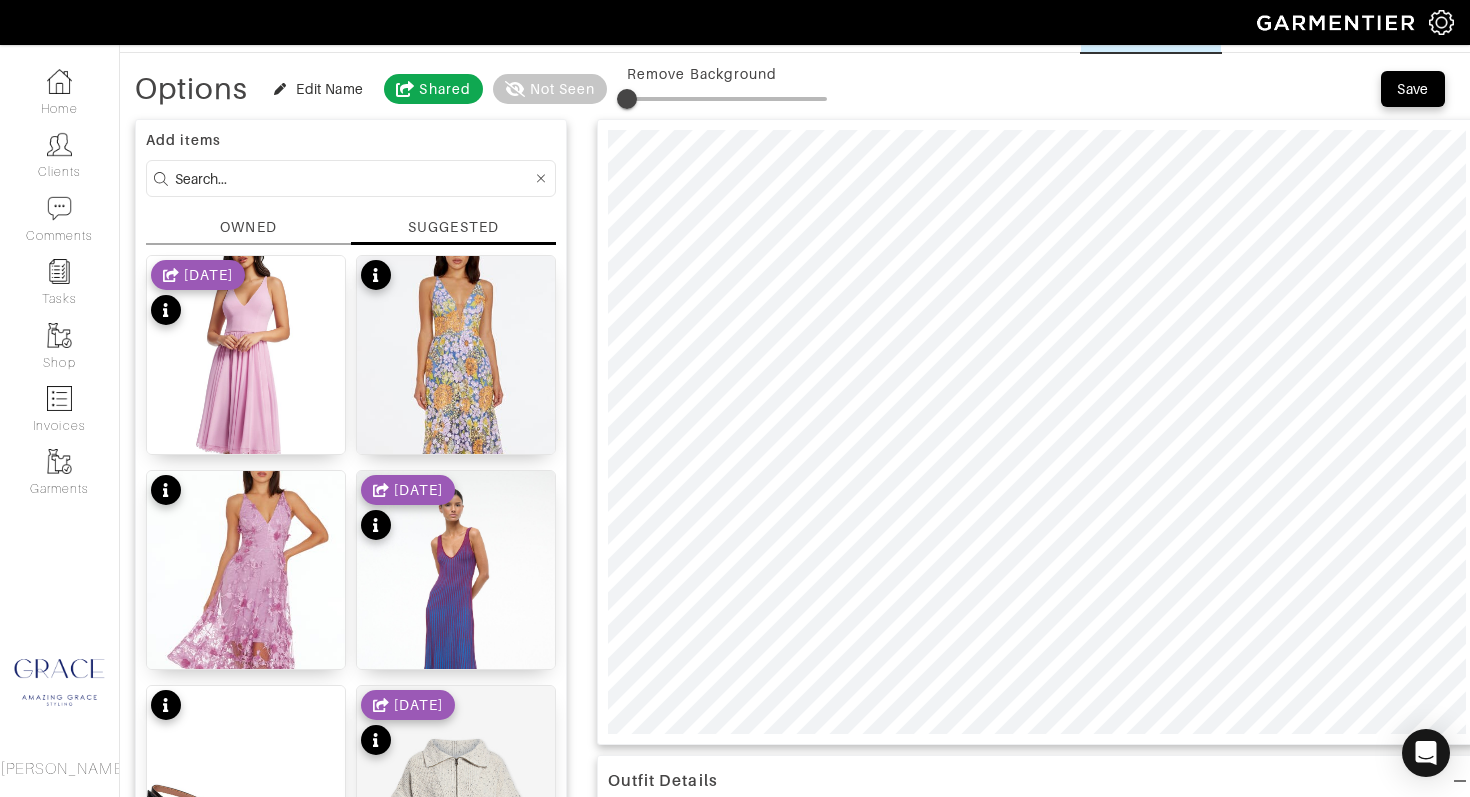 scroll, scrollTop: 0, scrollLeft: 0, axis: both 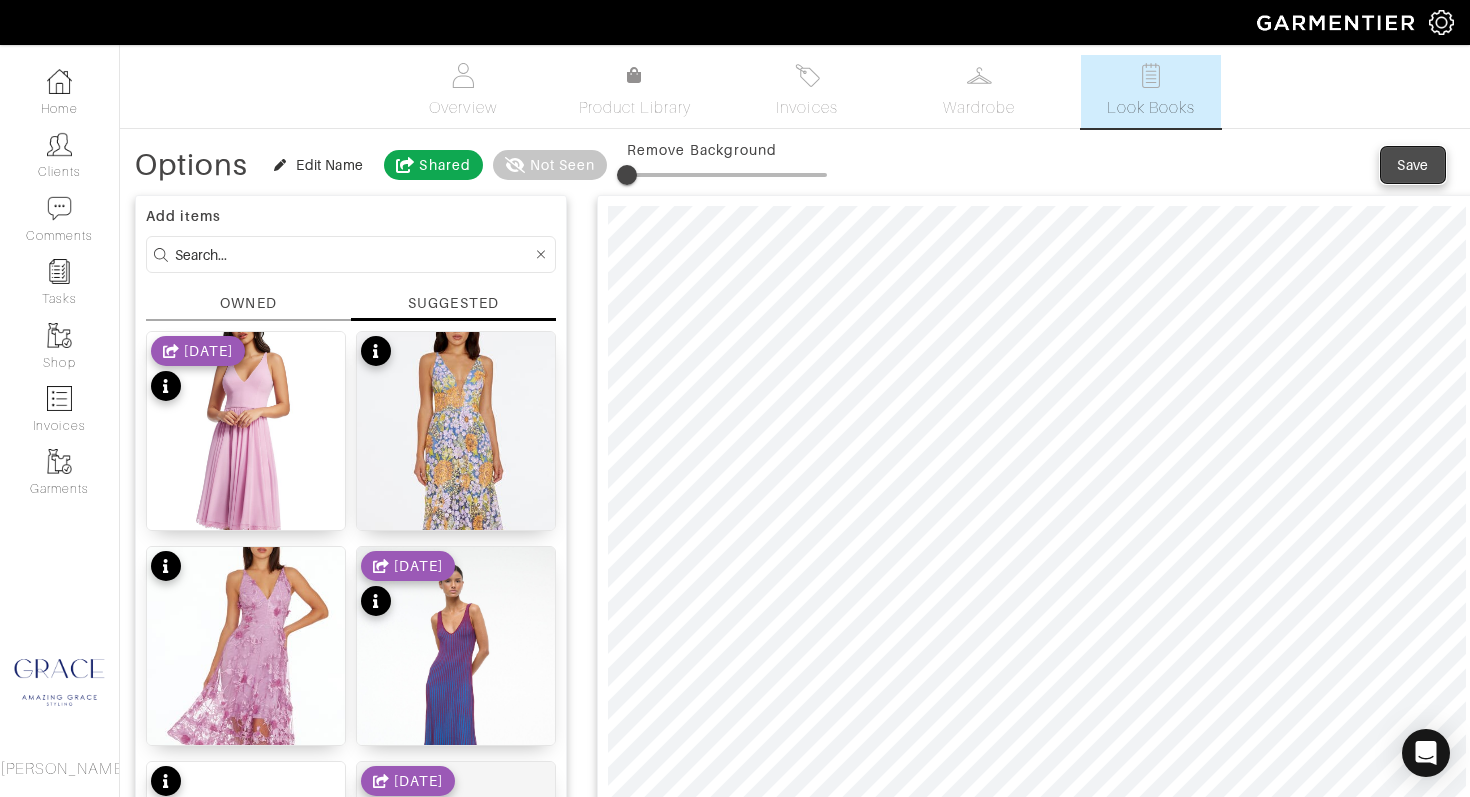 click on "Save" at bounding box center (1413, 165) 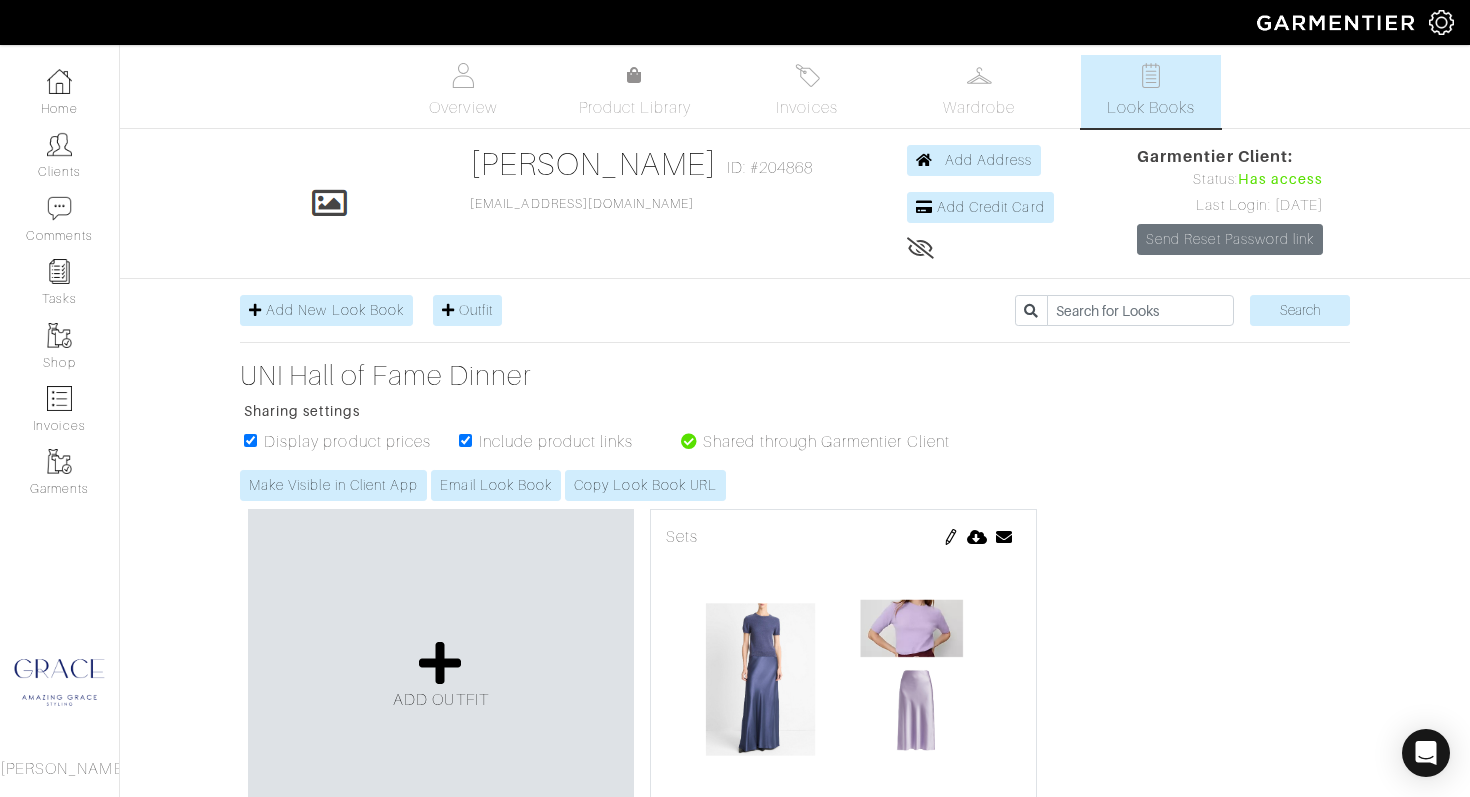scroll, scrollTop: 0, scrollLeft: 0, axis: both 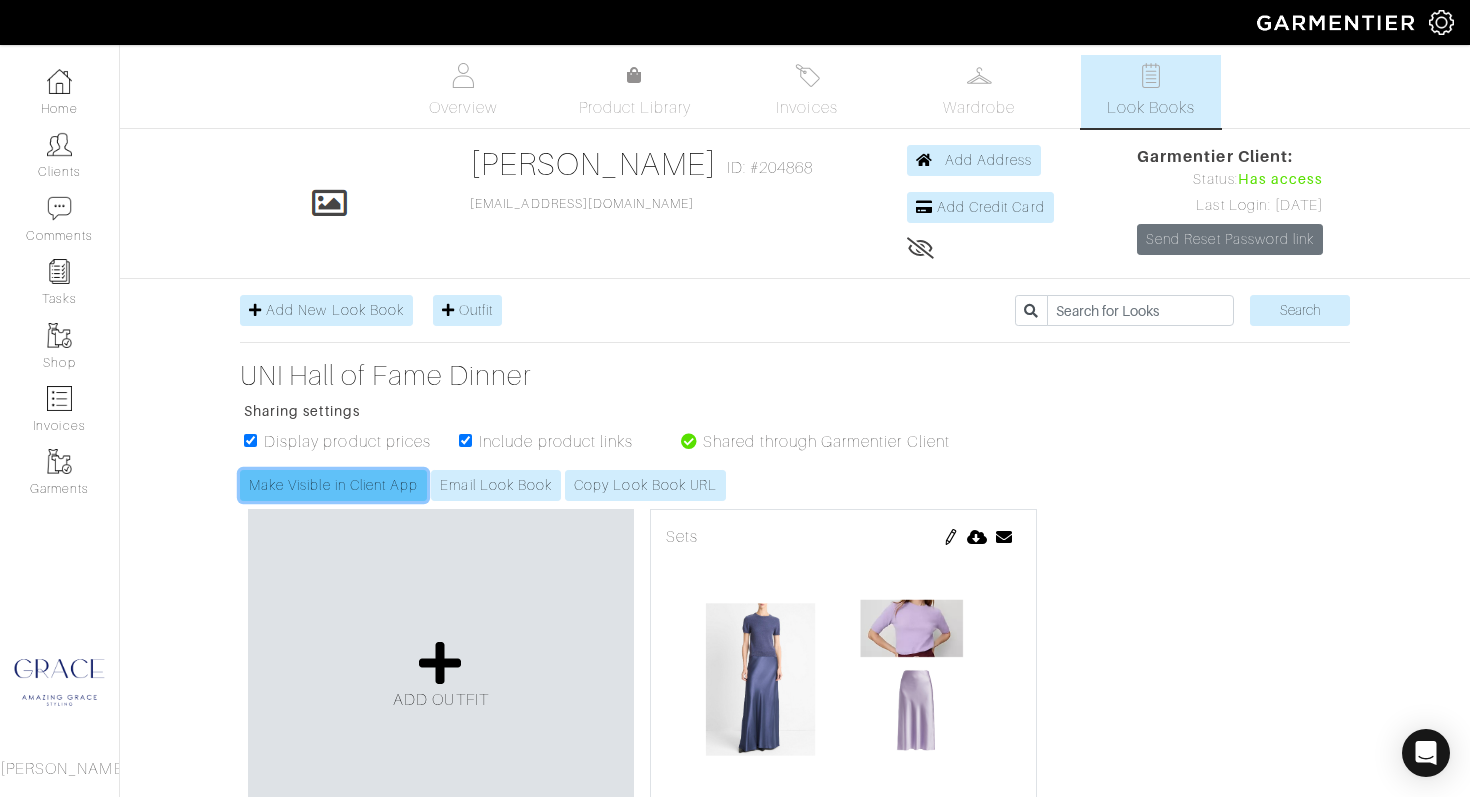 click on "Make Visible in Client App" at bounding box center (333, 485) 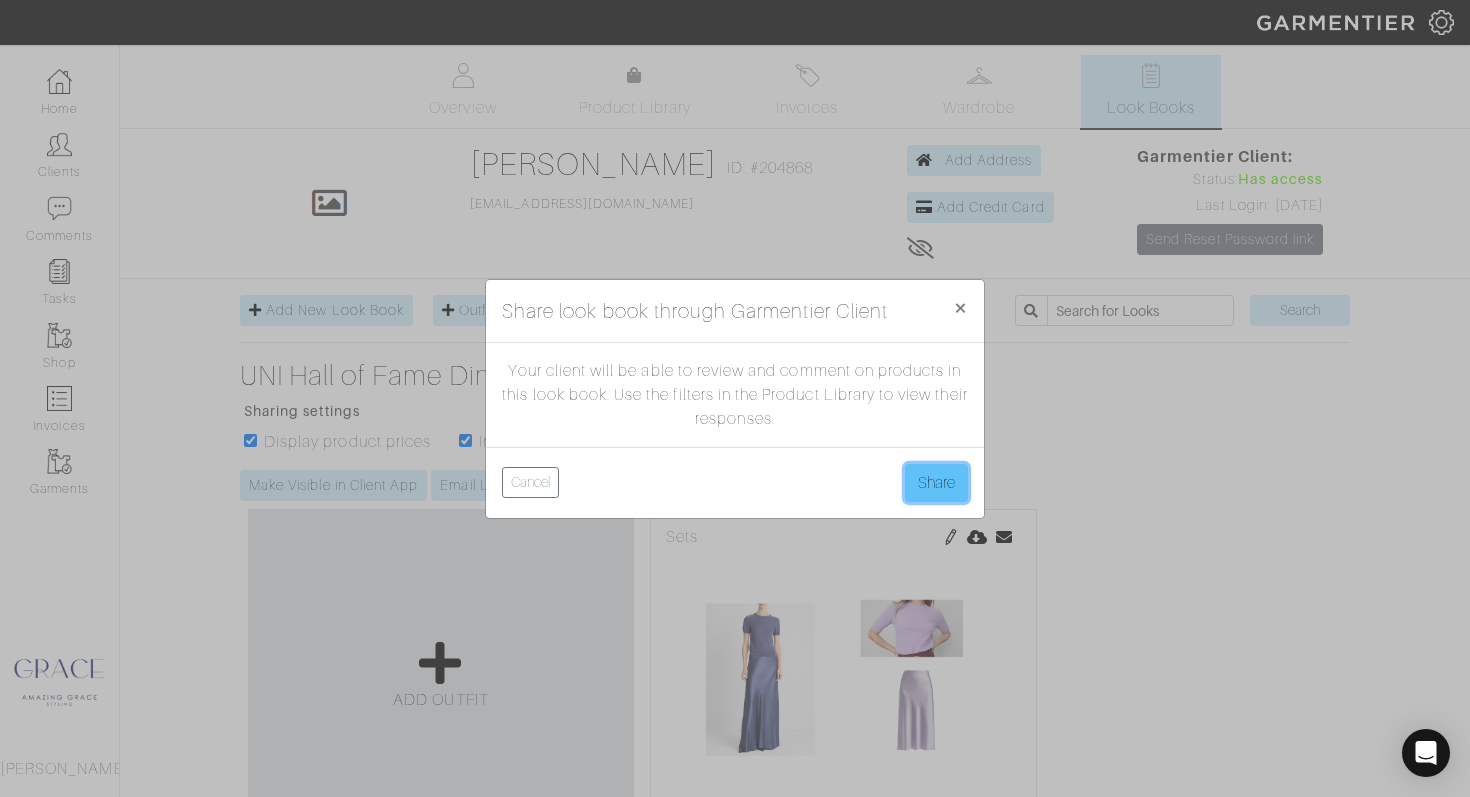 click on "Share" at bounding box center (936, 483) 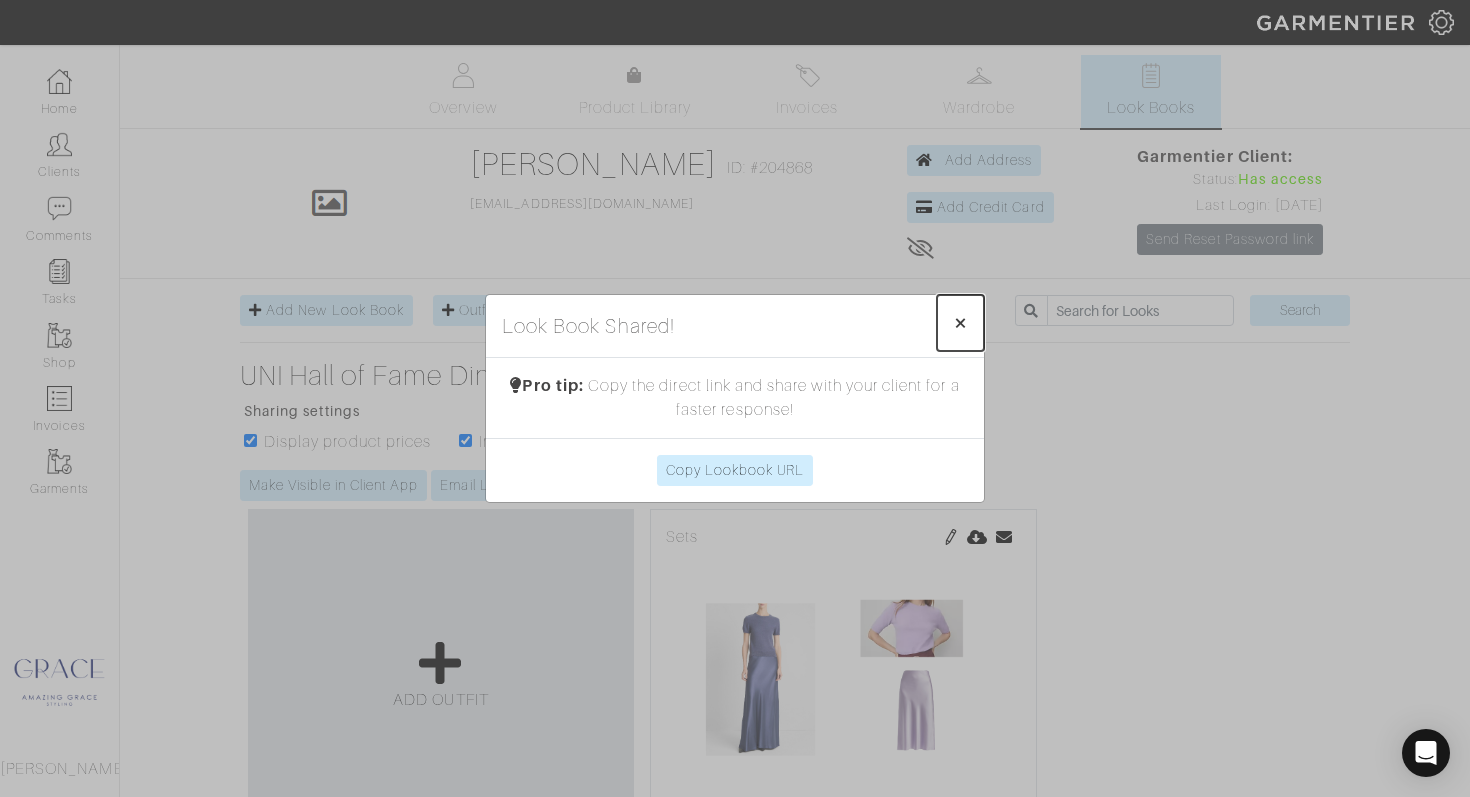 click on "× Close" at bounding box center [960, 323] 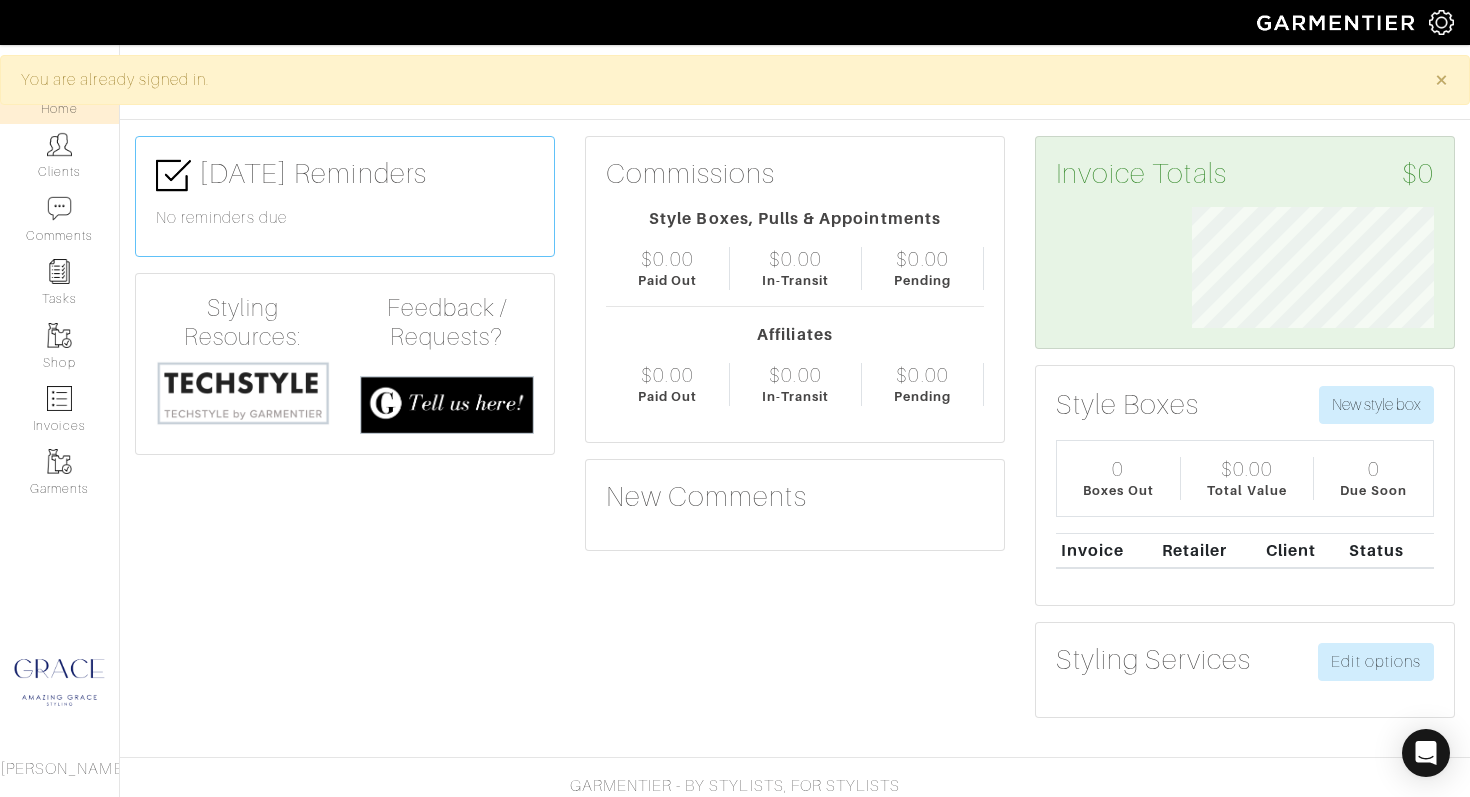 scroll, scrollTop: 0, scrollLeft: 0, axis: both 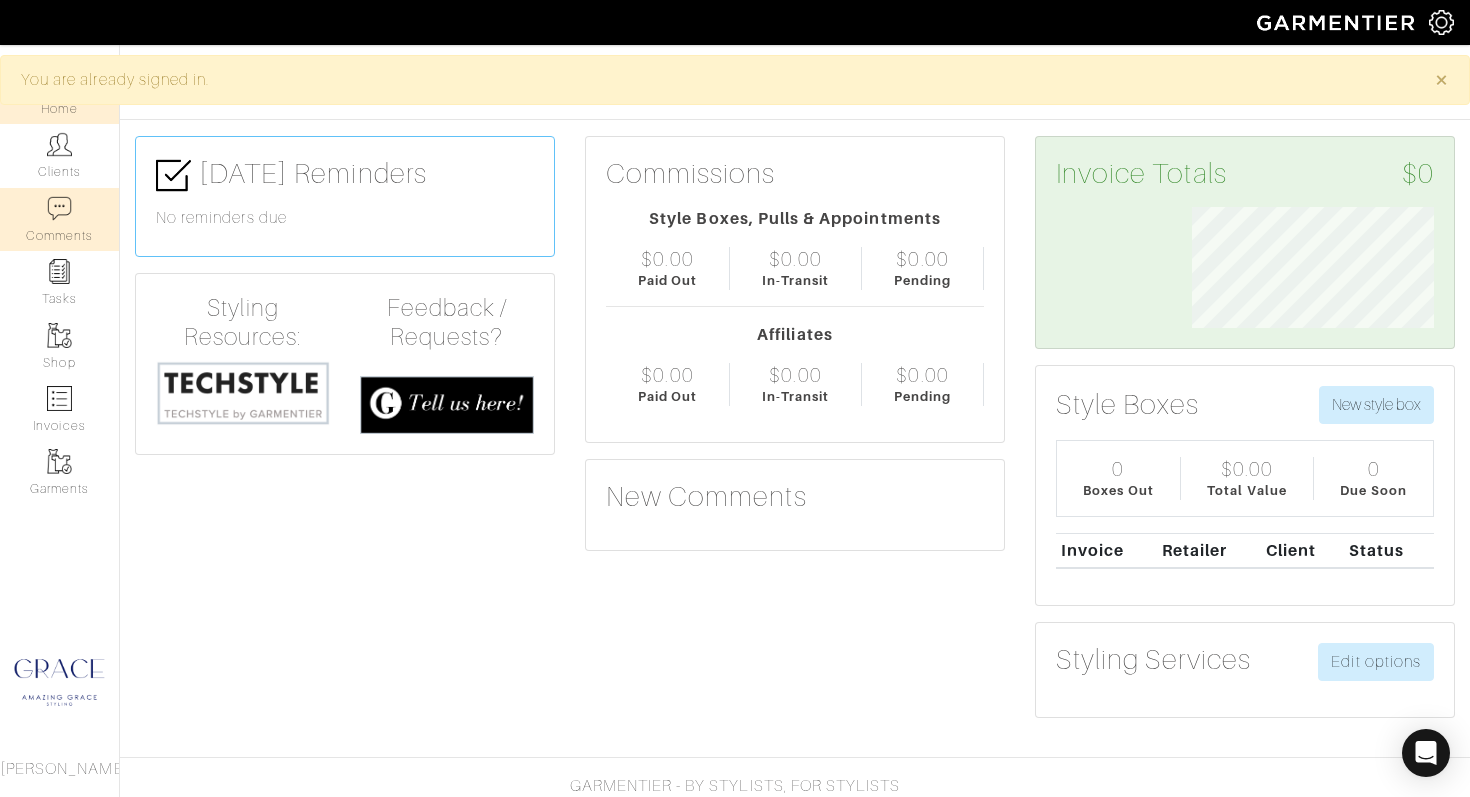click on "Comments" at bounding box center [59, 219] 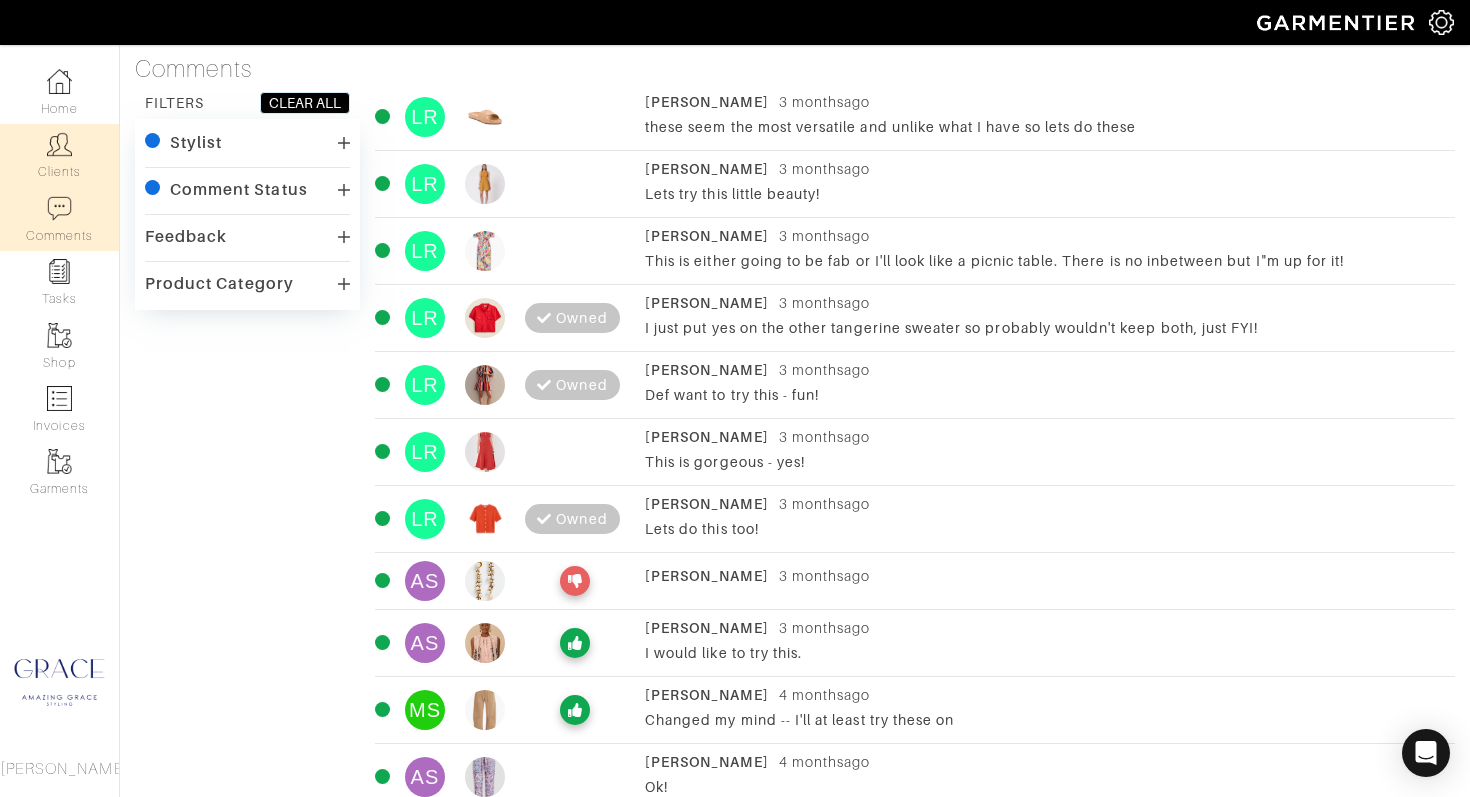 click on "Clients" at bounding box center (59, 155) 